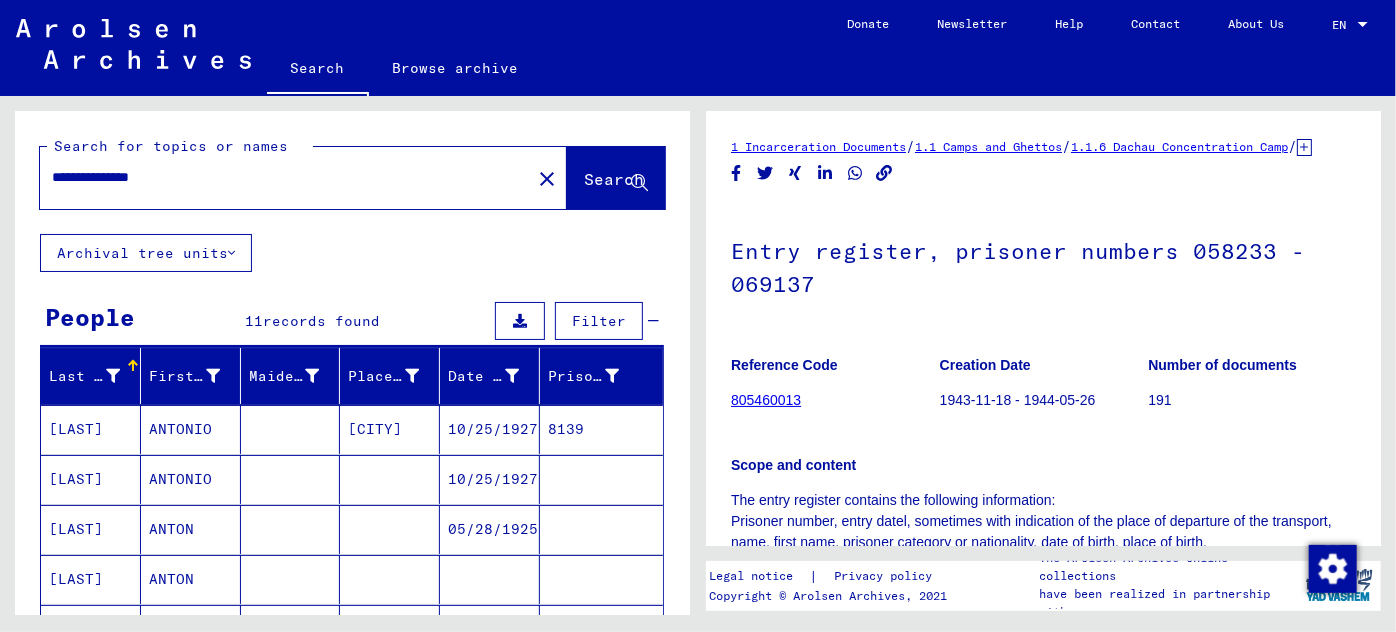 scroll, scrollTop: 0, scrollLeft: 0, axis: both 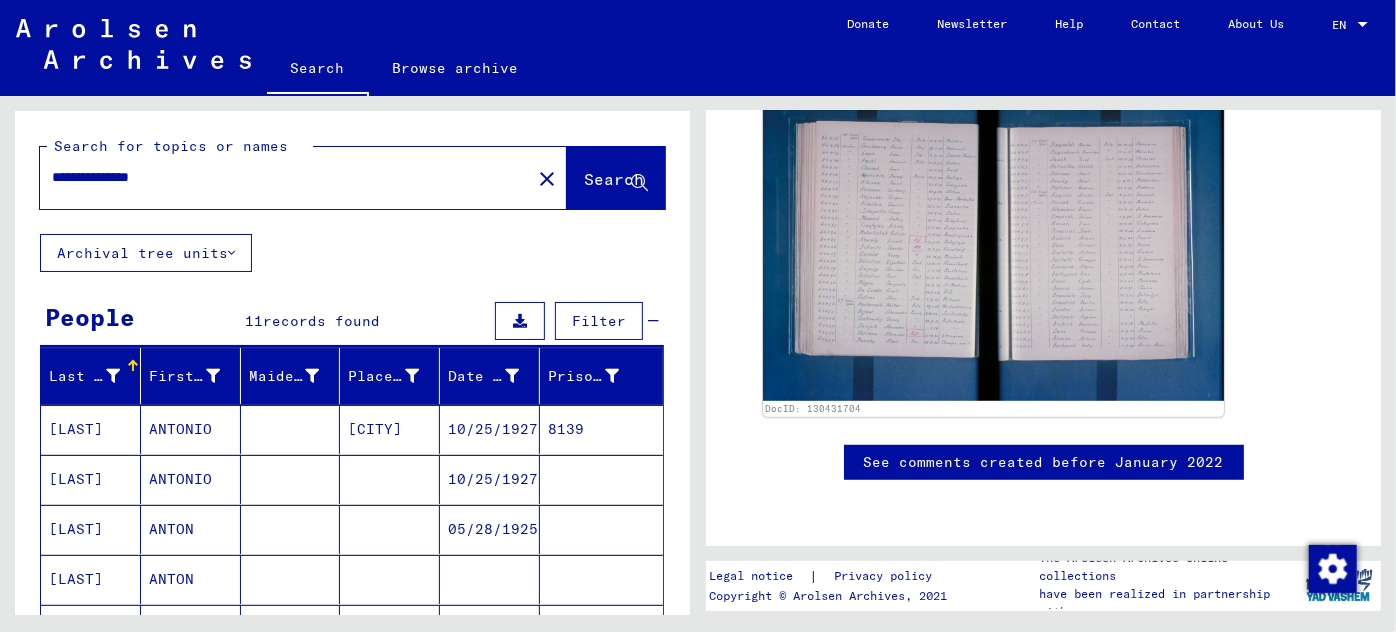 drag, startPoint x: 206, startPoint y: 180, endPoint x: 0, endPoint y: 180, distance: 206 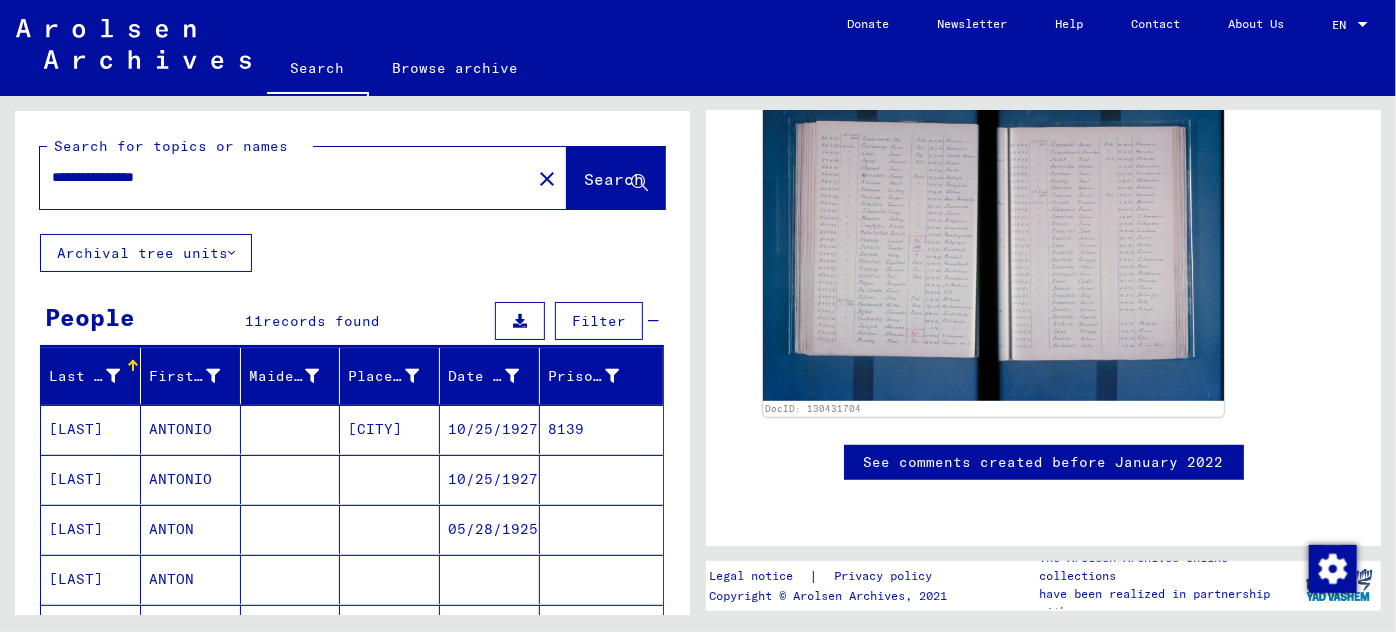 click on "Search" 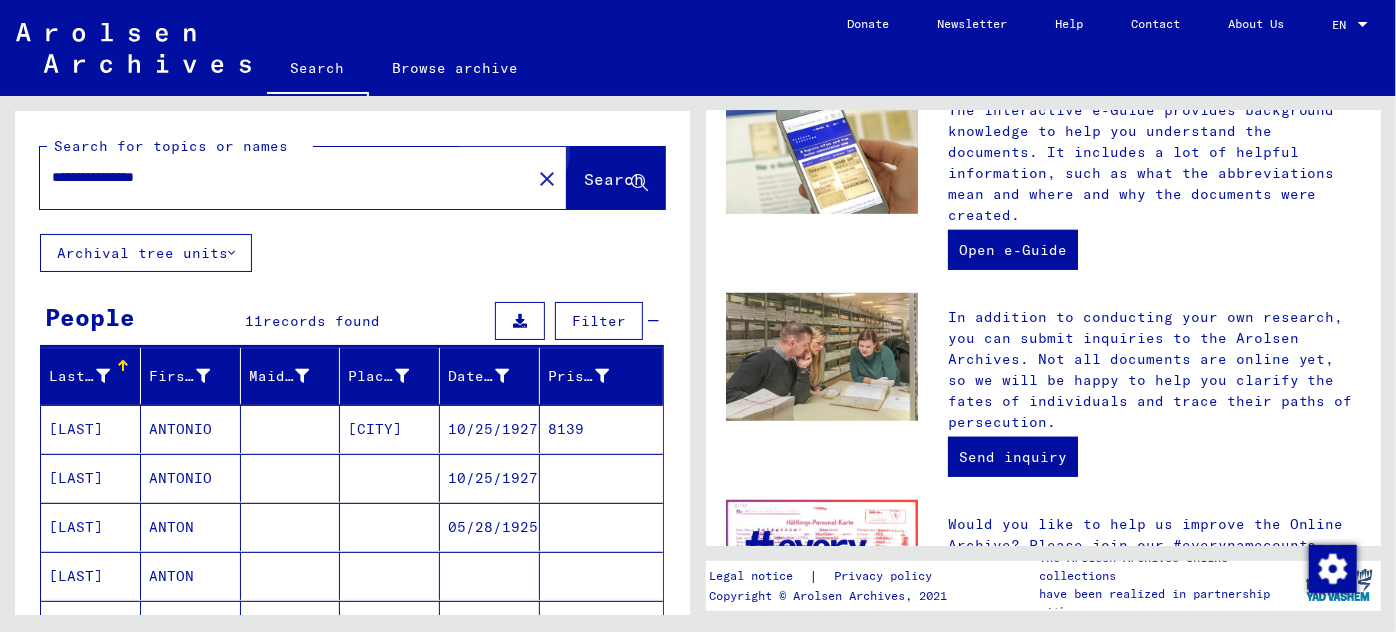 scroll, scrollTop: 0, scrollLeft: 0, axis: both 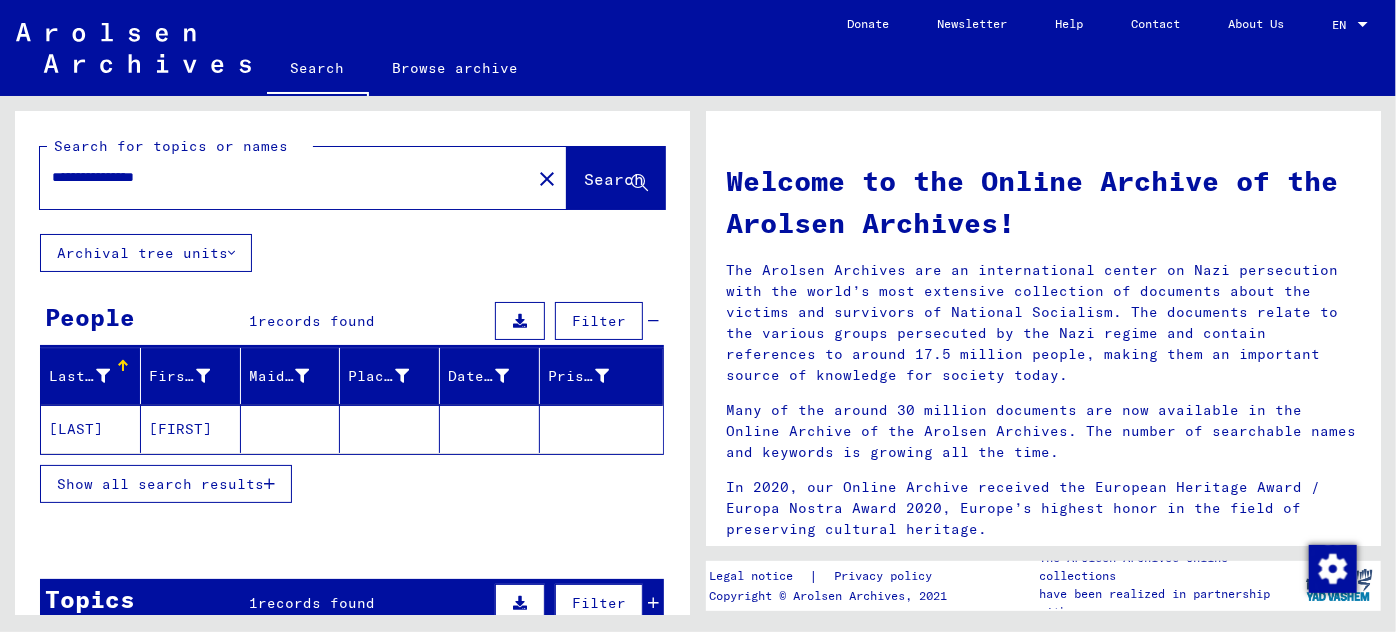 click on "[LAST]" 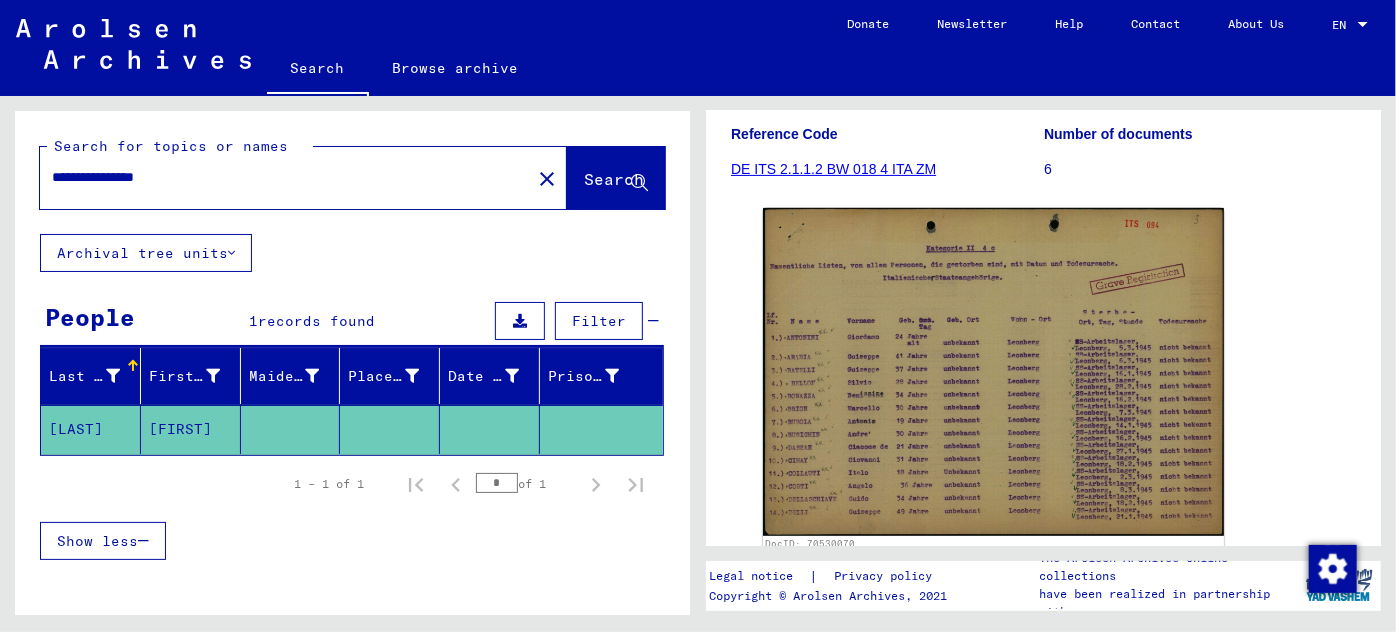 scroll, scrollTop: 272, scrollLeft: 0, axis: vertical 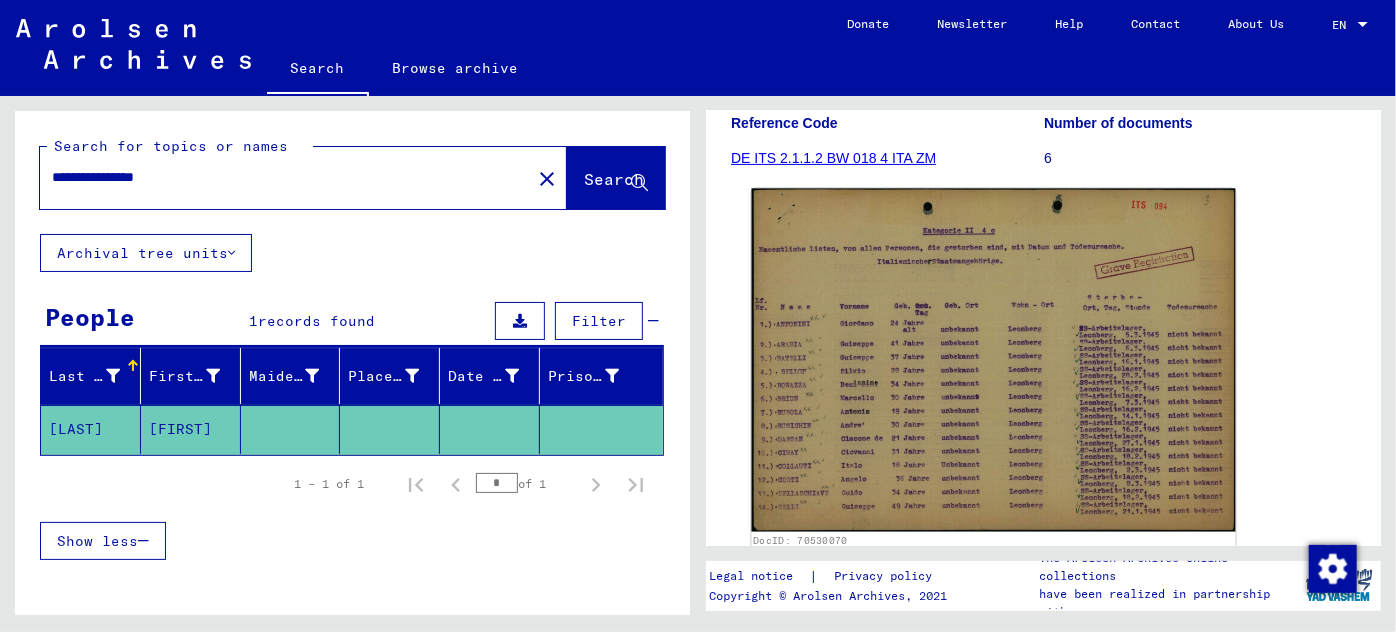 click 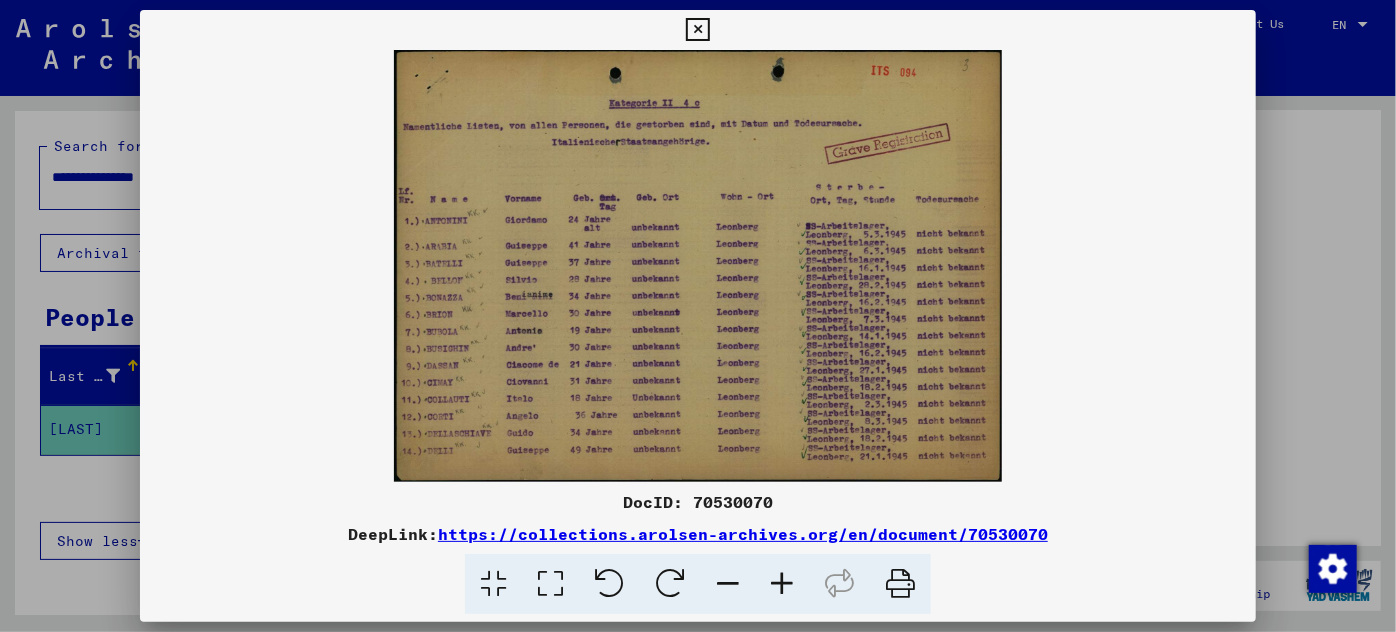 click at bounding box center [782, 584] 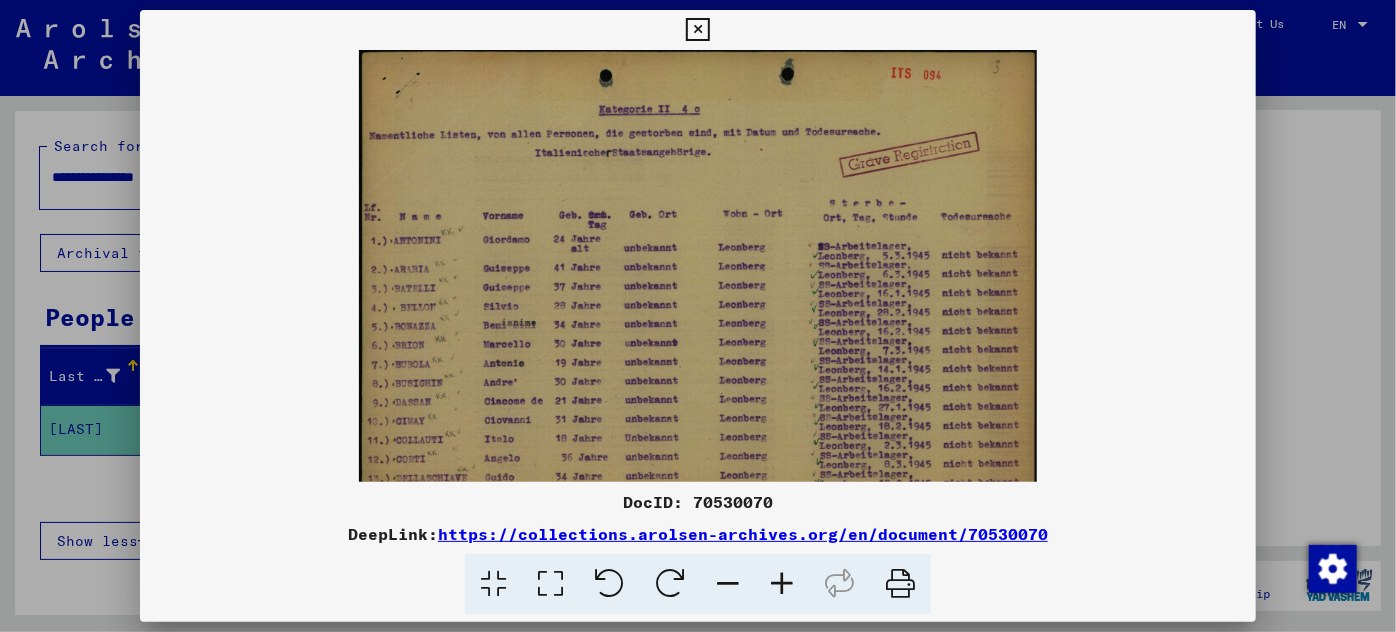 click at bounding box center (782, 584) 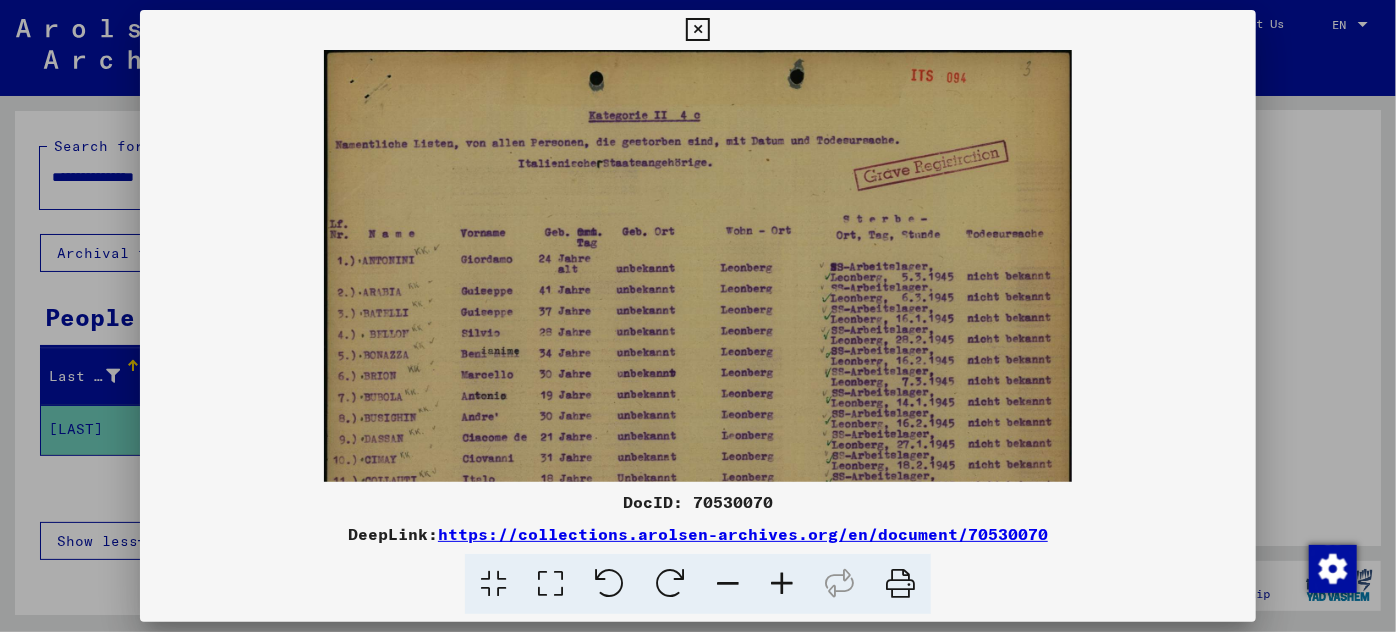 click at bounding box center [782, 584] 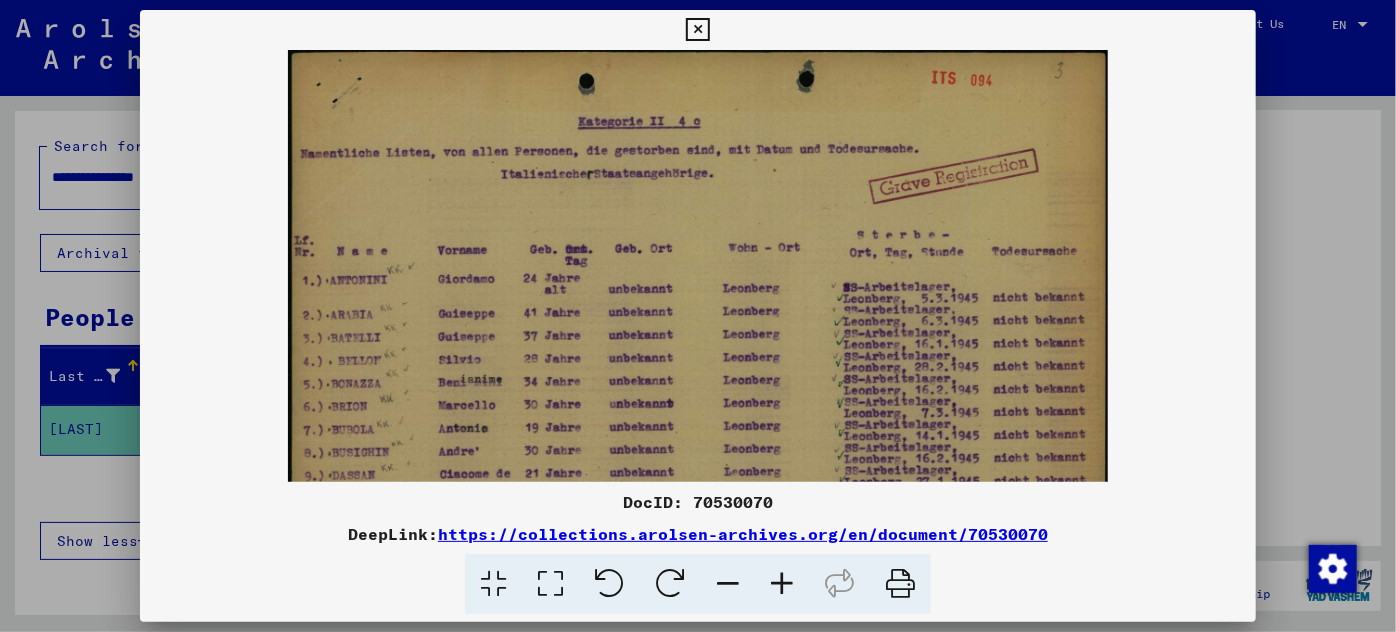 click at bounding box center (782, 584) 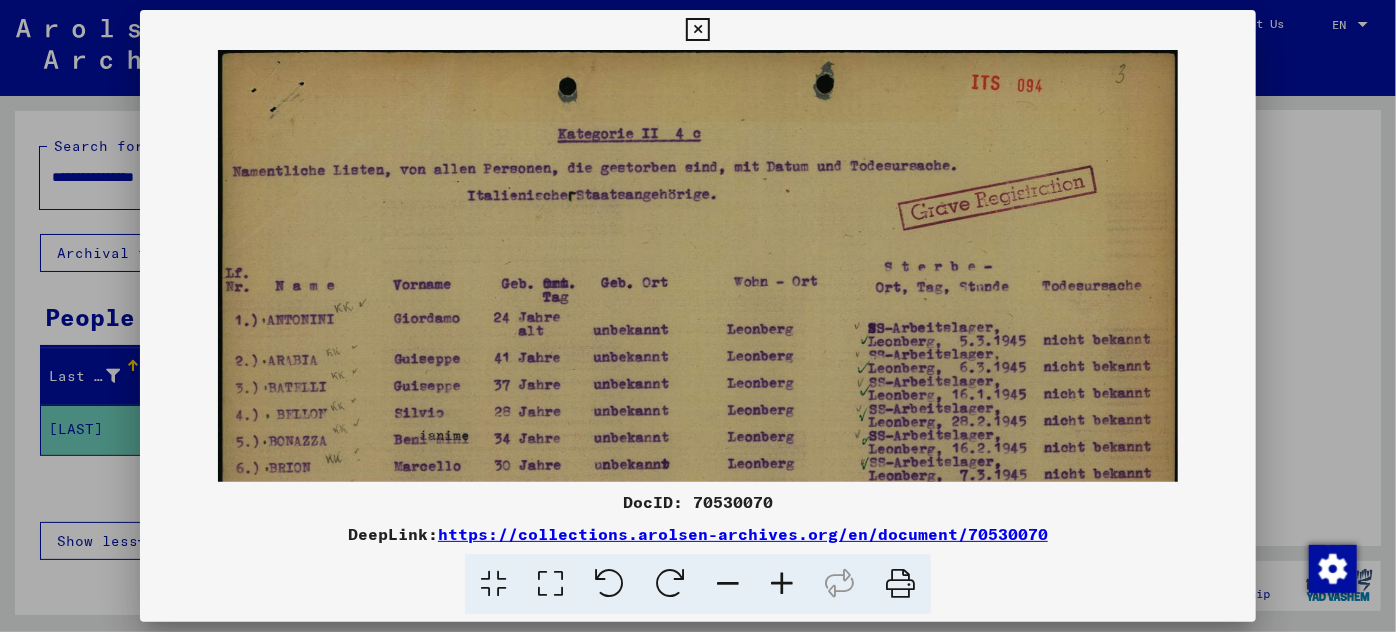 click at bounding box center [782, 584] 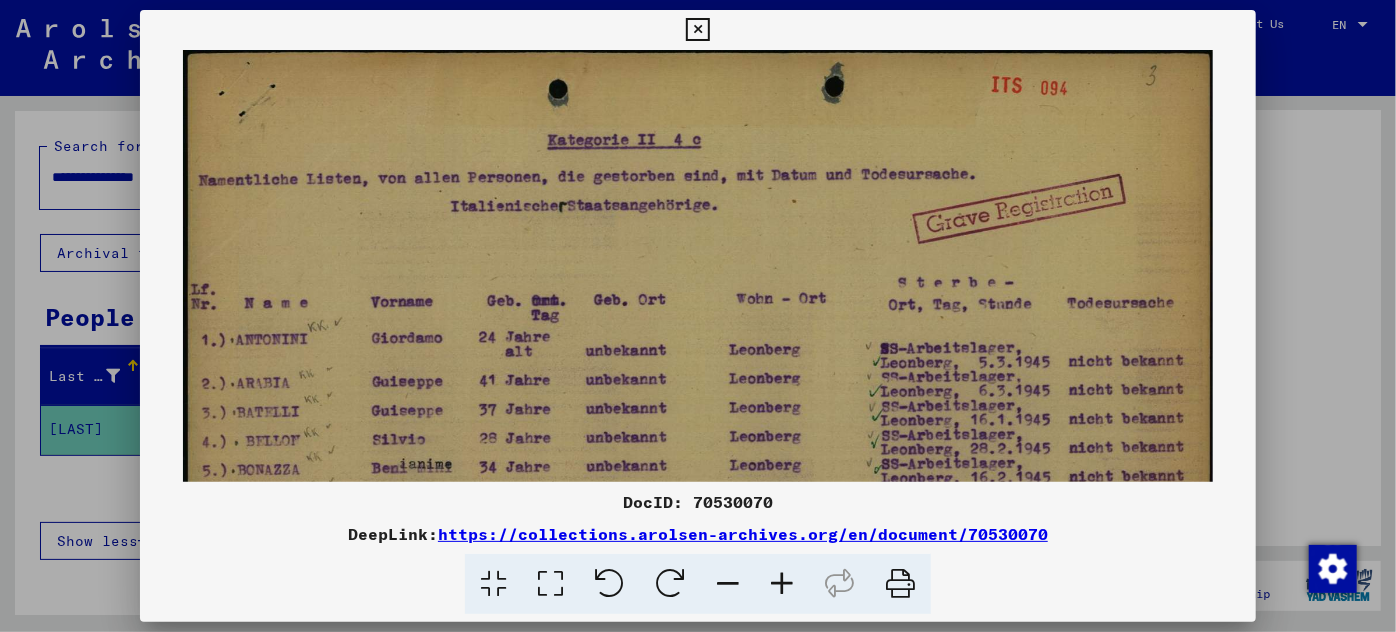 click at bounding box center [782, 584] 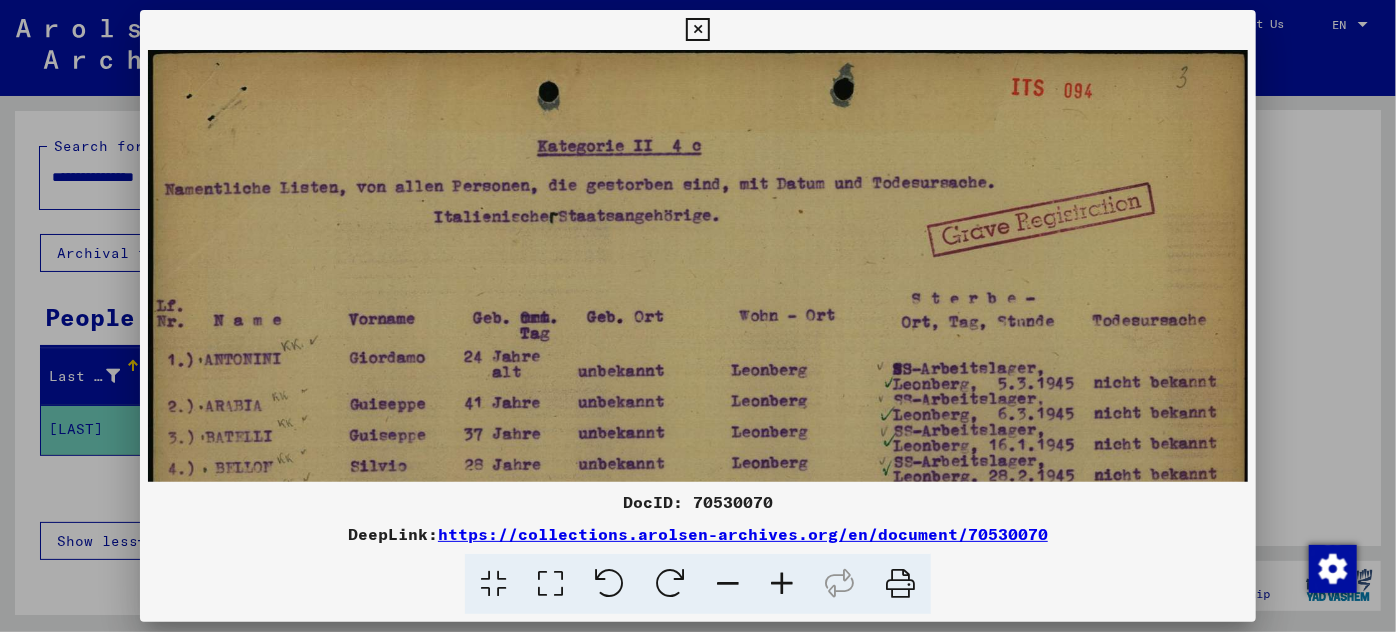 click at bounding box center (782, 584) 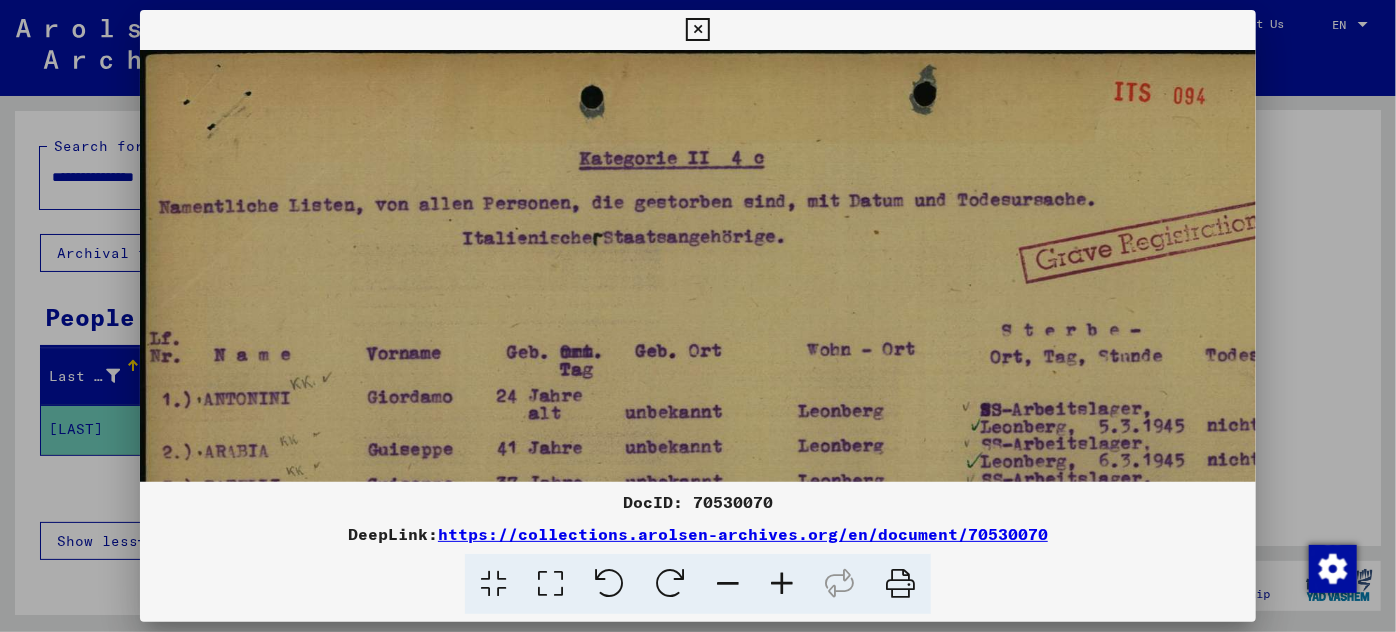click at bounding box center [782, 584] 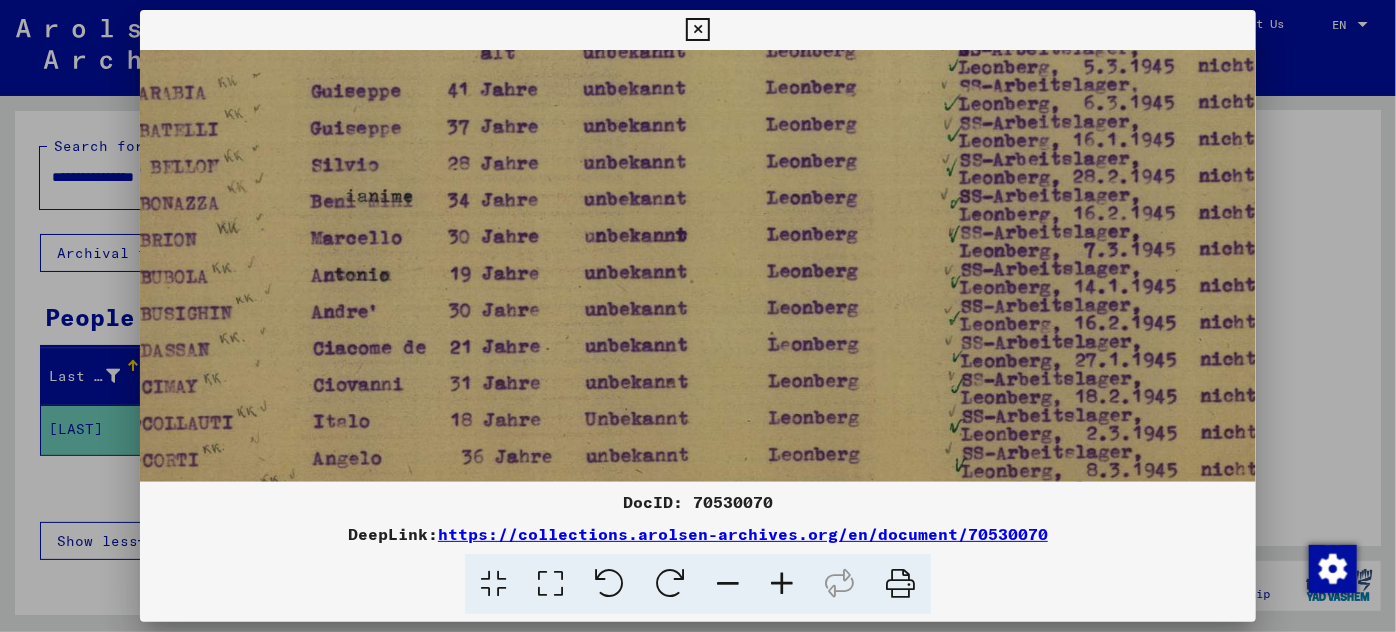 scroll, scrollTop: 394, scrollLeft: 73, axis: both 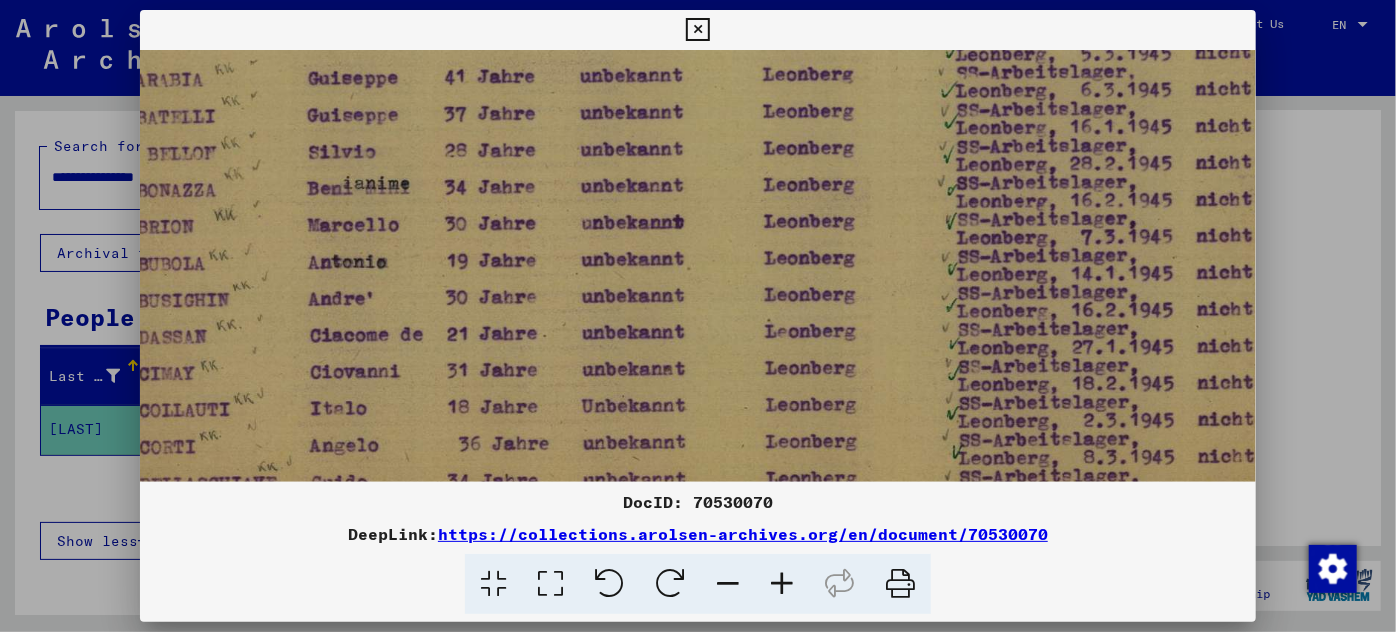 drag, startPoint x: 709, startPoint y: 421, endPoint x: 634, endPoint y: 26, distance: 402.05722 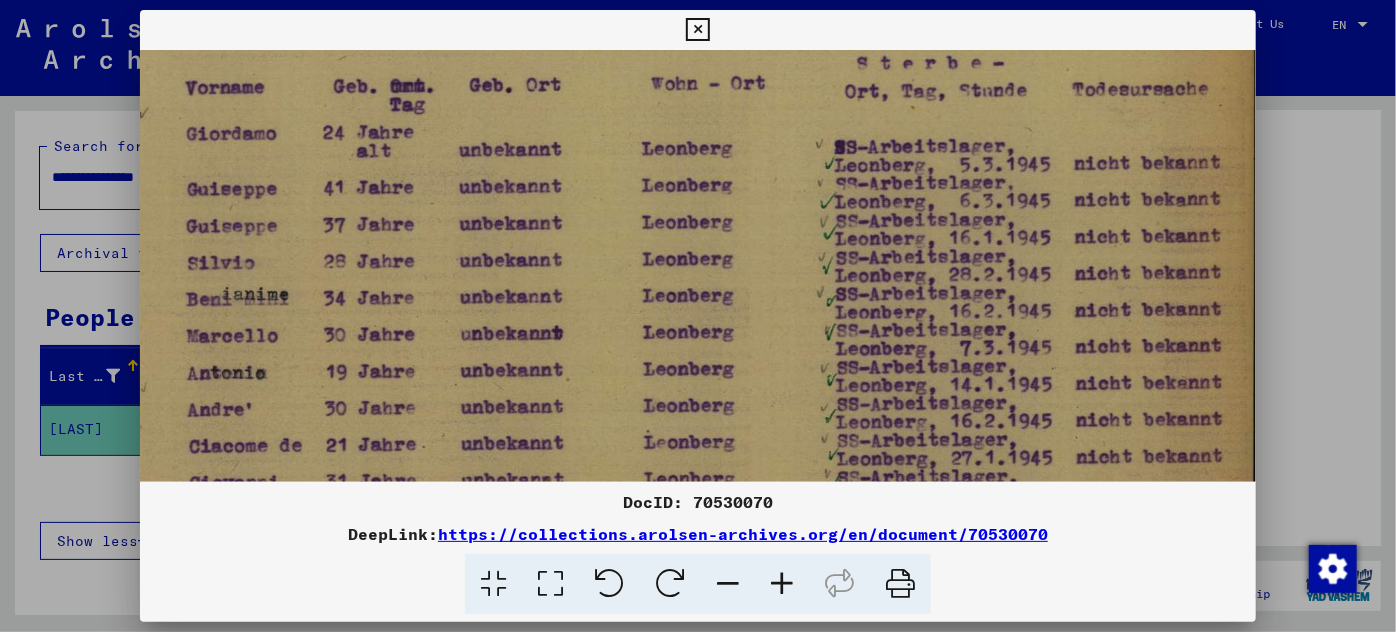 scroll, scrollTop: 282, scrollLeft: 194, axis: both 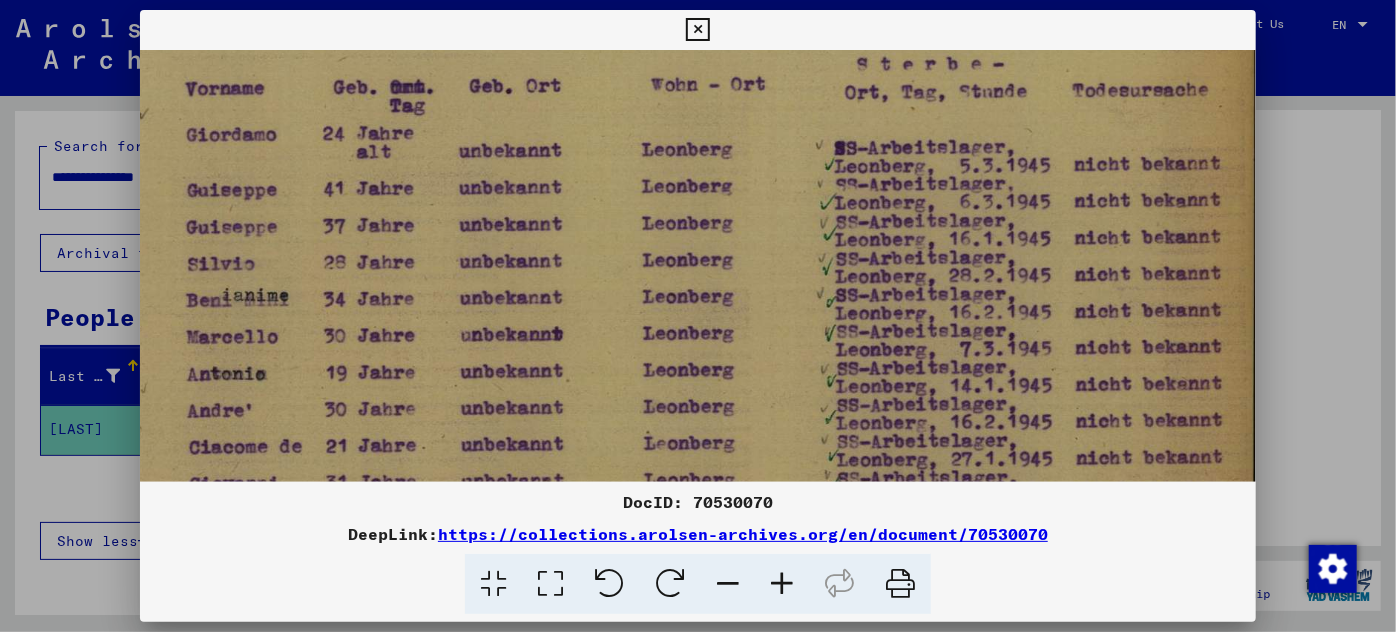 drag, startPoint x: 546, startPoint y: 322, endPoint x: 456, endPoint y: 433, distance: 142.90207 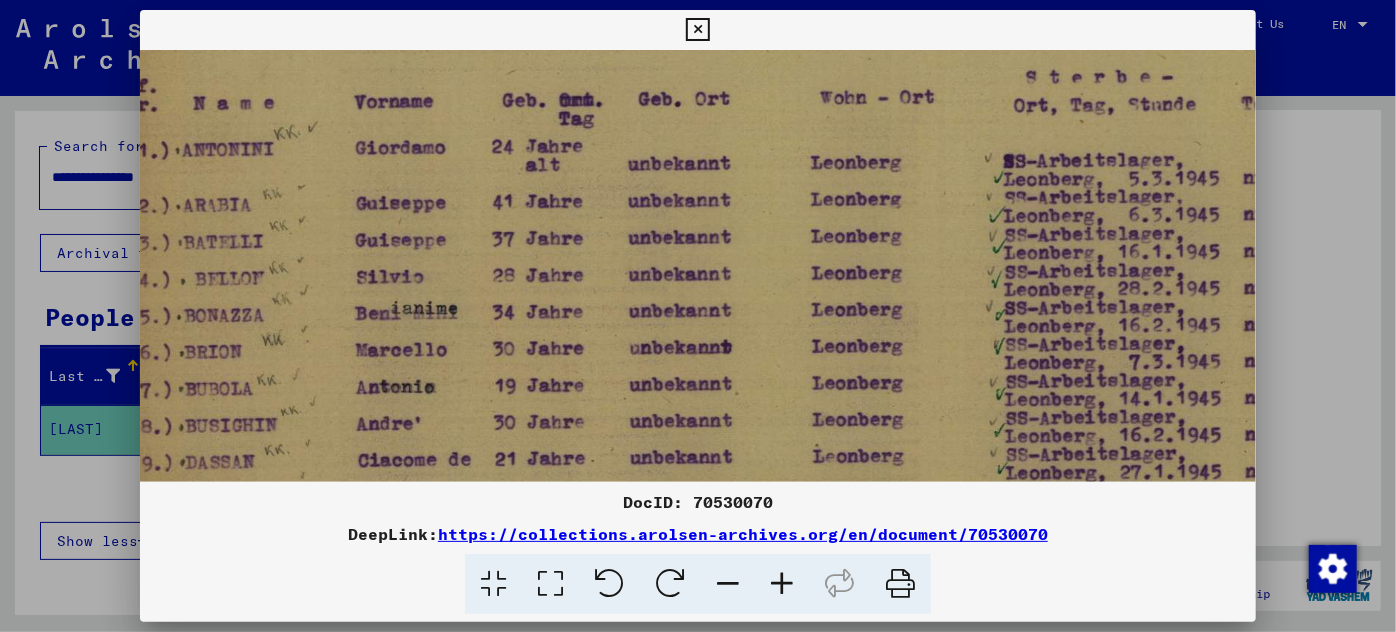 scroll, scrollTop: 269, scrollLeft: 20, axis: both 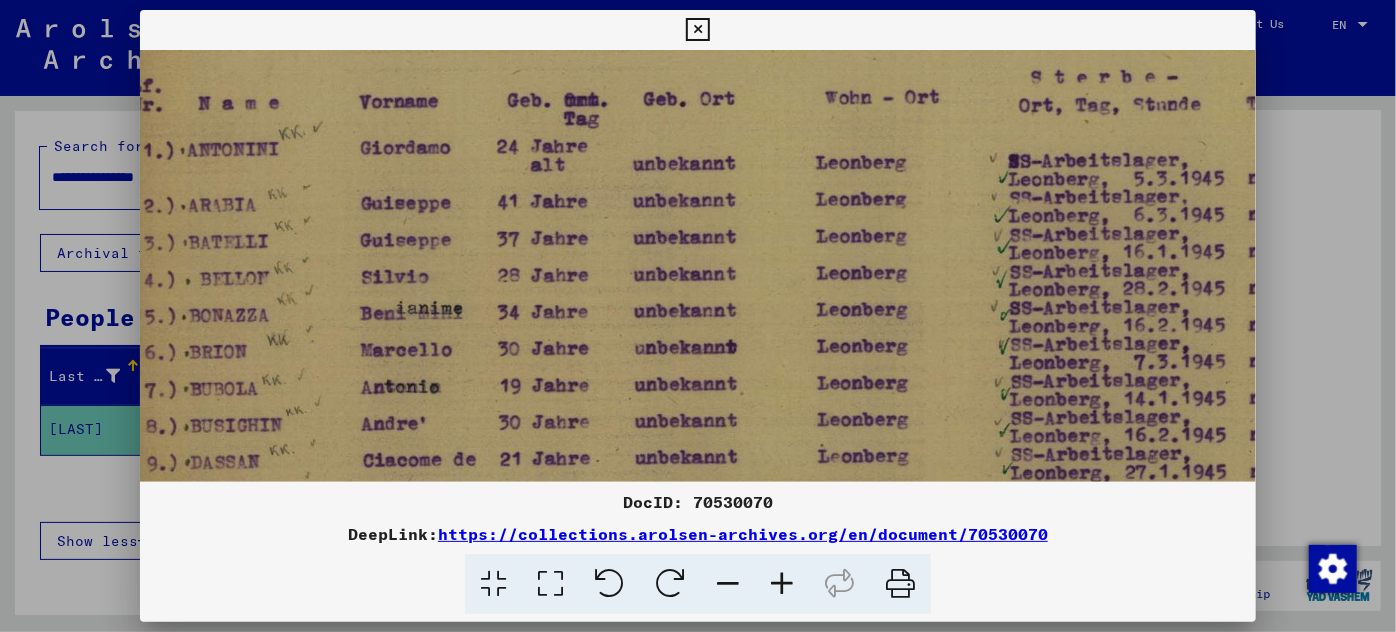 drag, startPoint x: 463, startPoint y: 338, endPoint x: 674, endPoint y: 358, distance: 211.94576 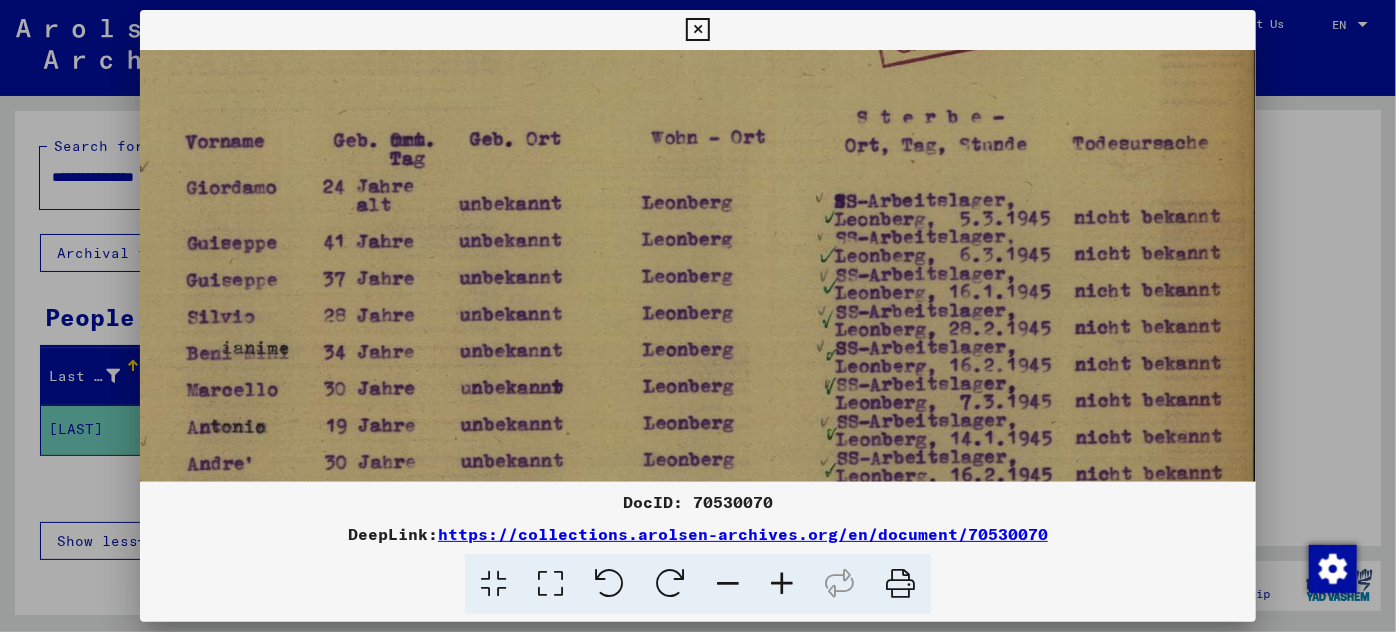 scroll, scrollTop: 229, scrollLeft: 194, axis: both 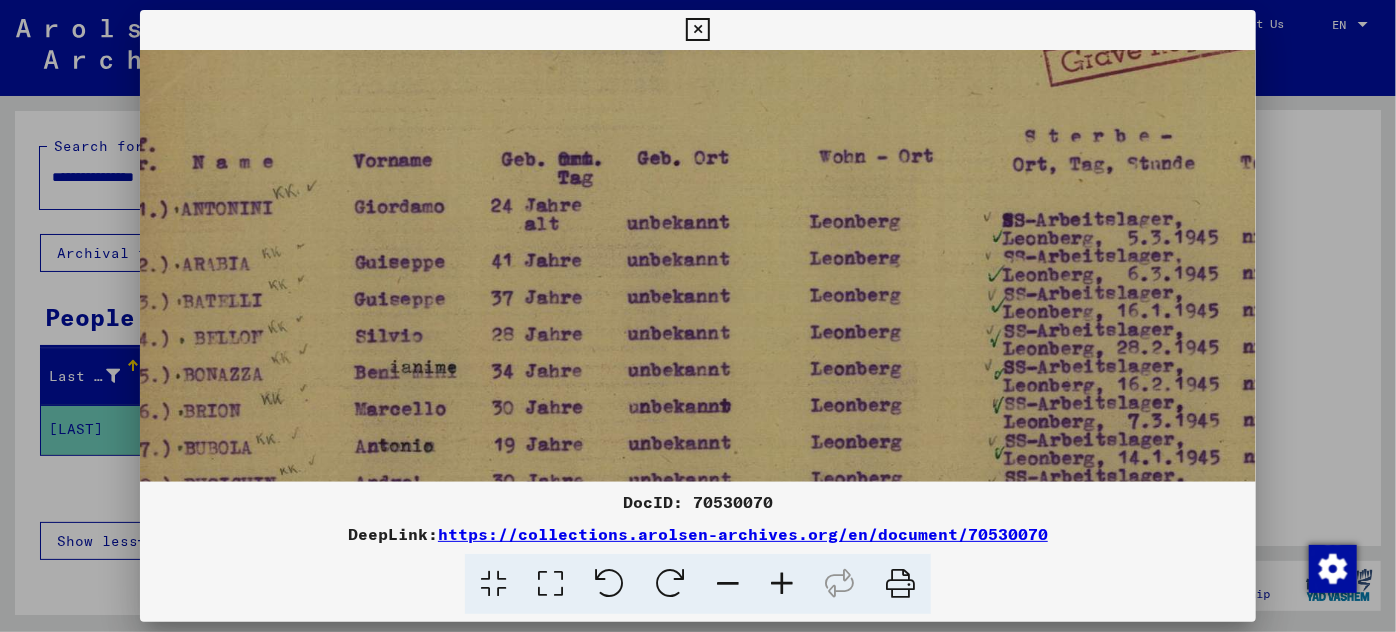 drag, startPoint x: 361, startPoint y: 395, endPoint x: 531, endPoint y: 415, distance: 171.17242 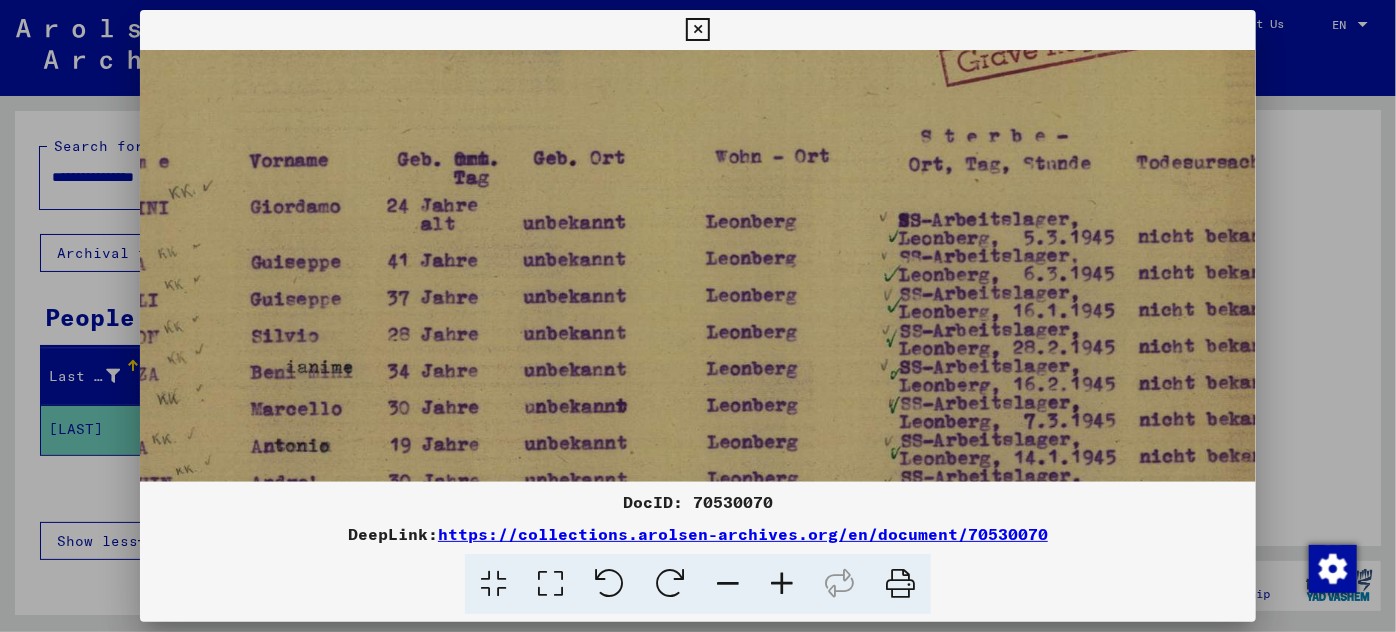 scroll, scrollTop: 210, scrollLeft: 194, axis: both 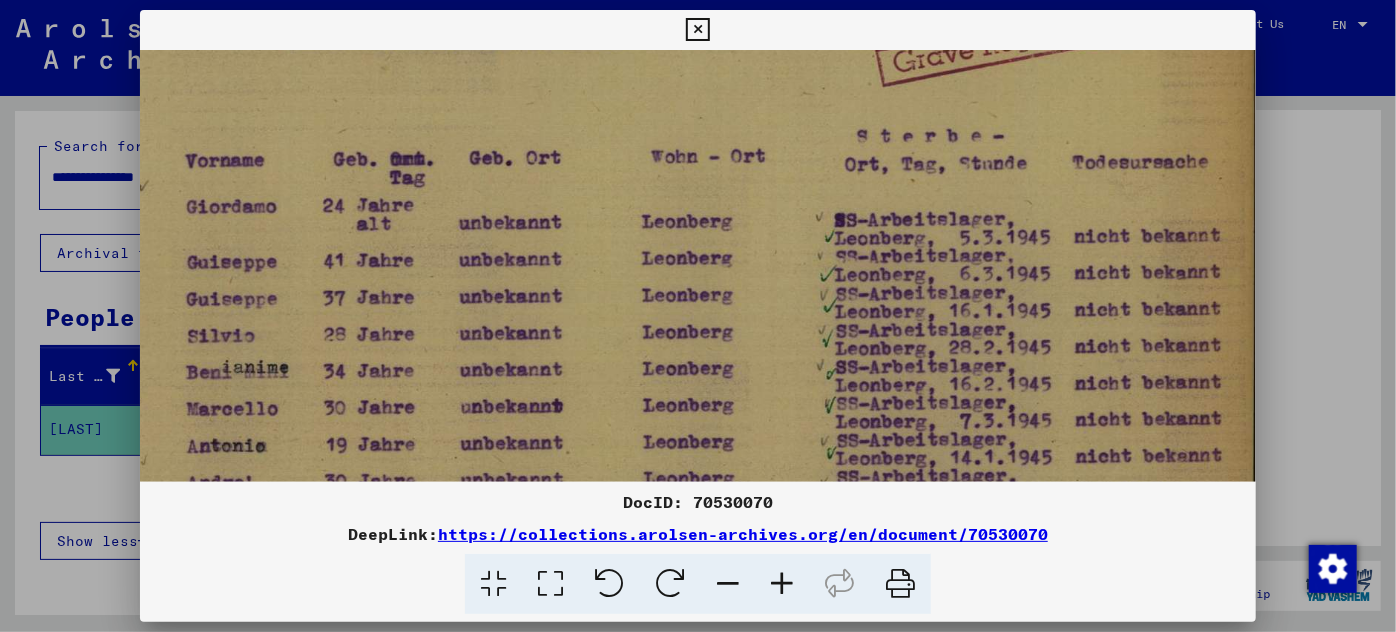drag, startPoint x: 760, startPoint y: 348, endPoint x: 370, endPoint y: 348, distance: 390 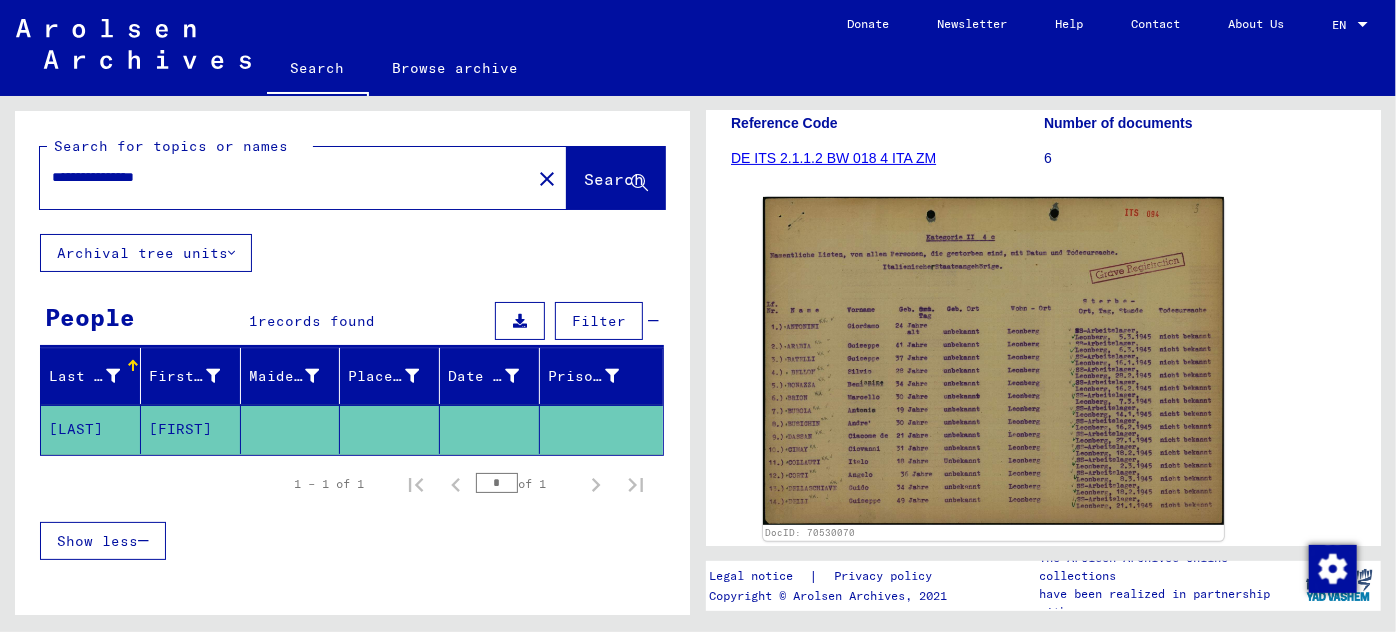 click on "**********" at bounding box center [285, 177] 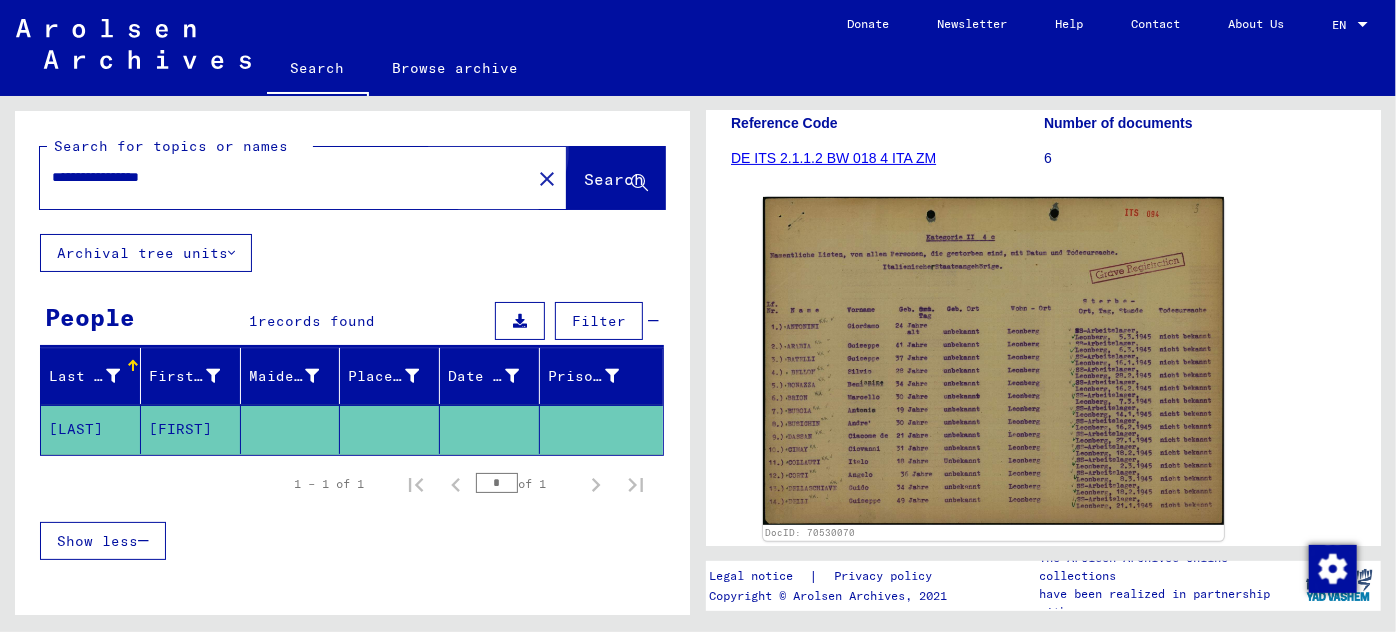 click on "Search" 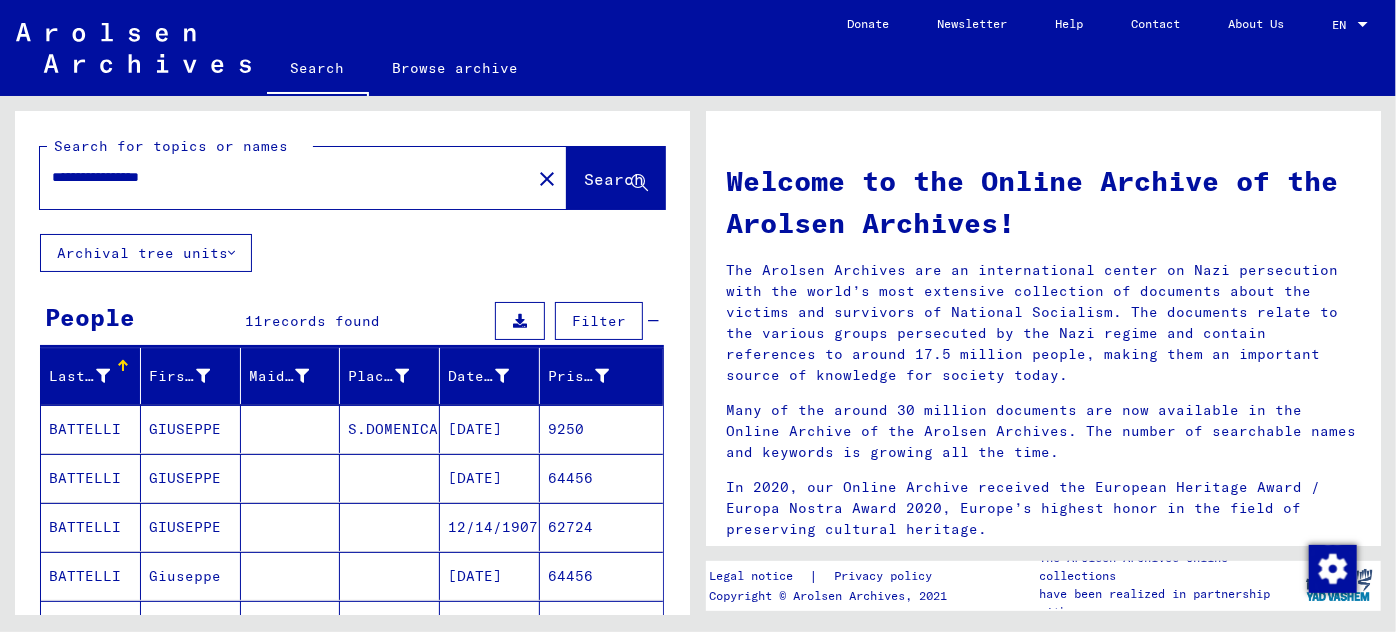 click on "12/14/1907" at bounding box center (490, 576) 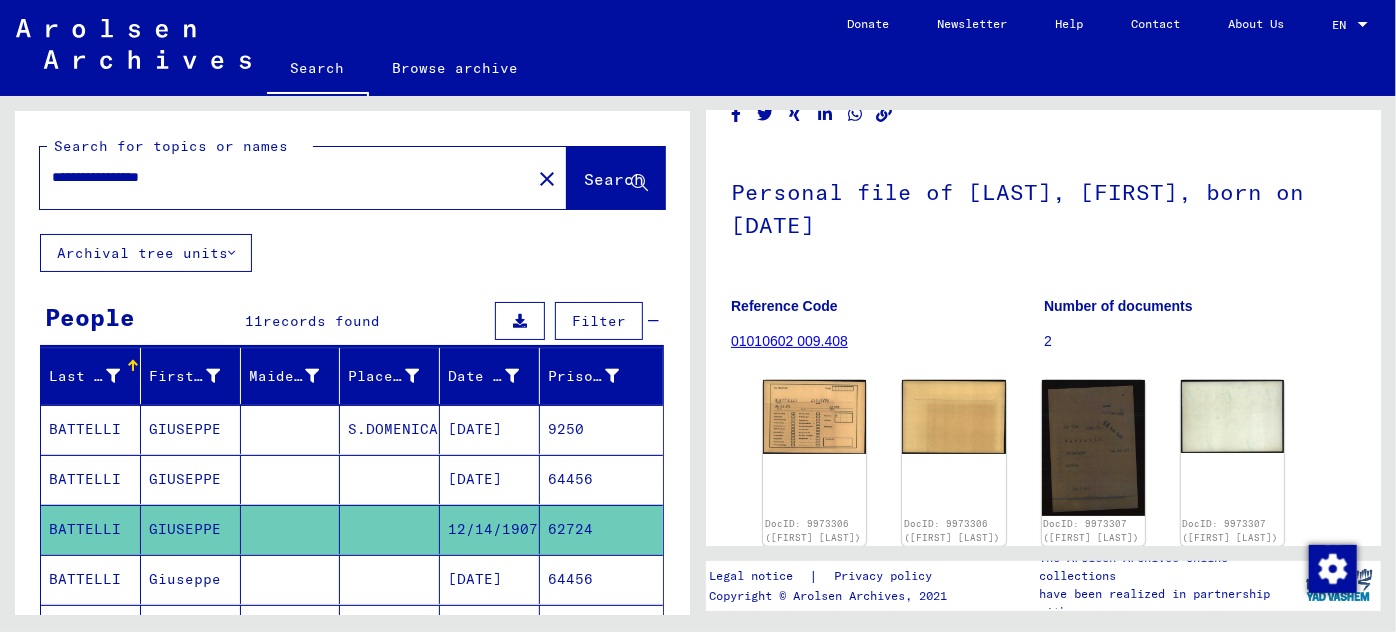 scroll, scrollTop: 90, scrollLeft: 0, axis: vertical 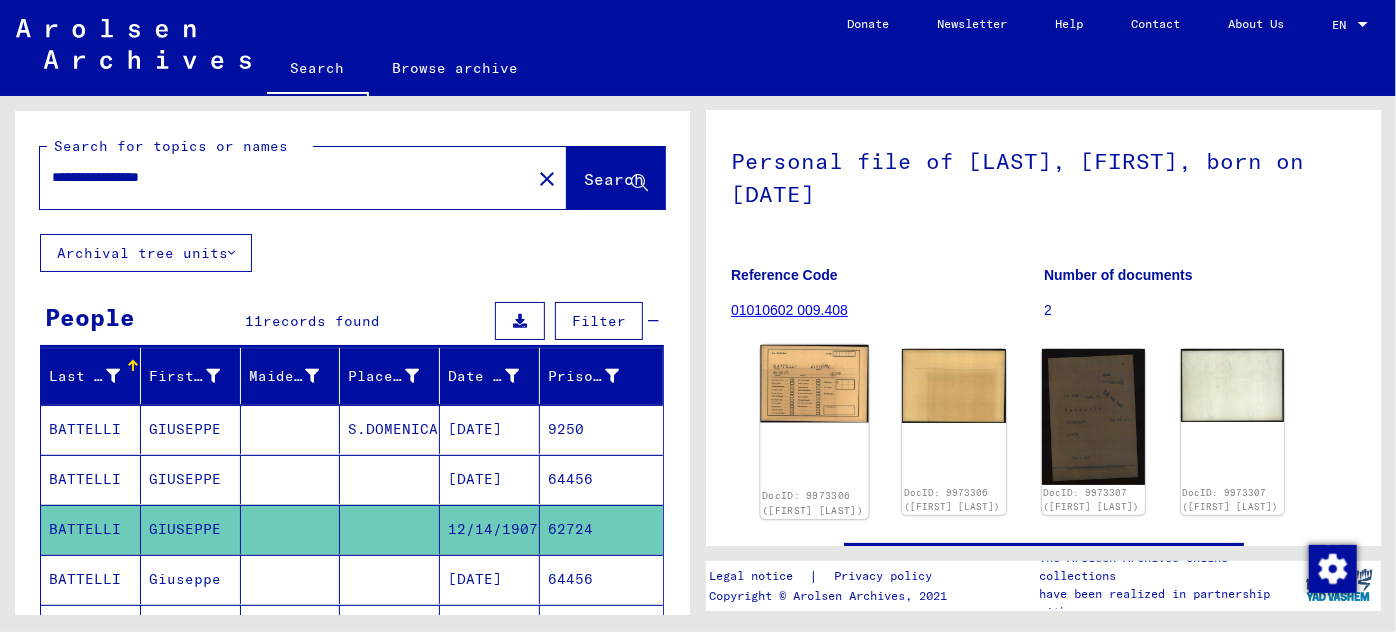 click 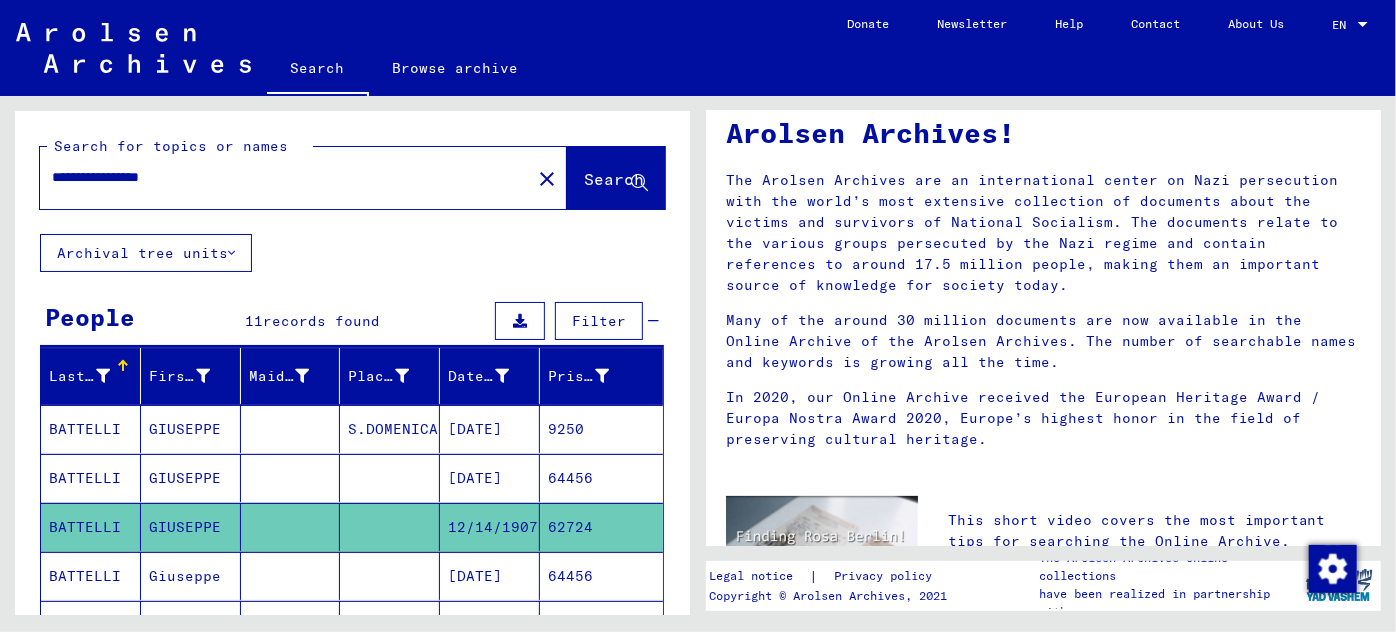 scroll, scrollTop: 0, scrollLeft: 0, axis: both 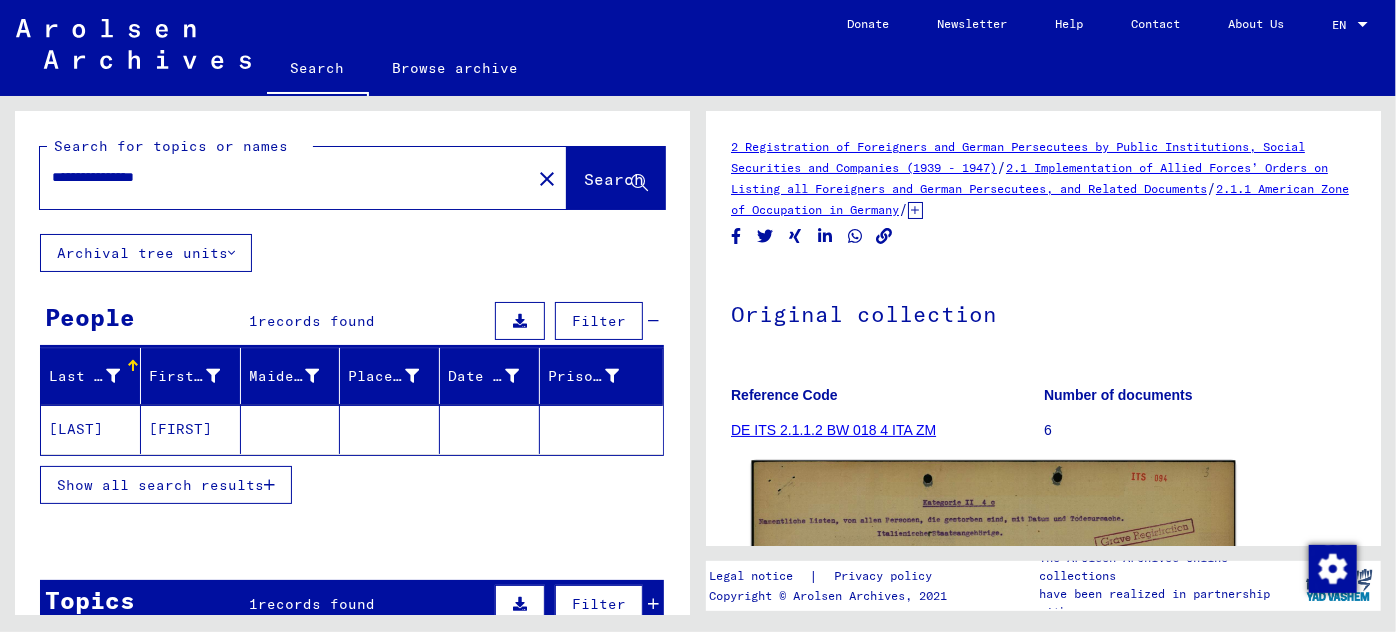 click 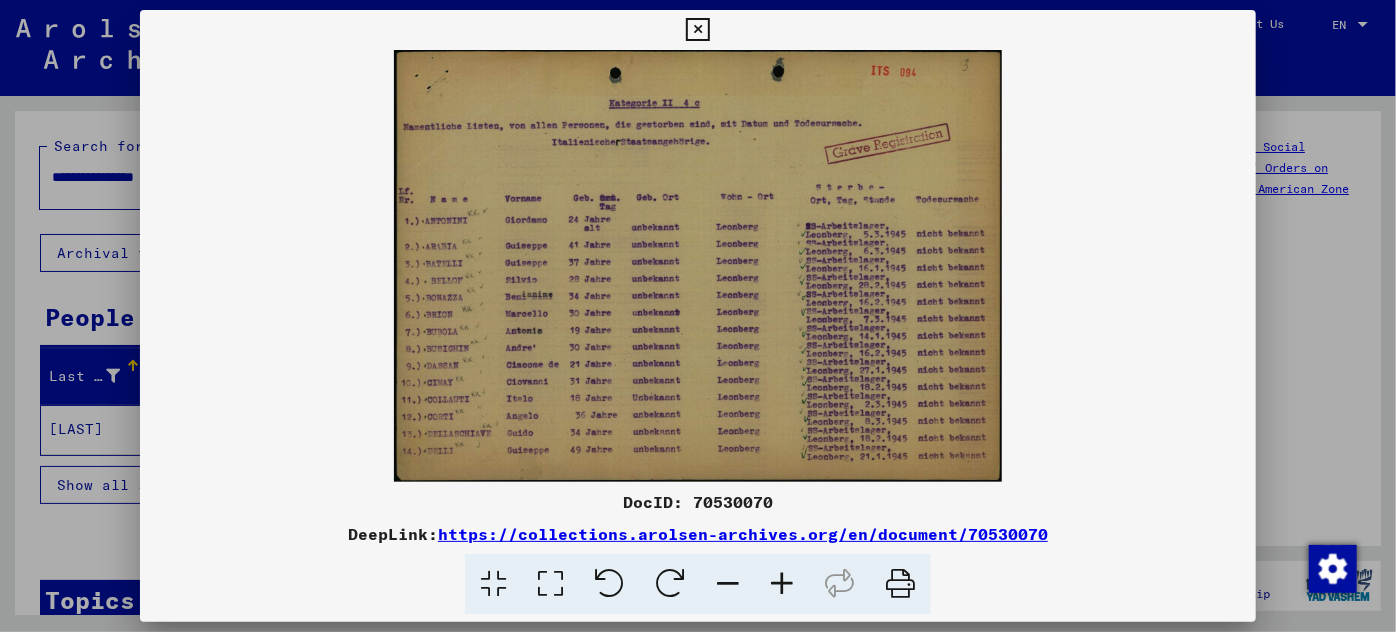 click at bounding box center (782, 584) 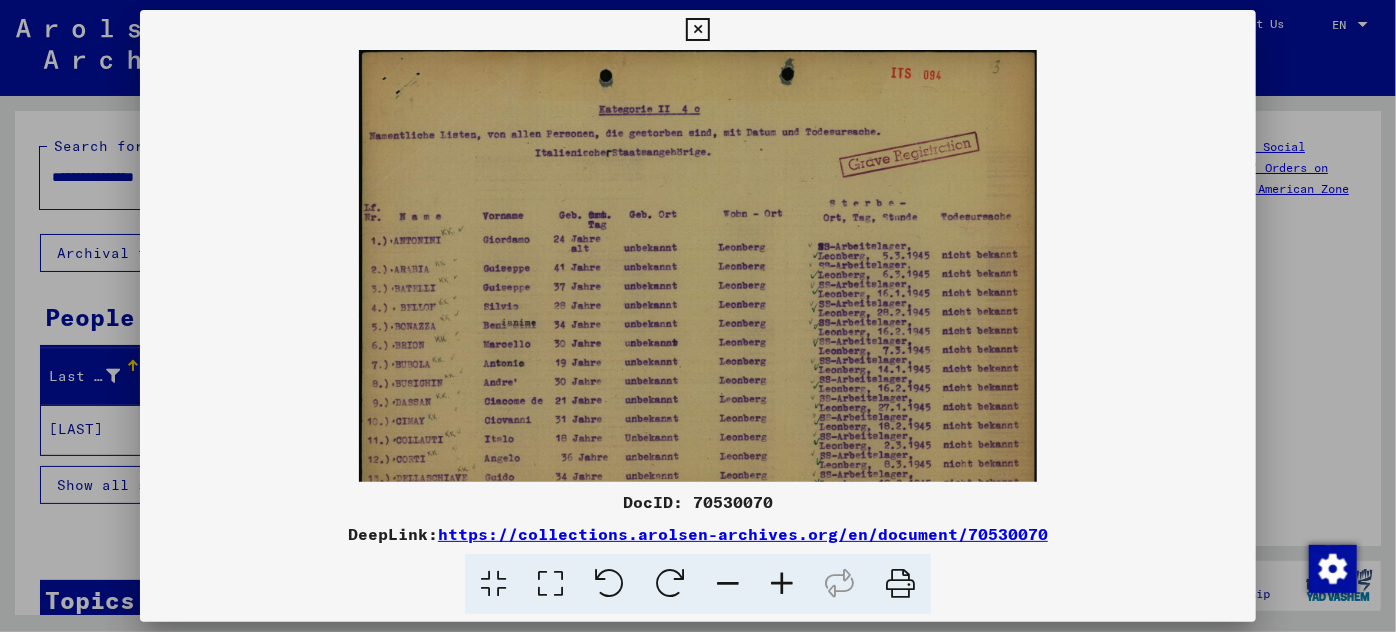 click at bounding box center (782, 584) 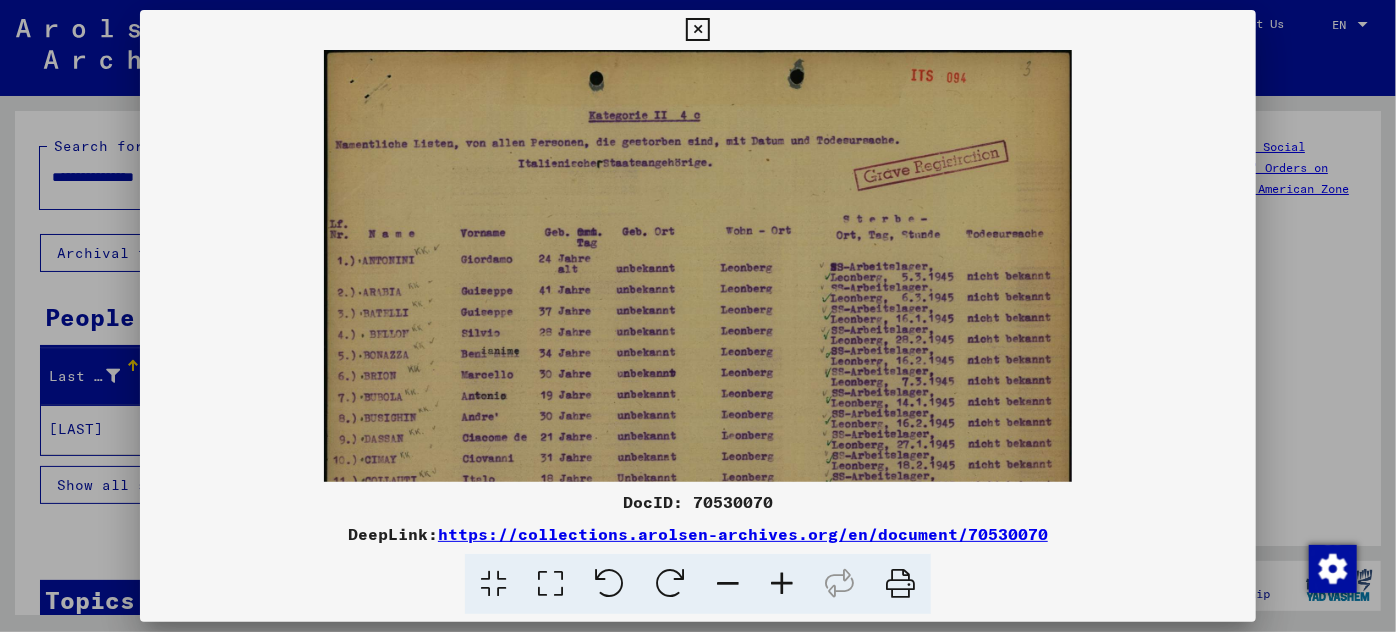 click at bounding box center (782, 584) 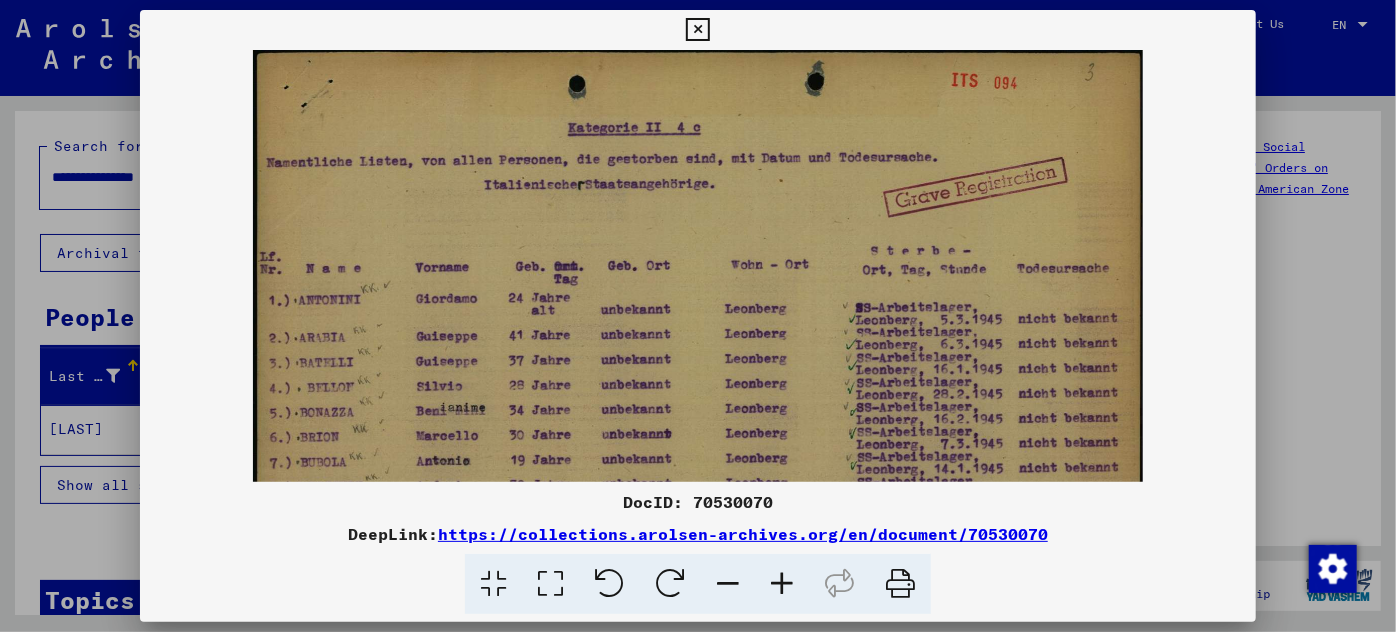 click at bounding box center (782, 584) 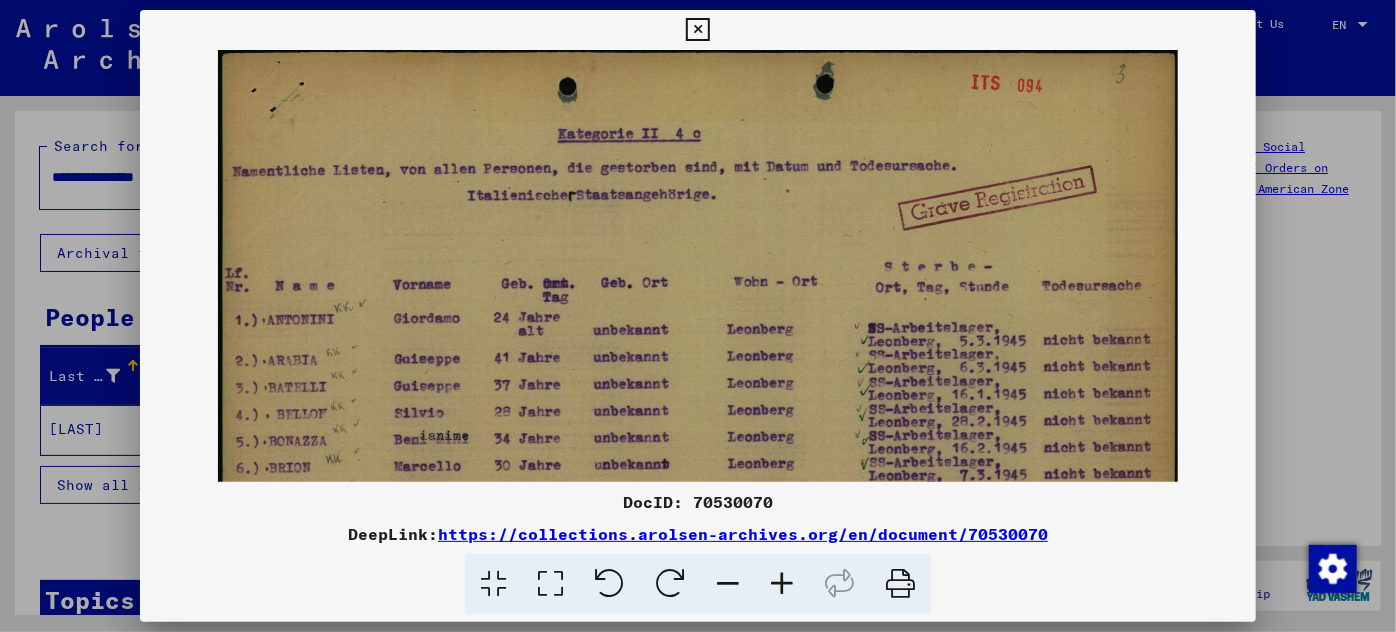 click at bounding box center (782, 584) 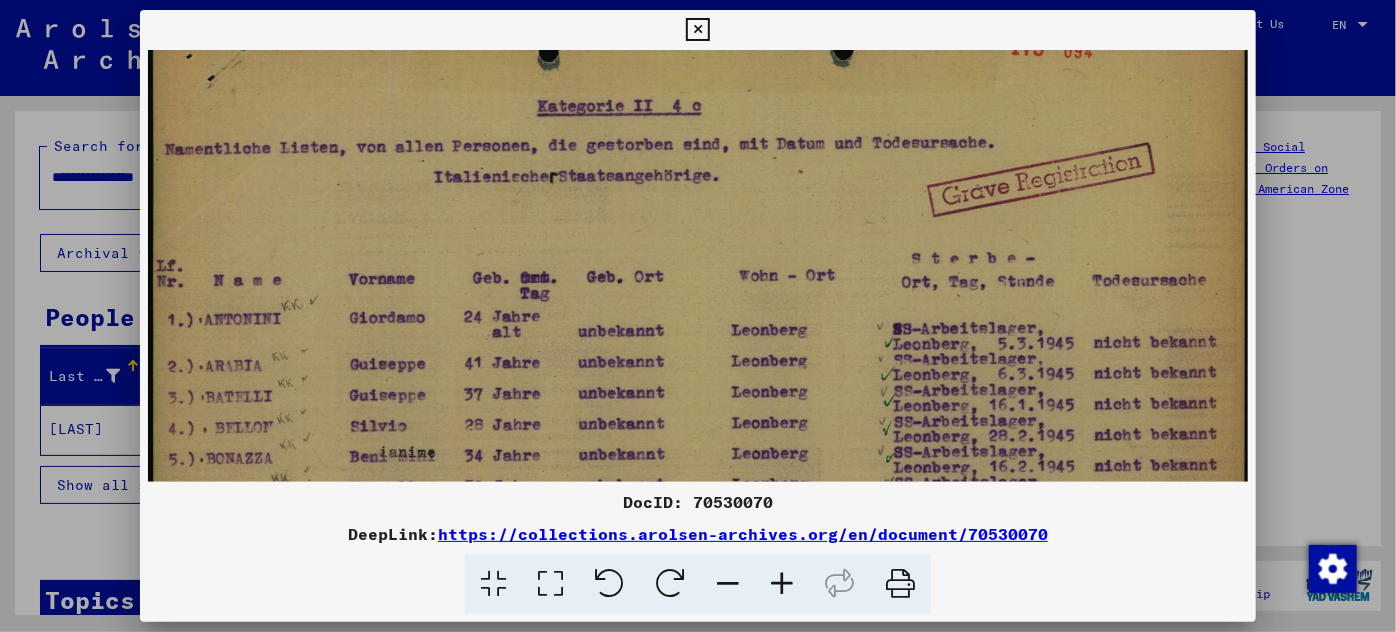 scroll, scrollTop: 45, scrollLeft: 0, axis: vertical 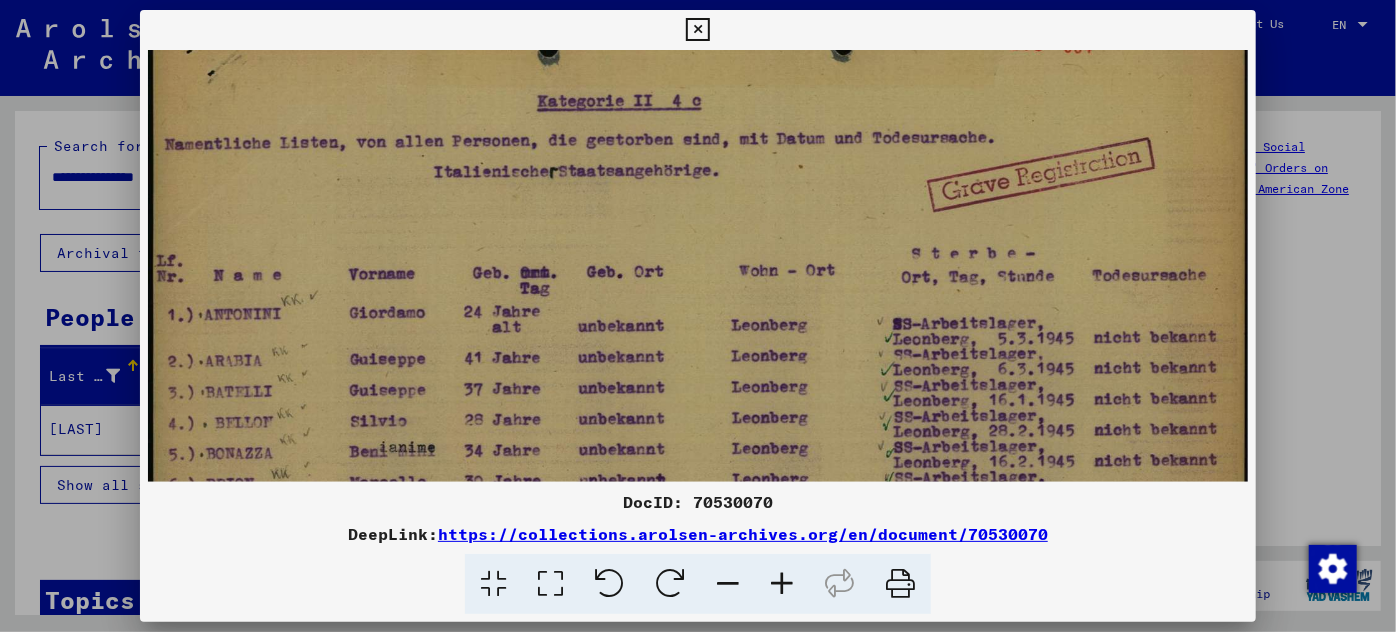 drag, startPoint x: 421, startPoint y: 263, endPoint x: 670, endPoint y: 217, distance: 253.21335 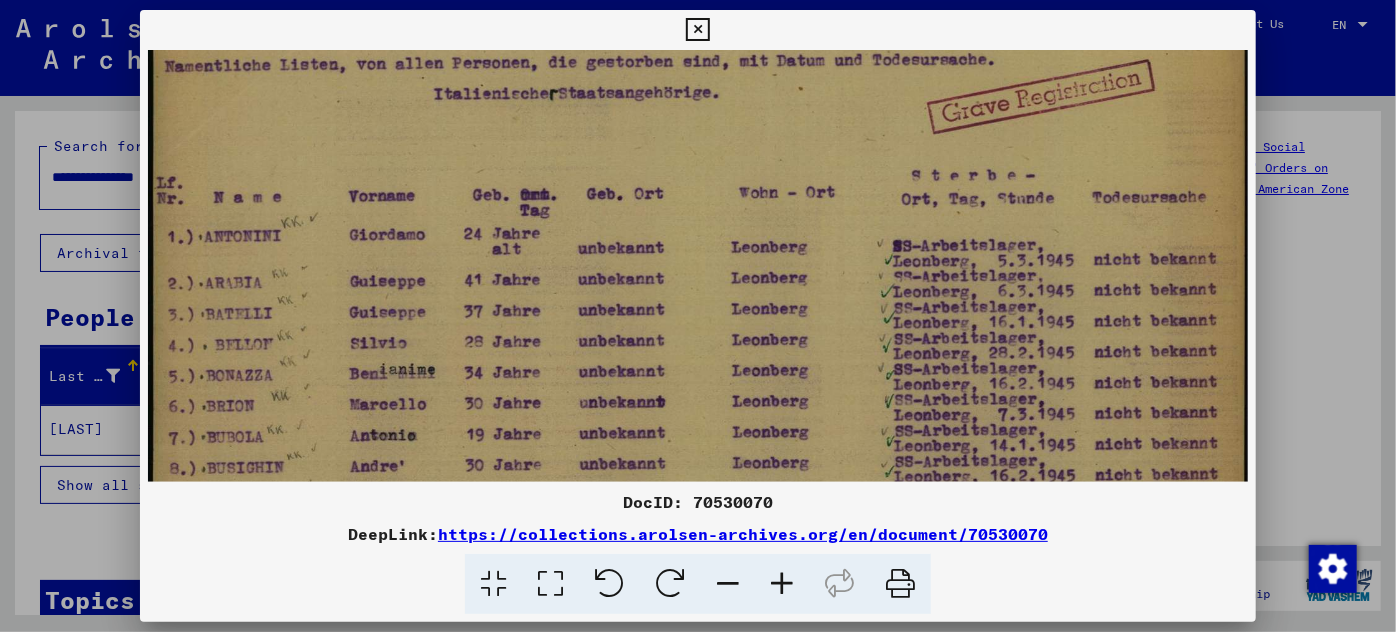 scroll, scrollTop: 127, scrollLeft: 0, axis: vertical 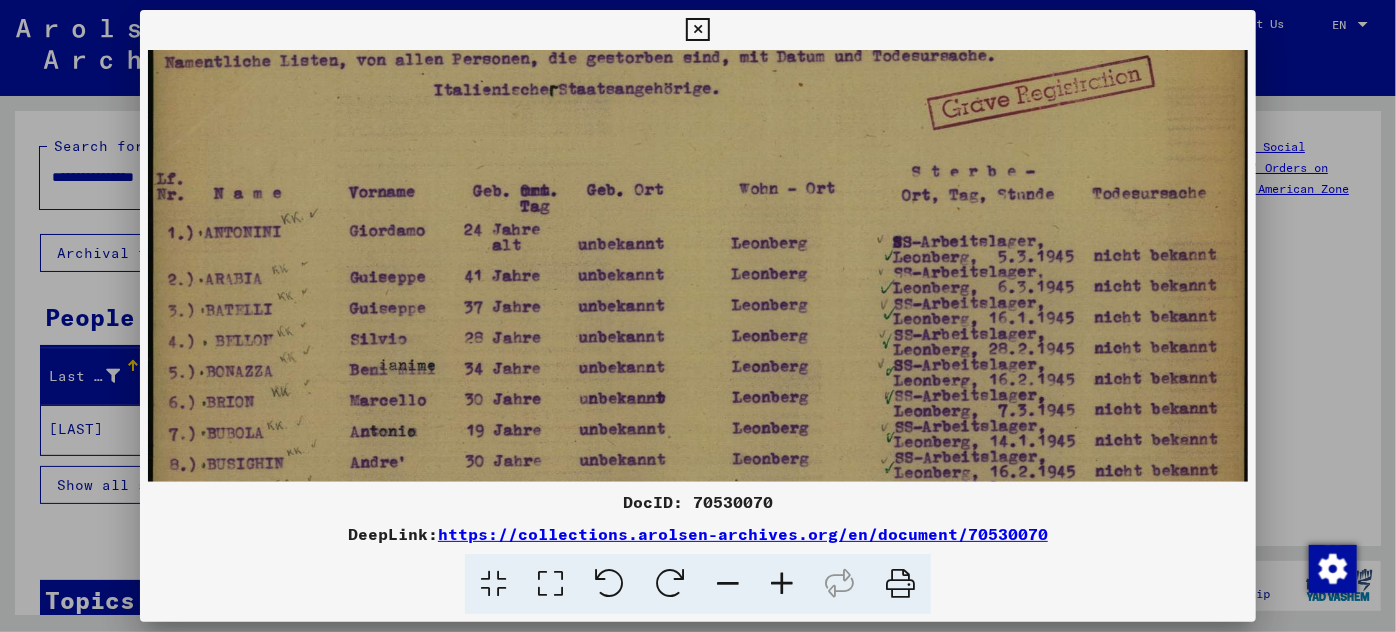 drag, startPoint x: 302, startPoint y: 441, endPoint x: 301, endPoint y: 358, distance: 83.00603 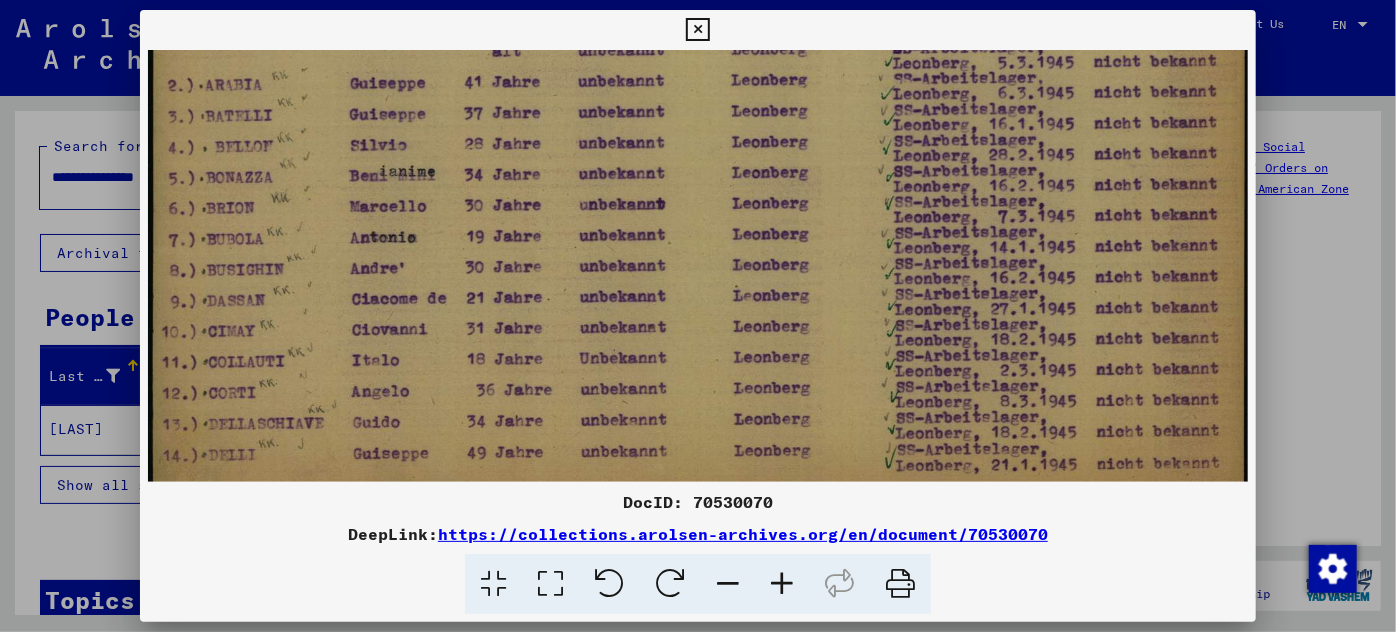 scroll, scrollTop: 349, scrollLeft: 0, axis: vertical 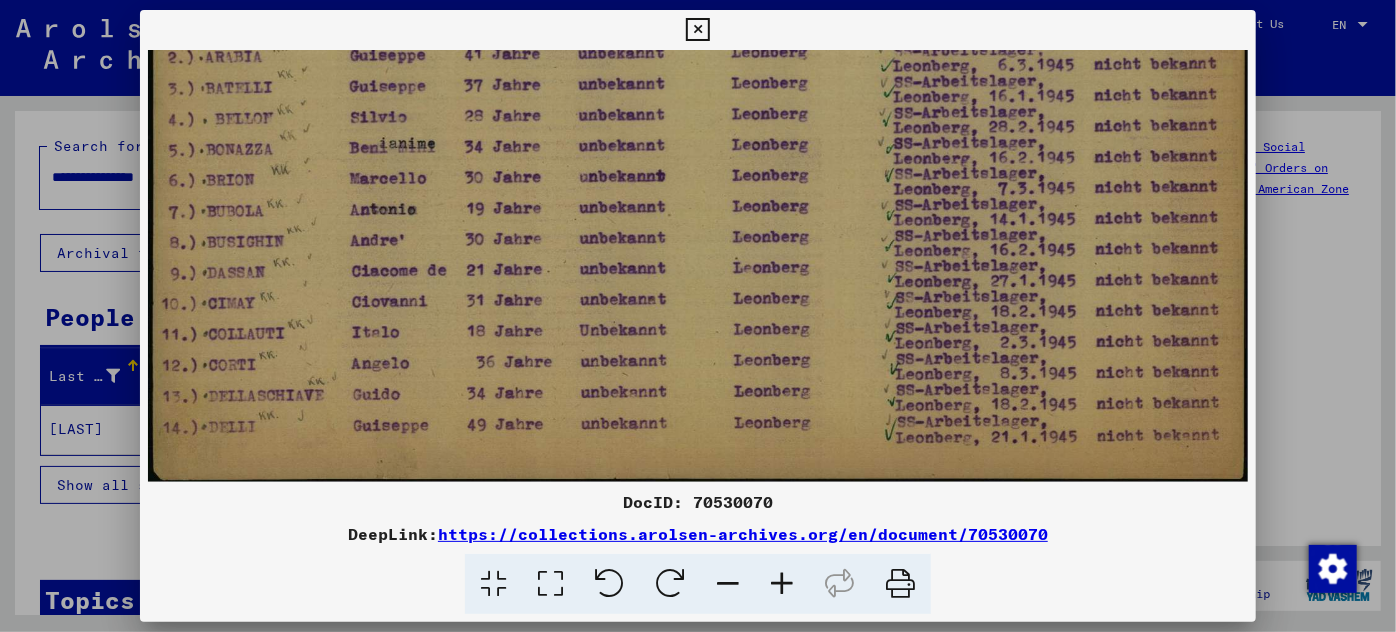 drag, startPoint x: 377, startPoint y: 433, endPoint x: 424, endPoint y: 165, distance: 272.09006 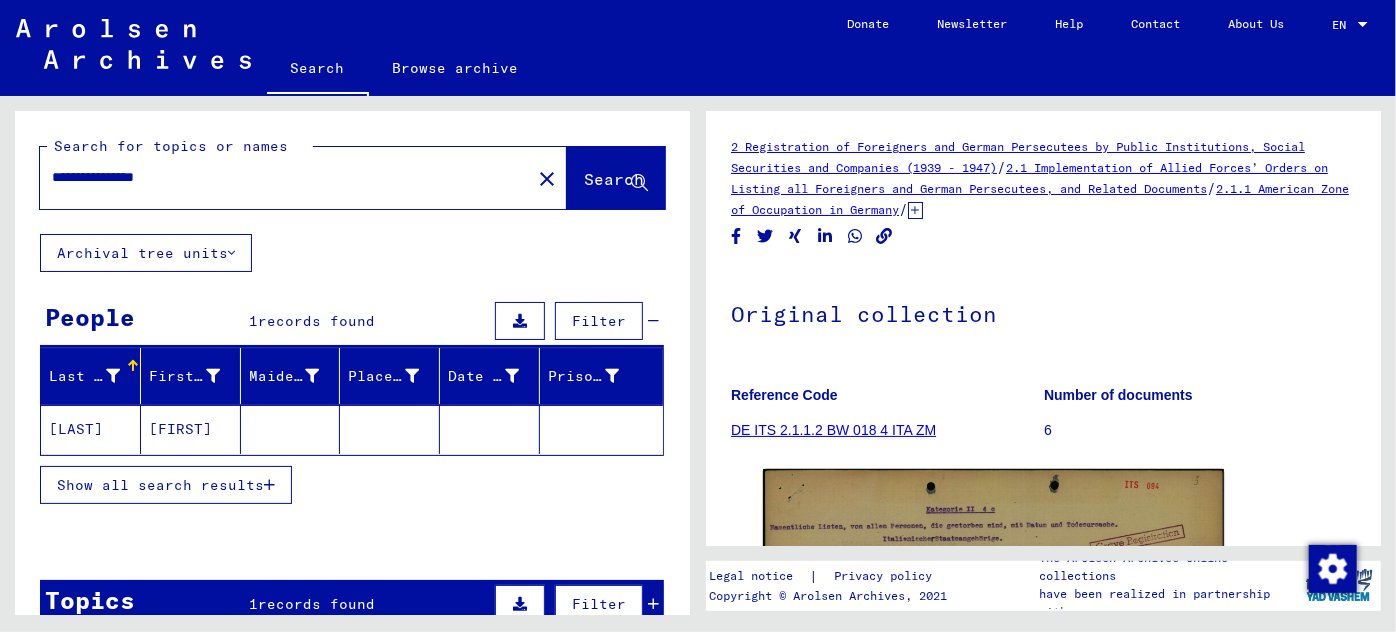 click on "**********" at bounding box center [285, 177] 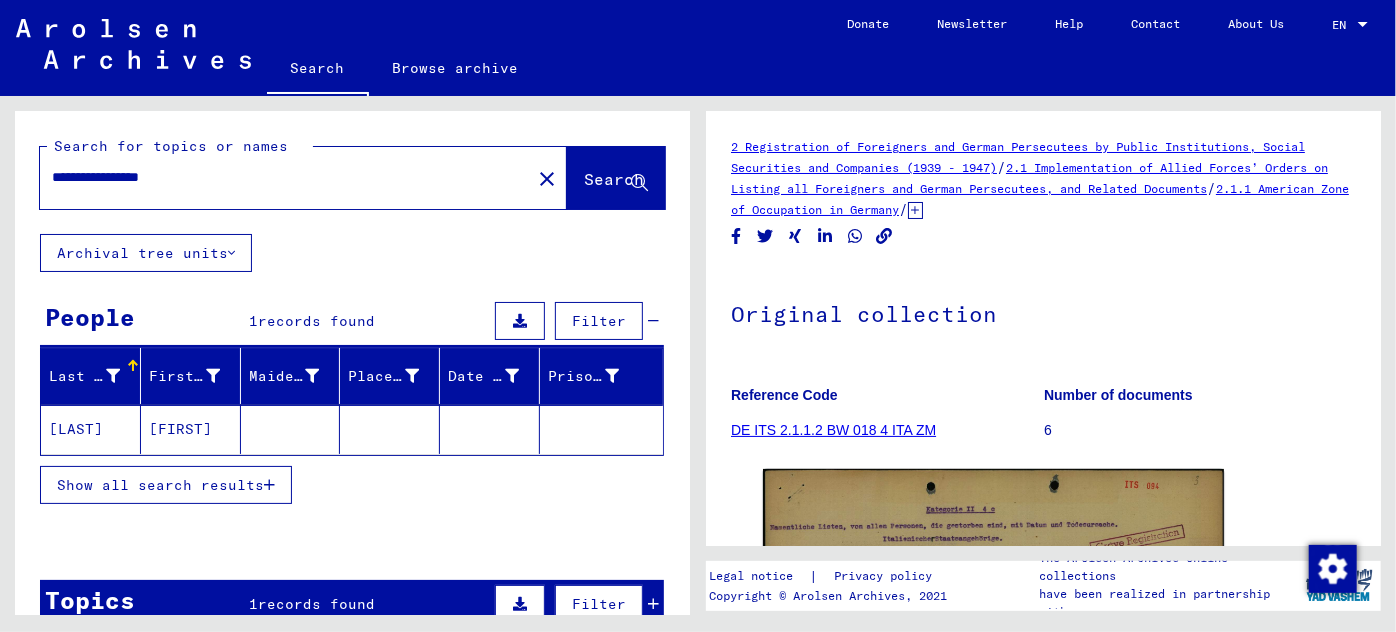 type on "**********" 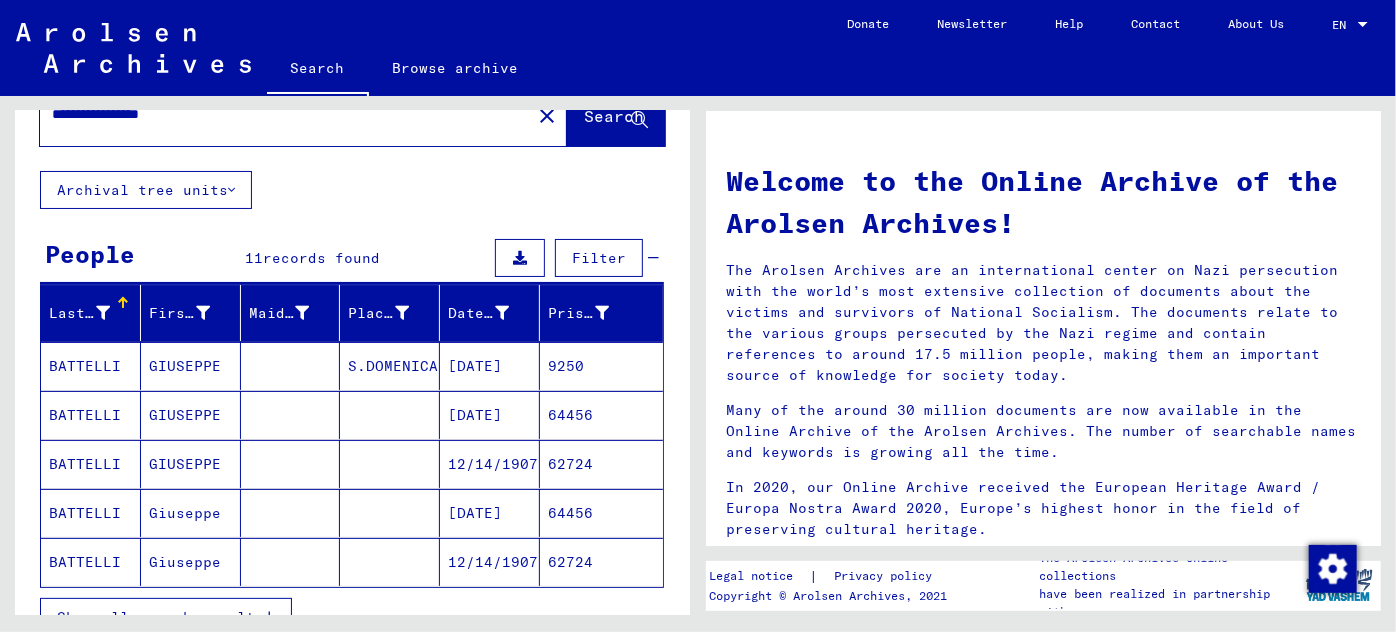 scroll, scrollTop: 90, scrollLeft: 0, axis: vertical 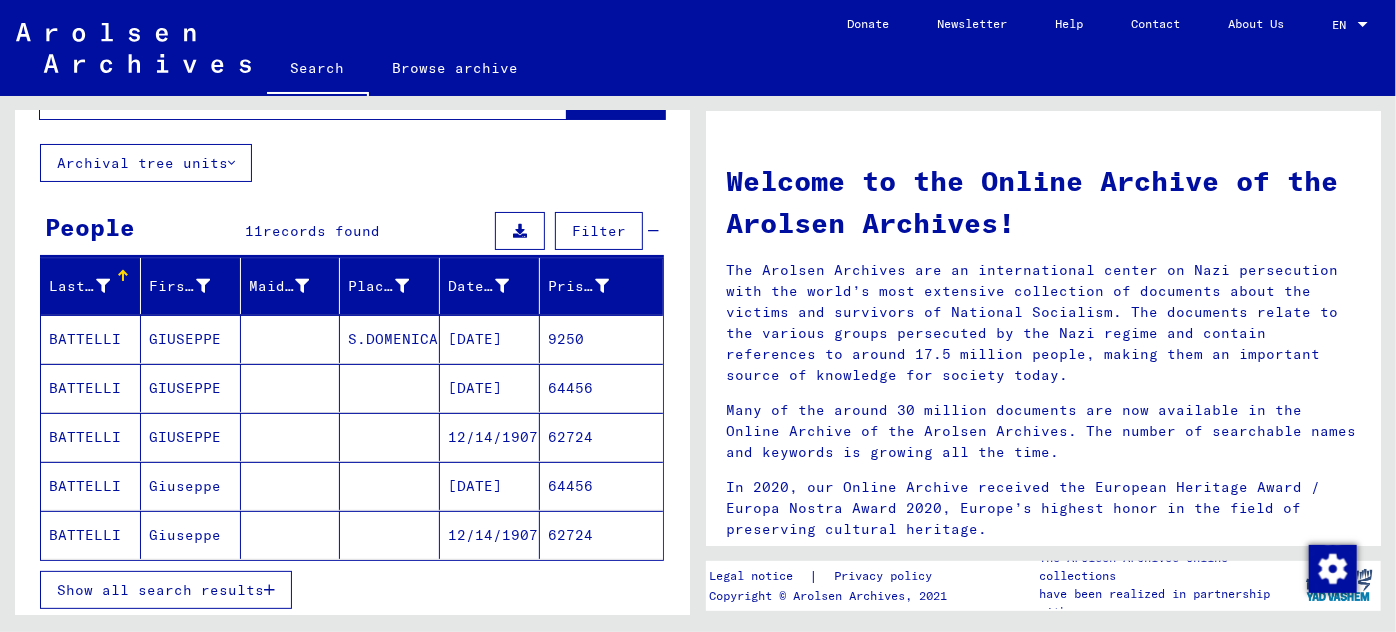 click on "[DATE]" at bounding box center [490, 388] 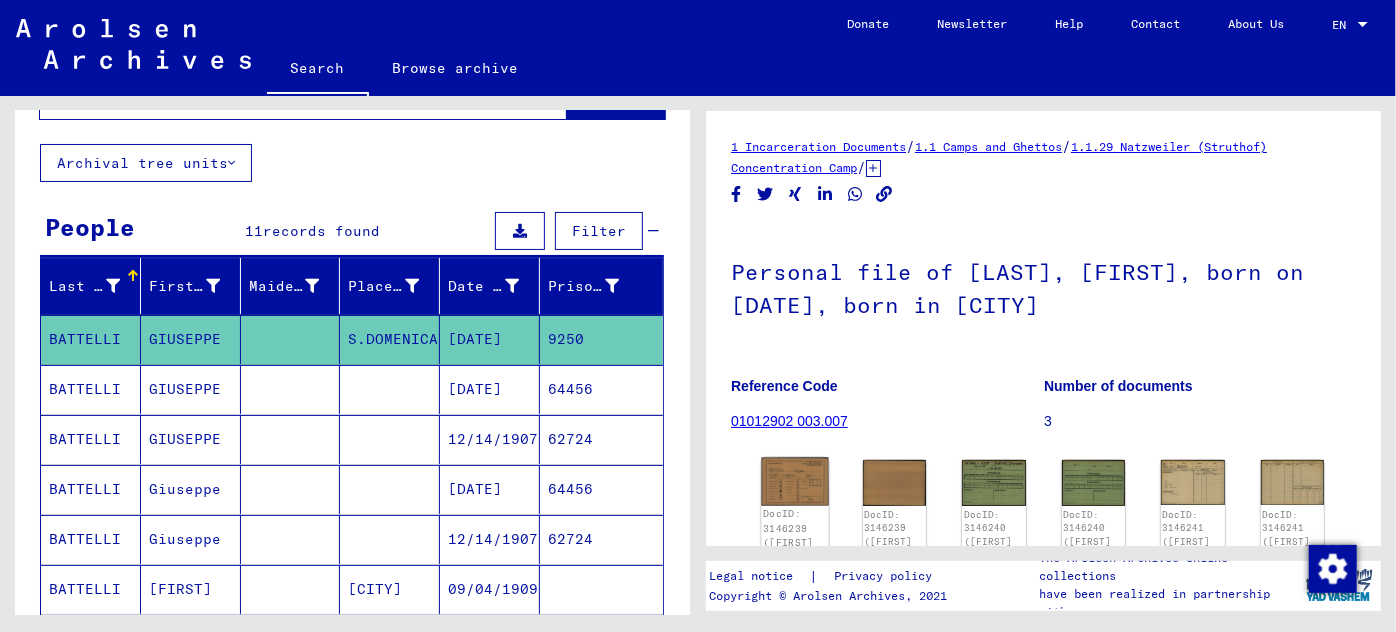 click 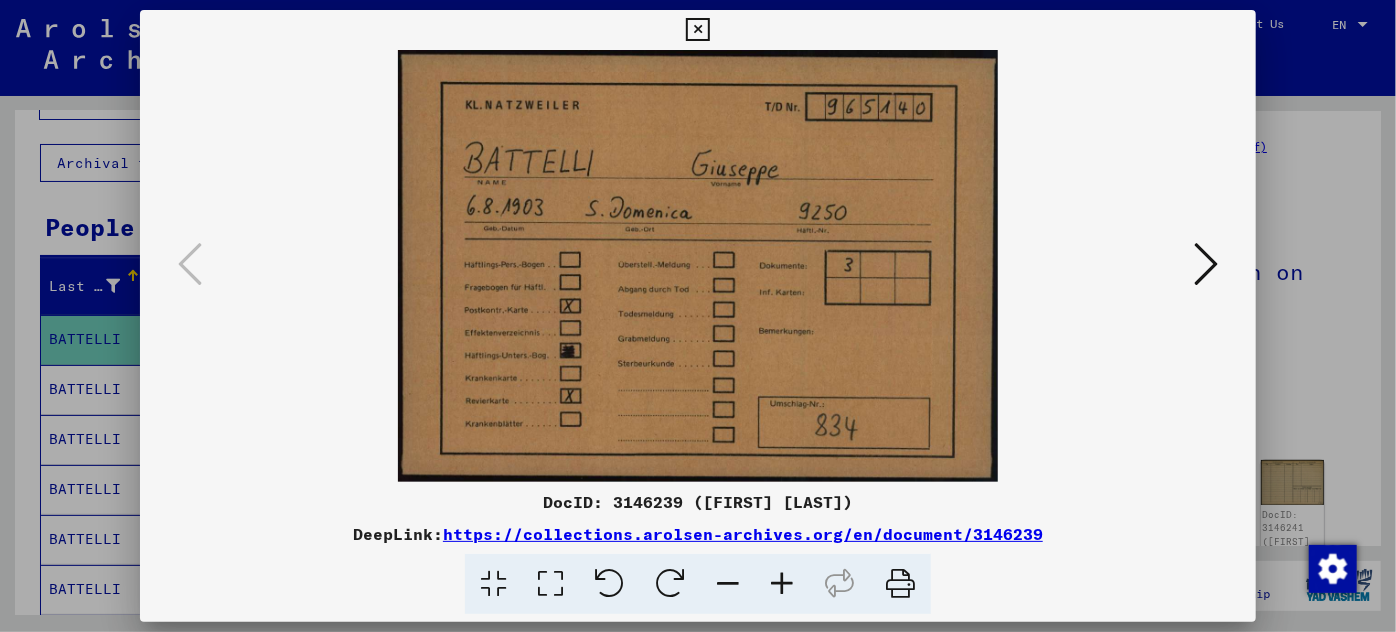 click at bounding box center (1206, 265) 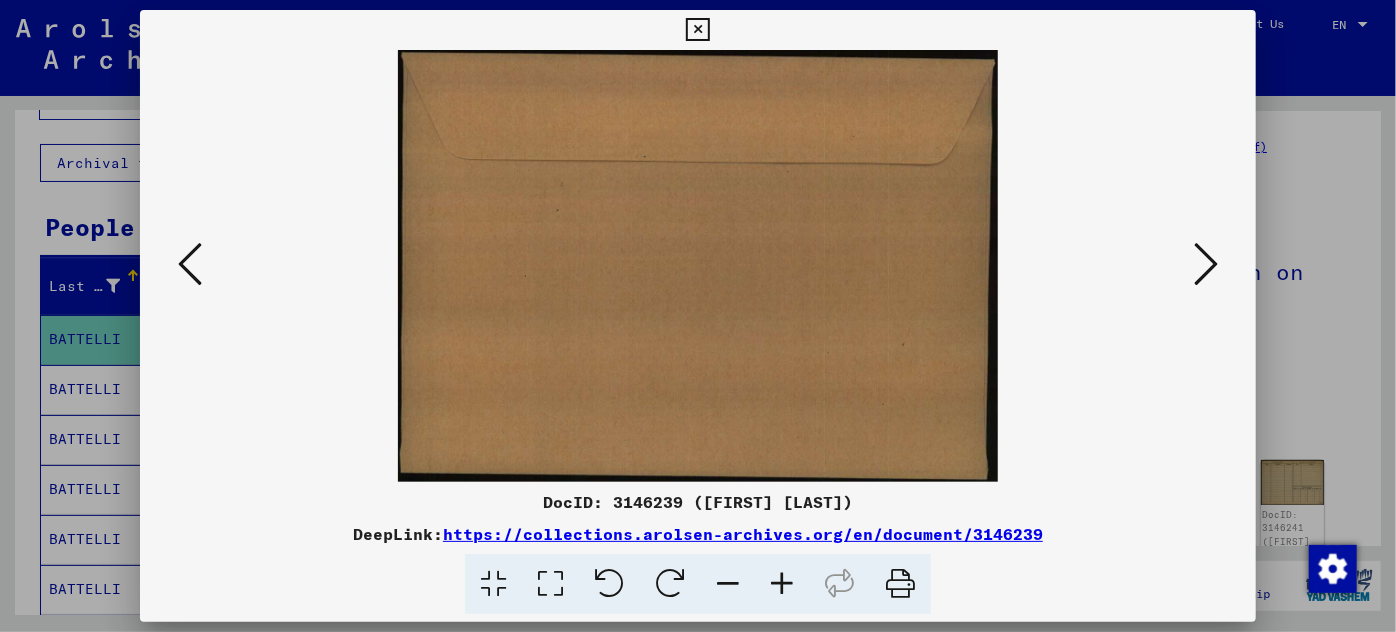 click at bounding box center [1206, 265] 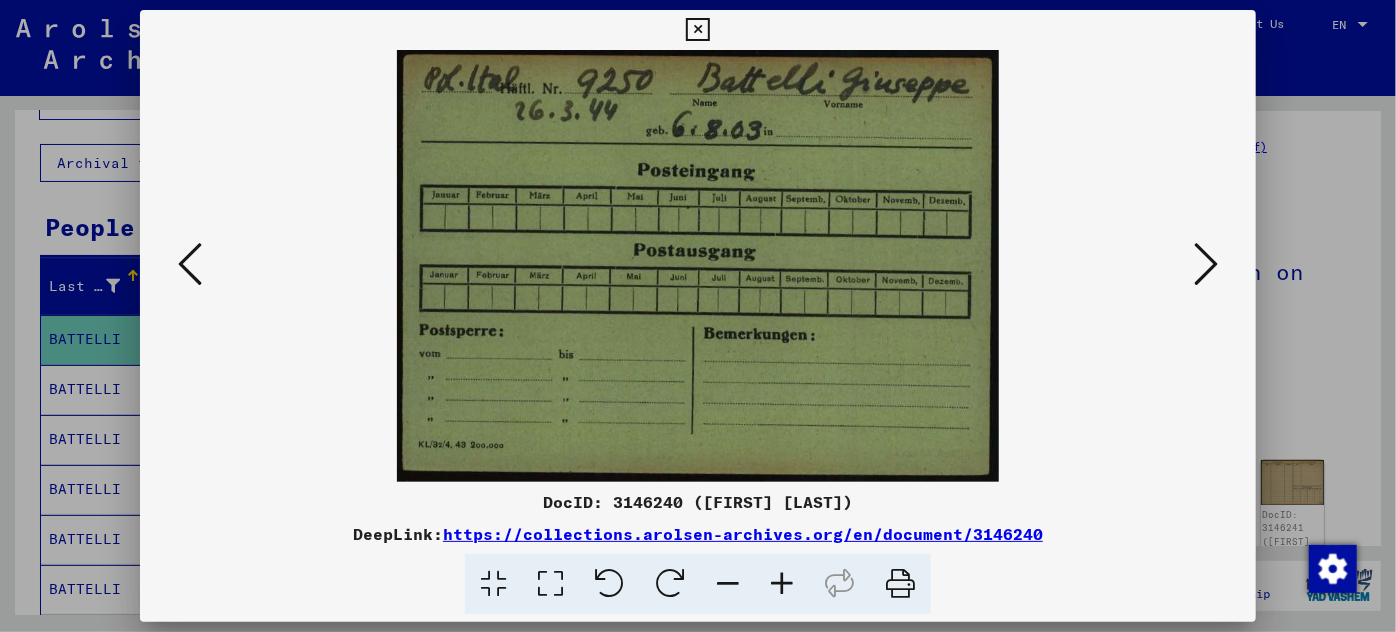 click at bounding box center [1206, 265] 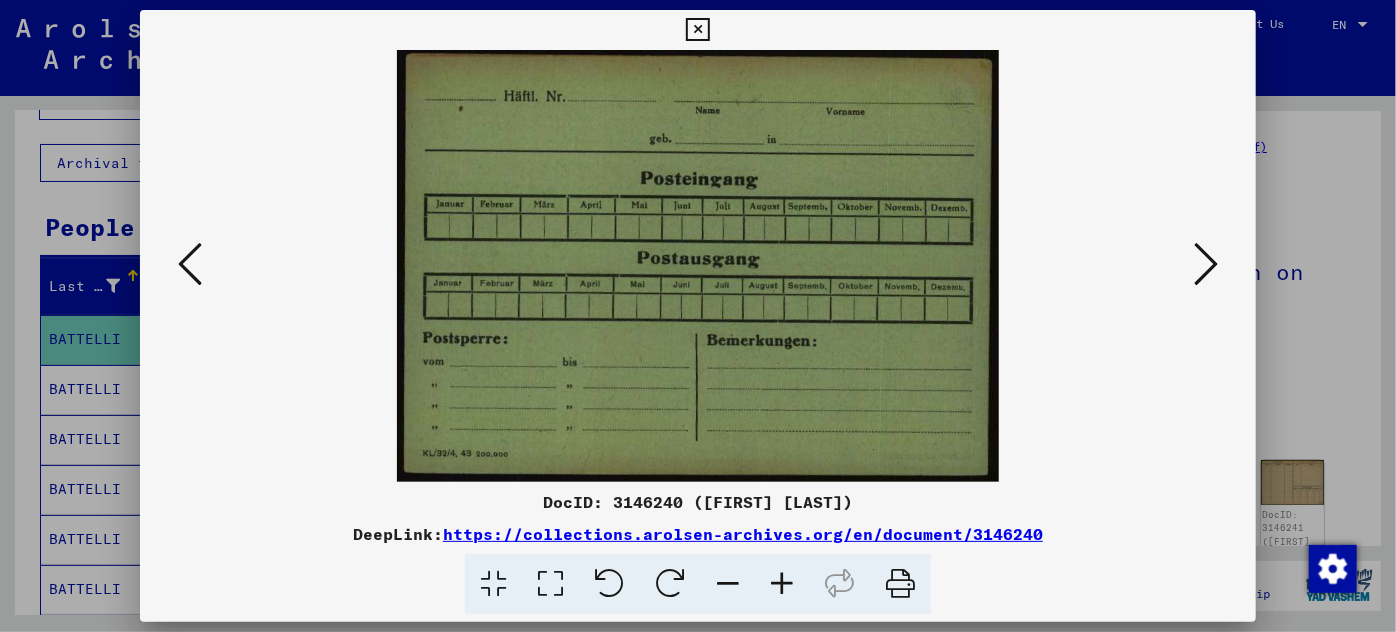 click at bounding box center [1206, 265] 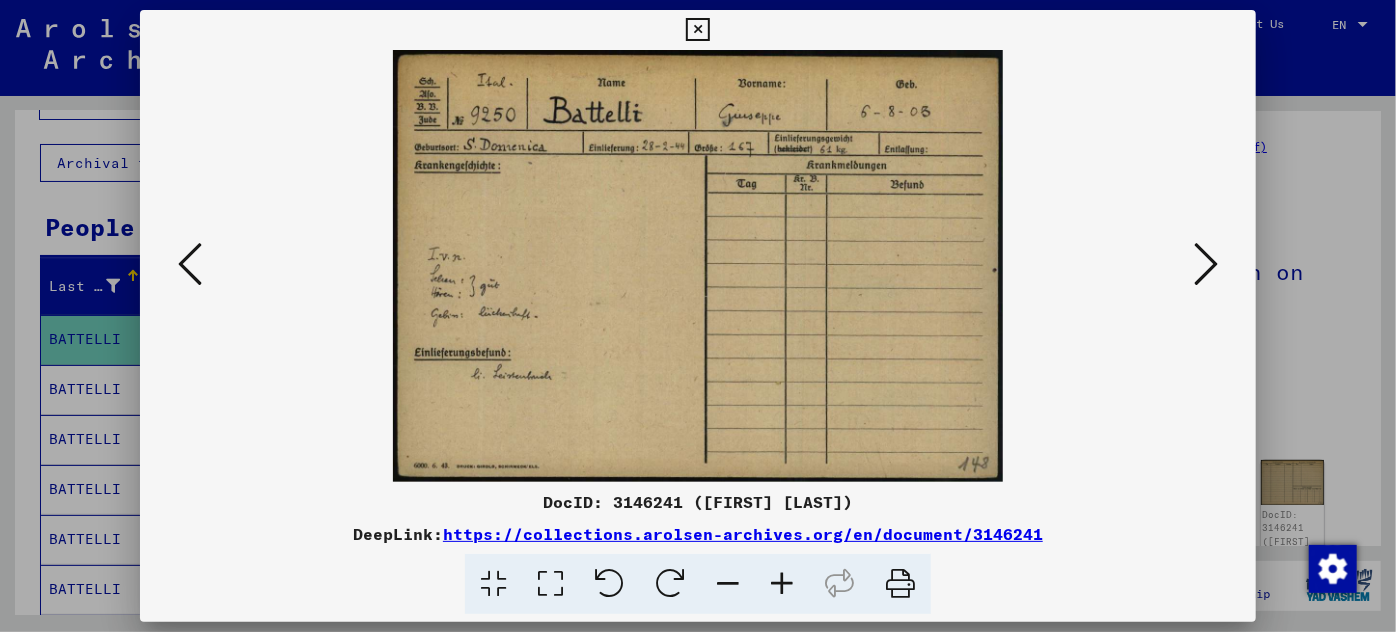 click at bounding box center [1206, 264] 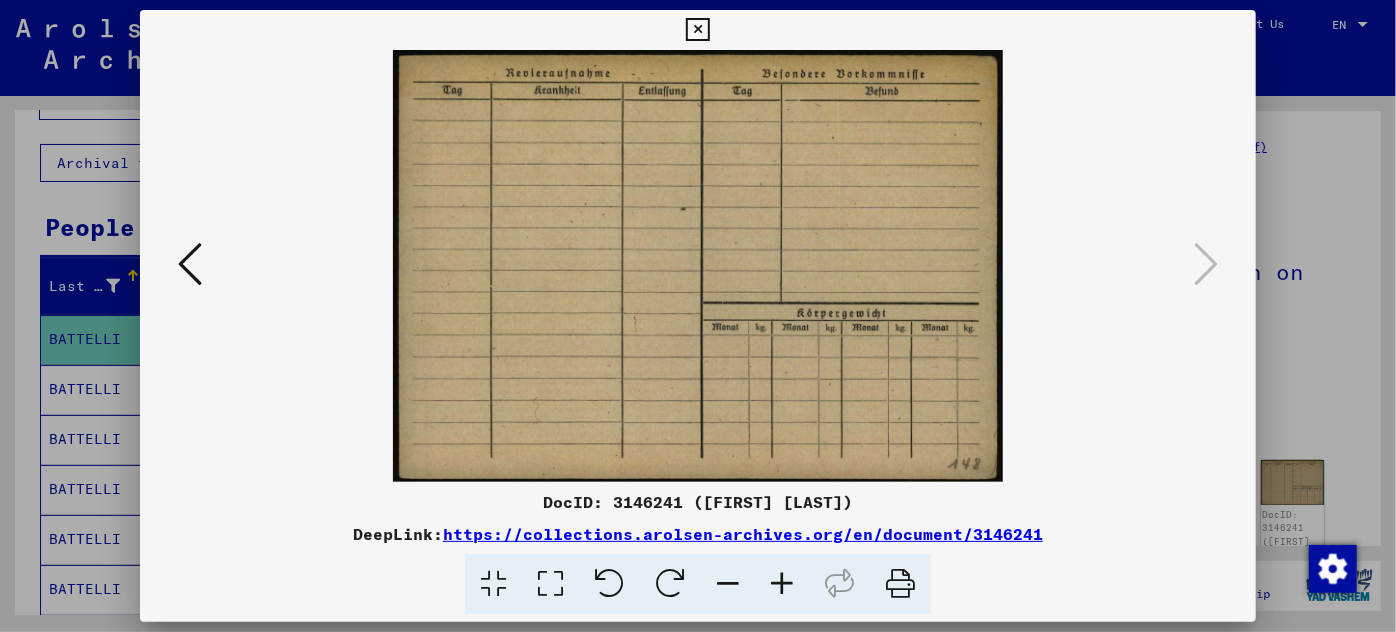 click at bounding box center (698, 316) 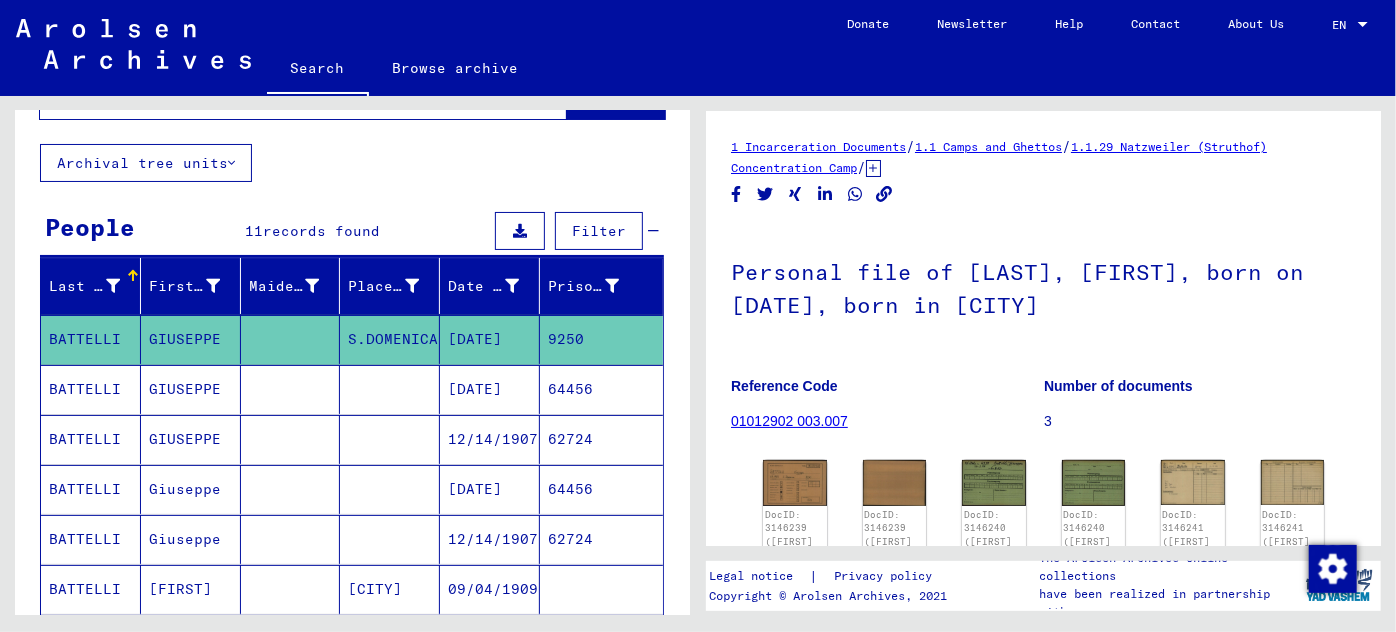 click on "64456" at bounding box center [601, 439] 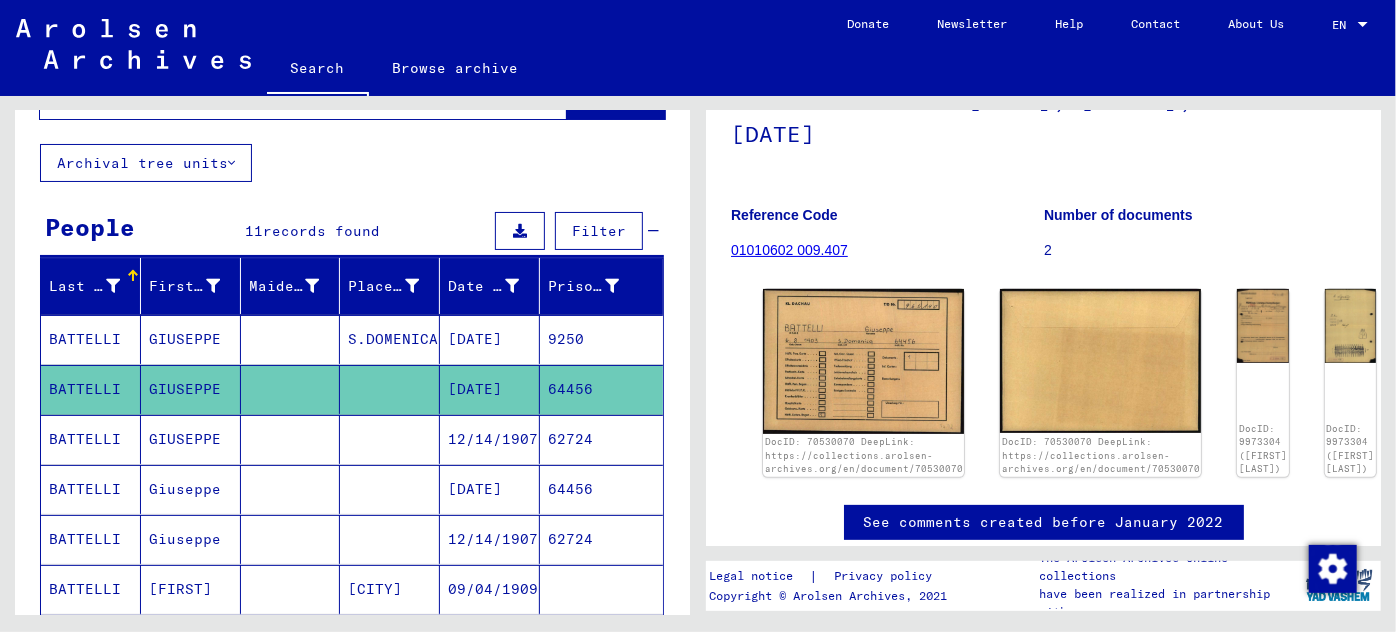 scroll, scrollTop: 181, scrollLeft: 0, axis: vertical 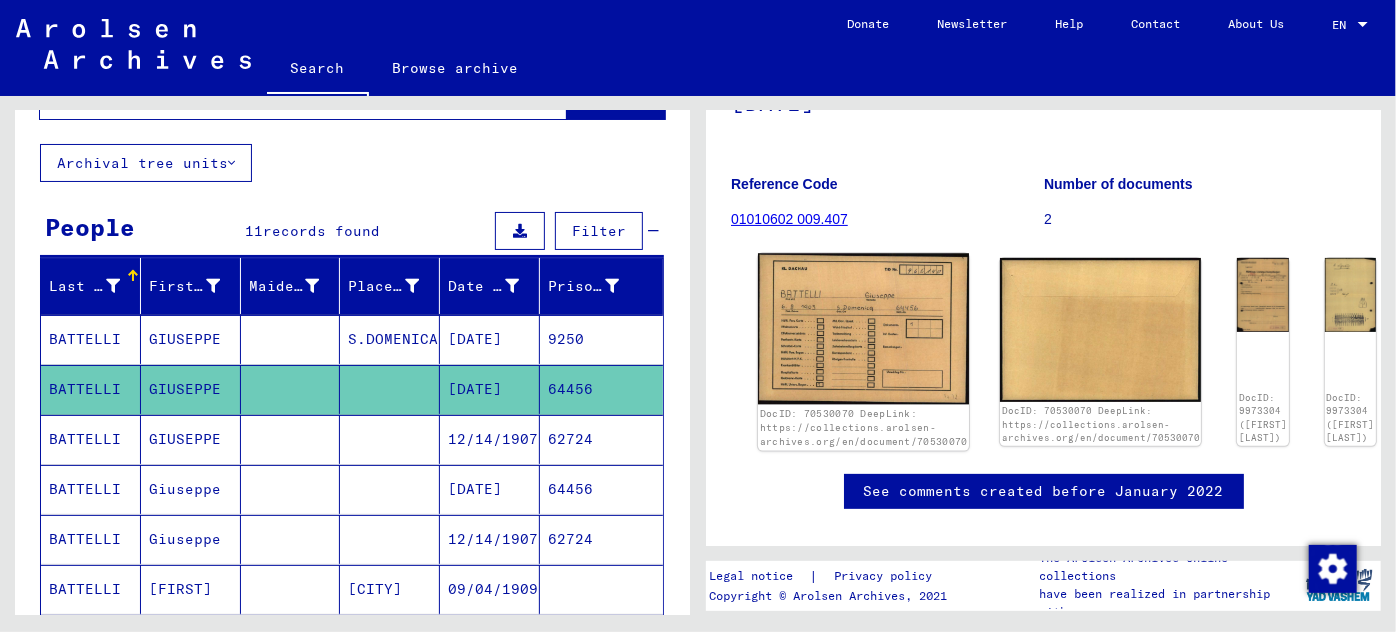 click 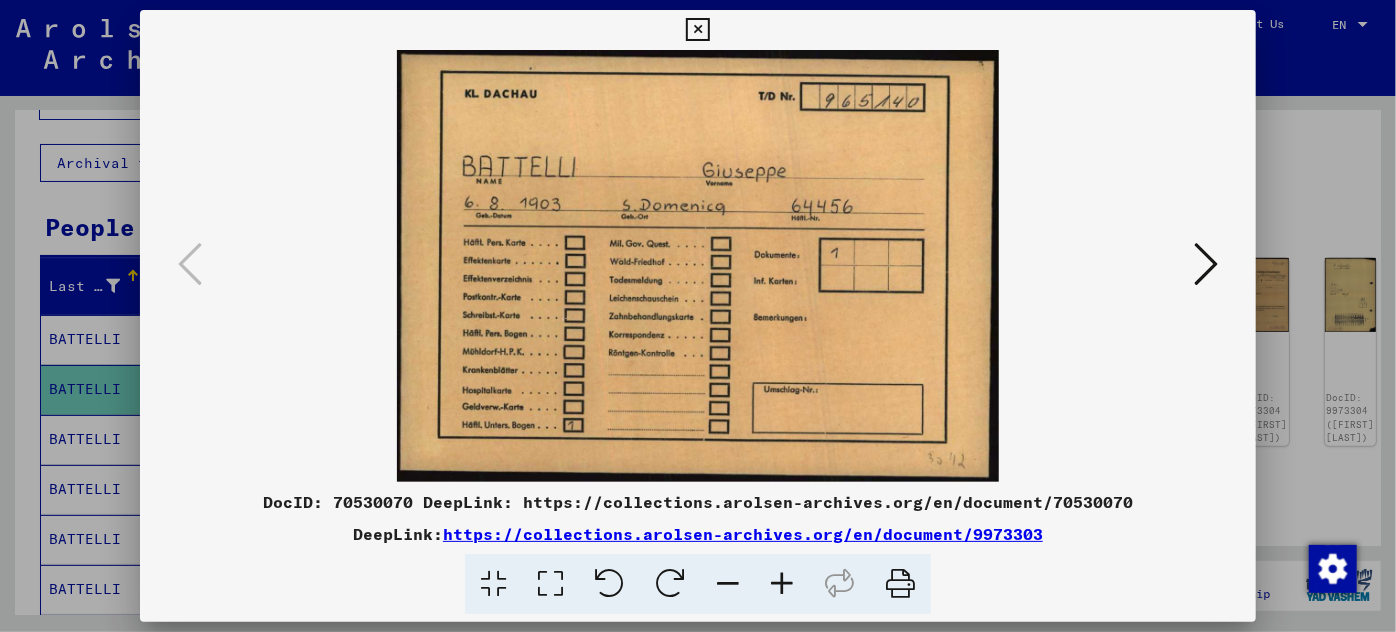 click at bounding box center [1206, 264] 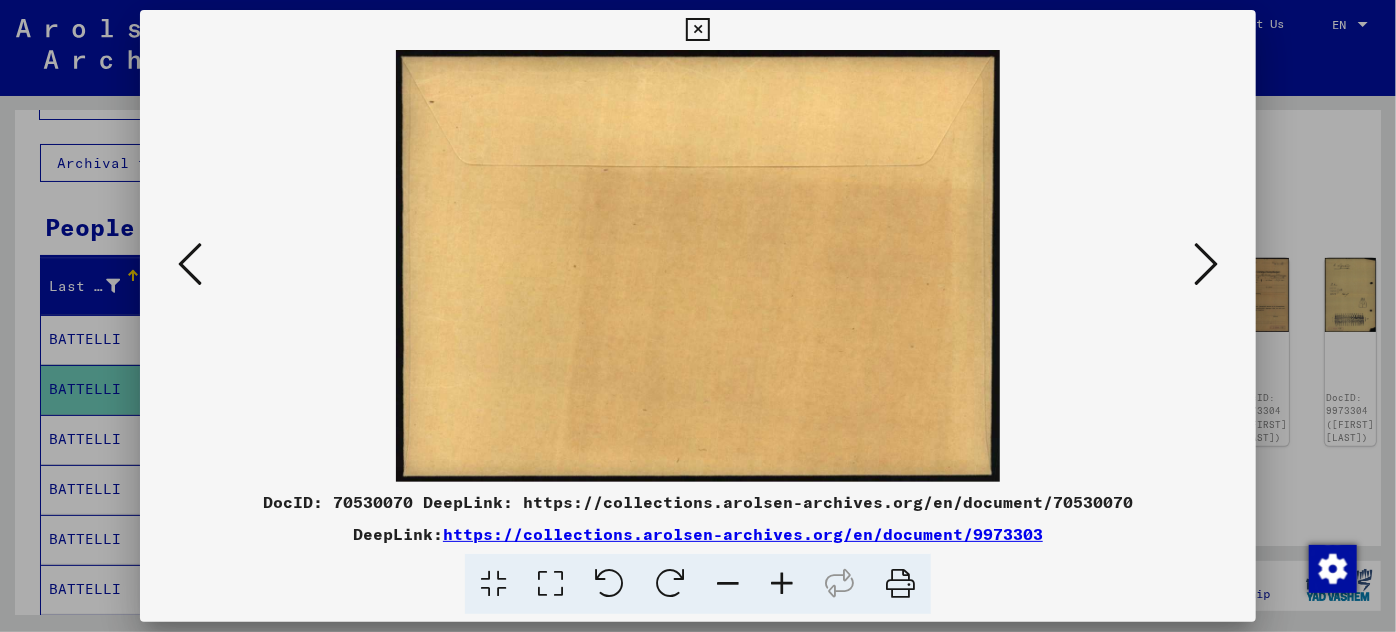 click at bounding box center [1206, 264] 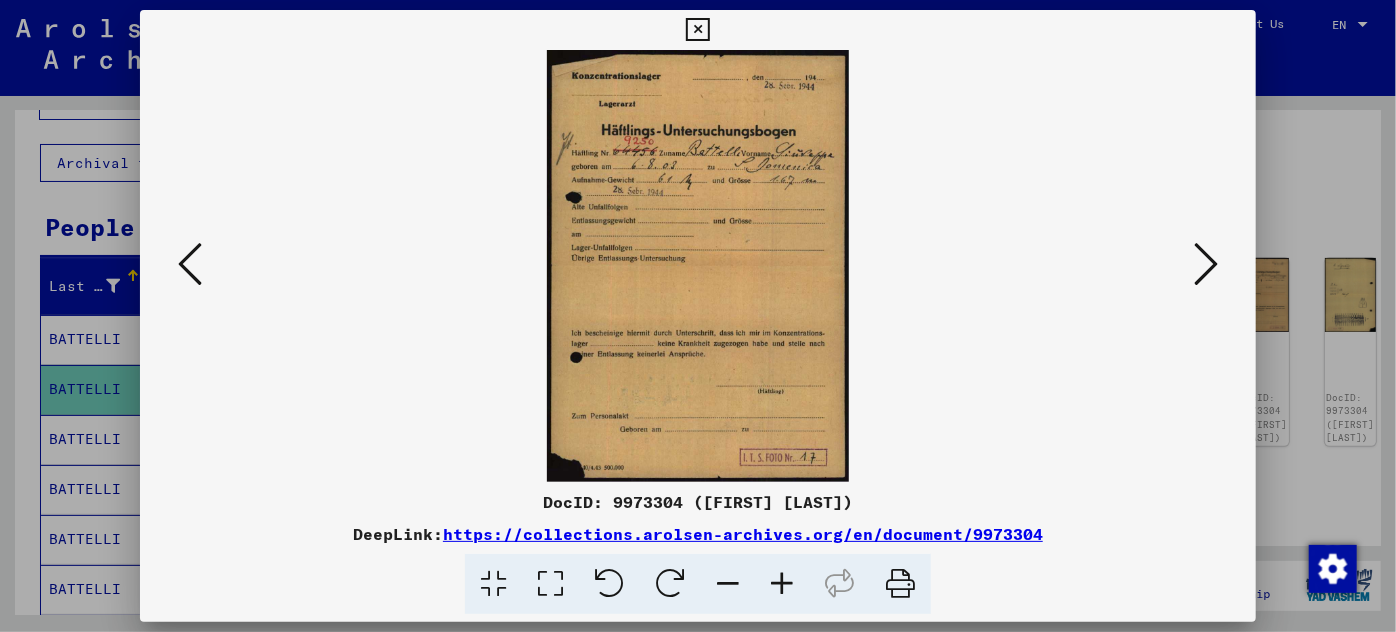 click at bounding box center (1206, 264) 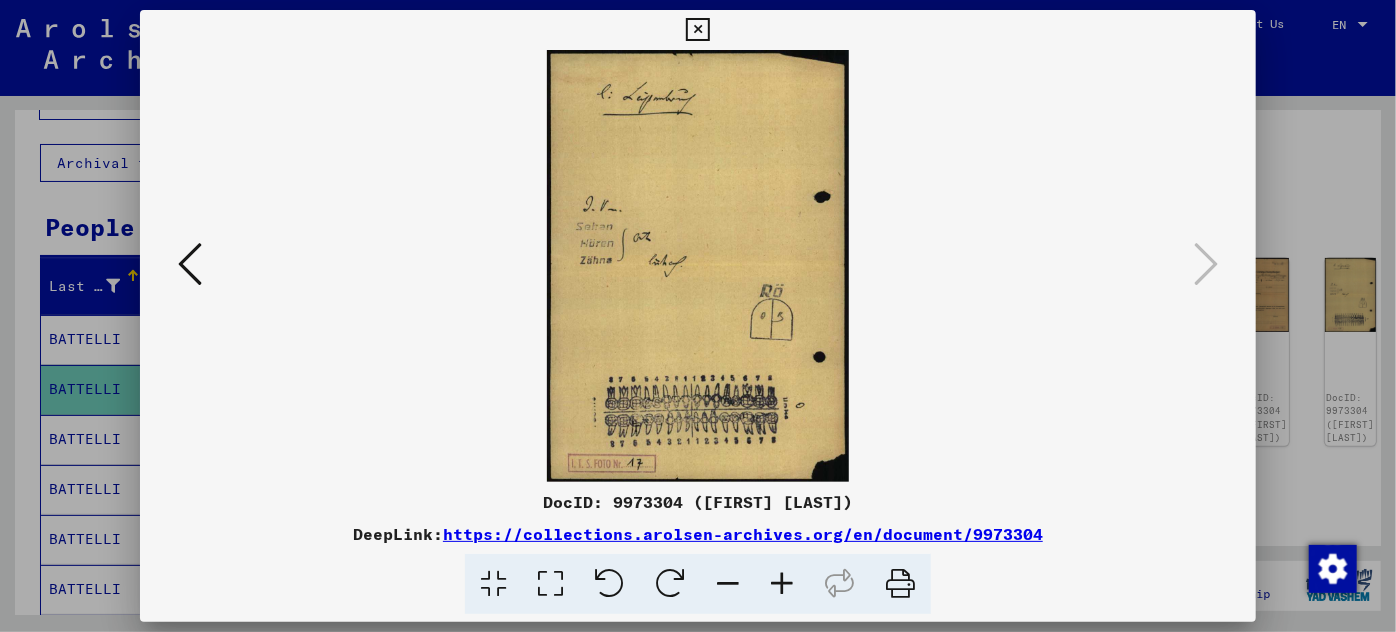 click at bounding box center [698, 316] 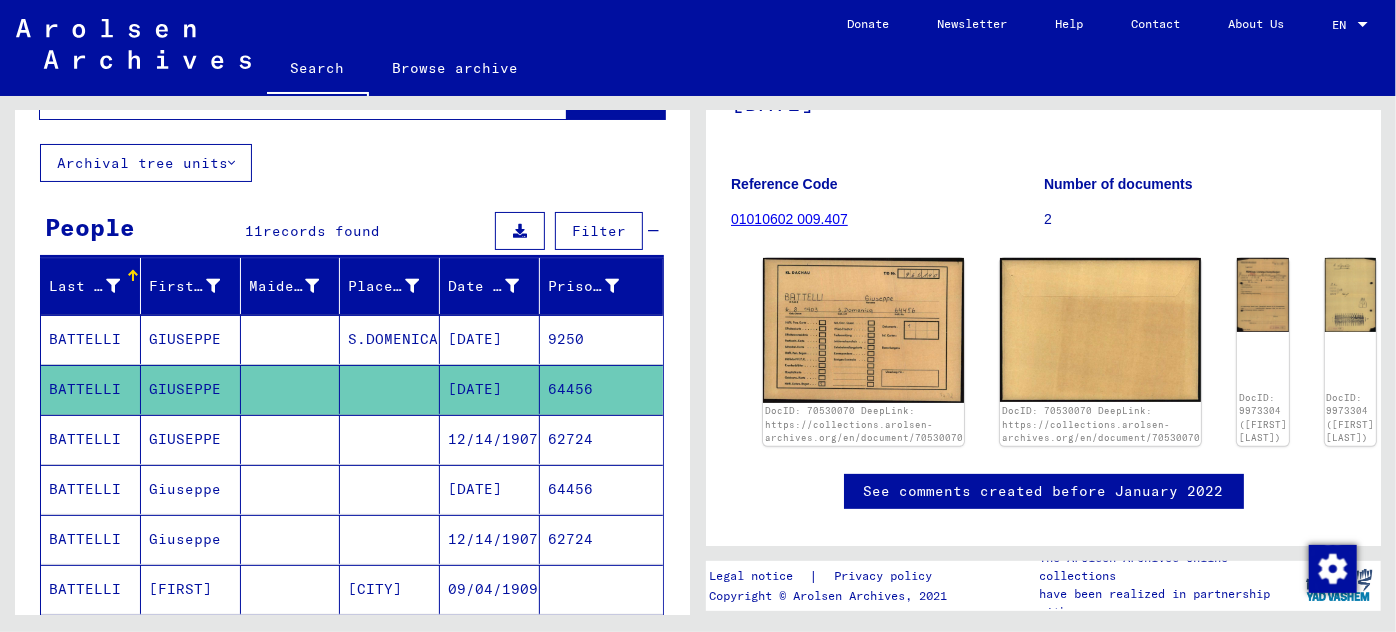 drag, startPoint x: 460, startPoint y: 478, endPoint x: 471, endPoint y: 477, distance: 11.045361 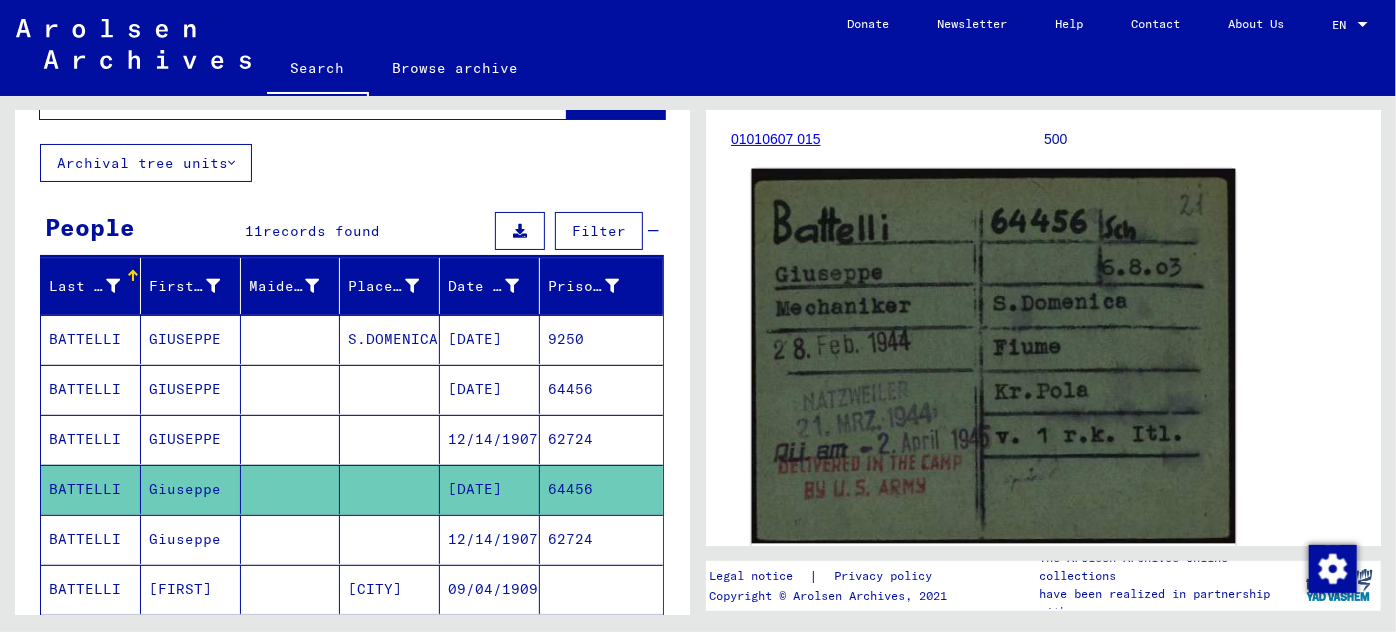 scroll, scrollTop: 272, scrollLeft: 0, axis: vertical 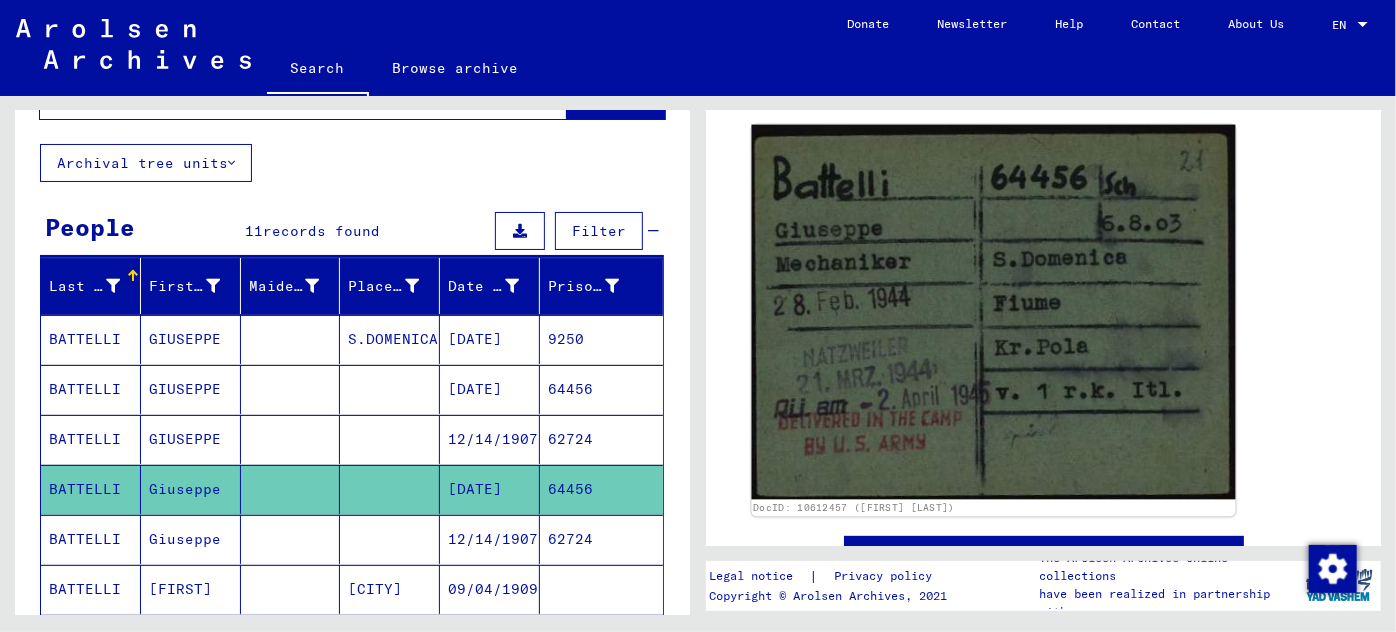 click 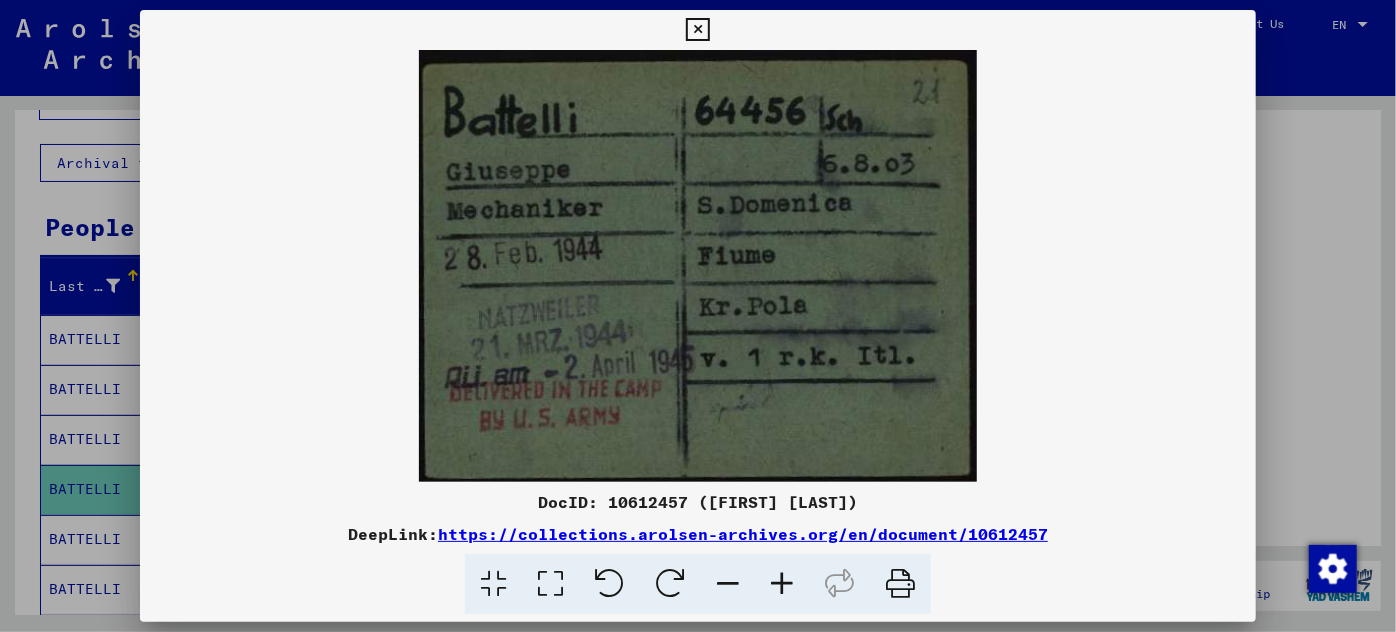 click at bounding box center [698, 316] 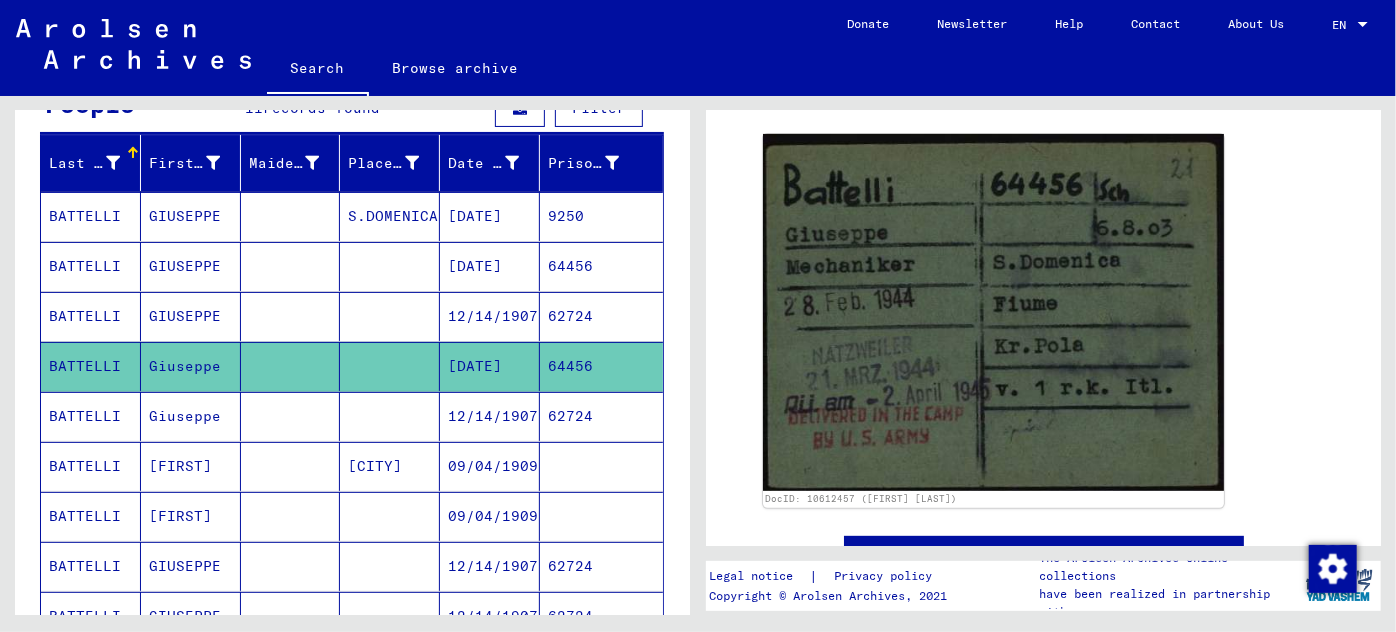 scroll, scrollTop: 181, scrollLeft: 0, axis: vertical 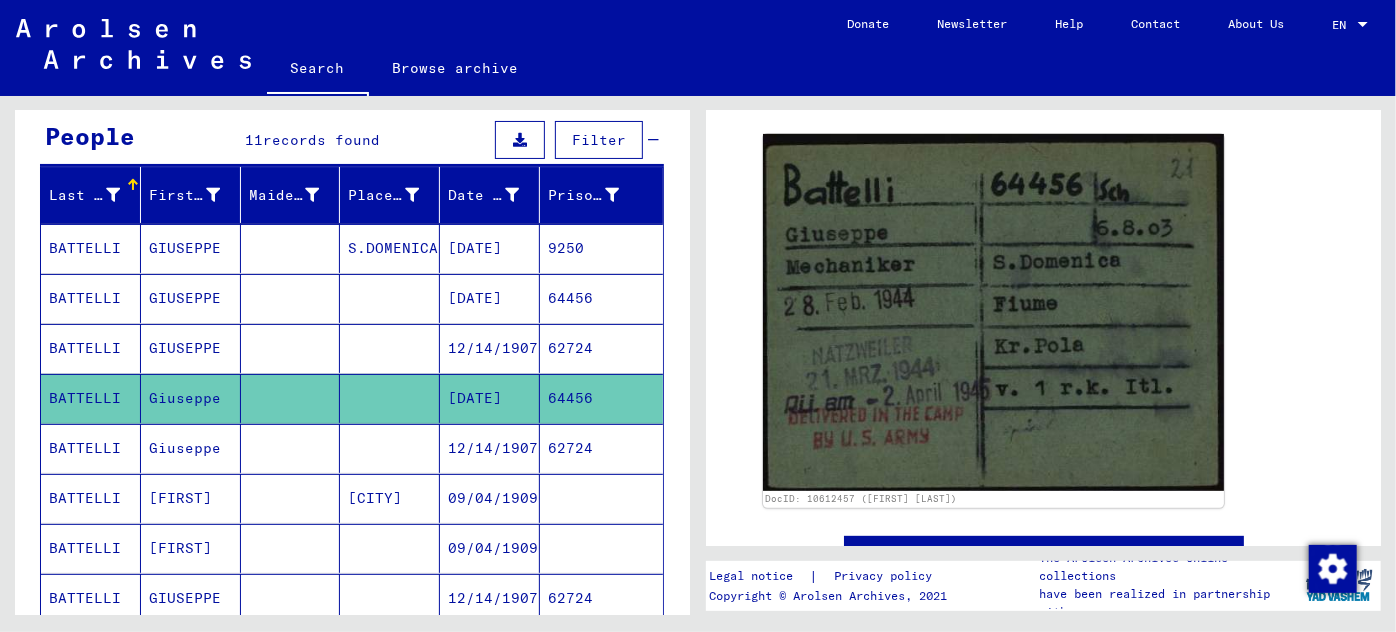 click on "[DATE]" at bounding box center [490, 298] 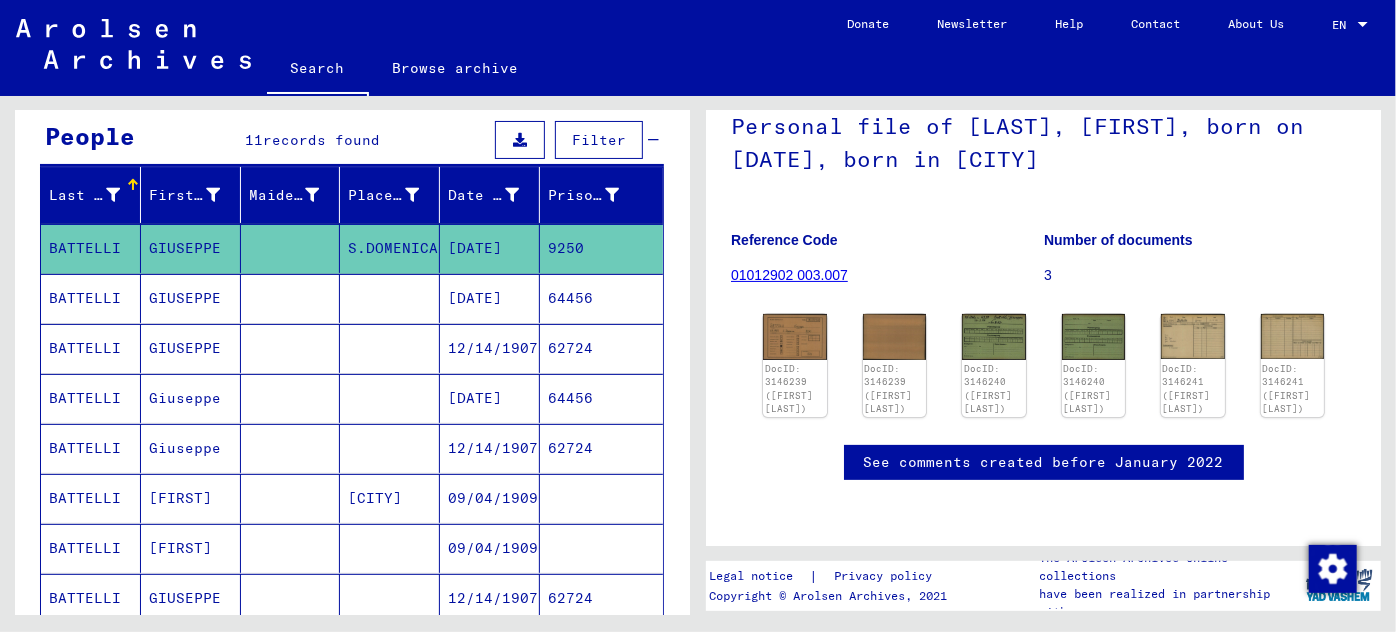 scroll, scrollTop: 272, scrollLeft: 0, axis: vertical 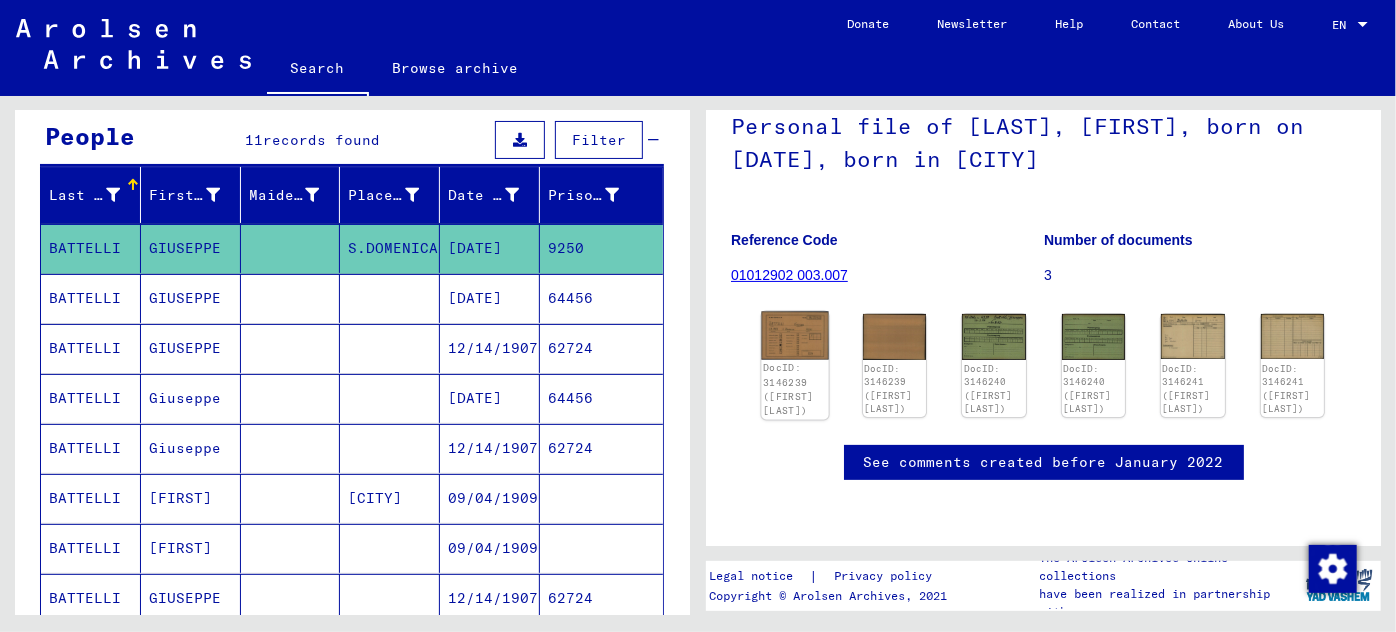 click 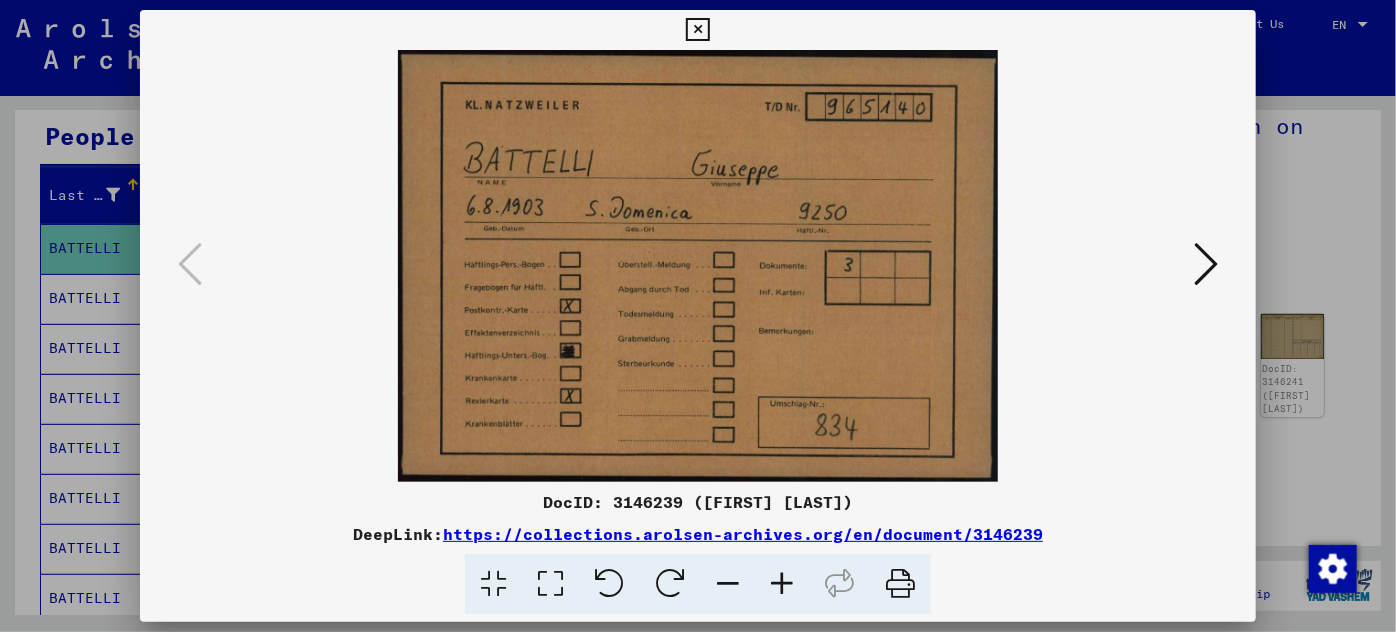click at bounding box center [1206, 264] 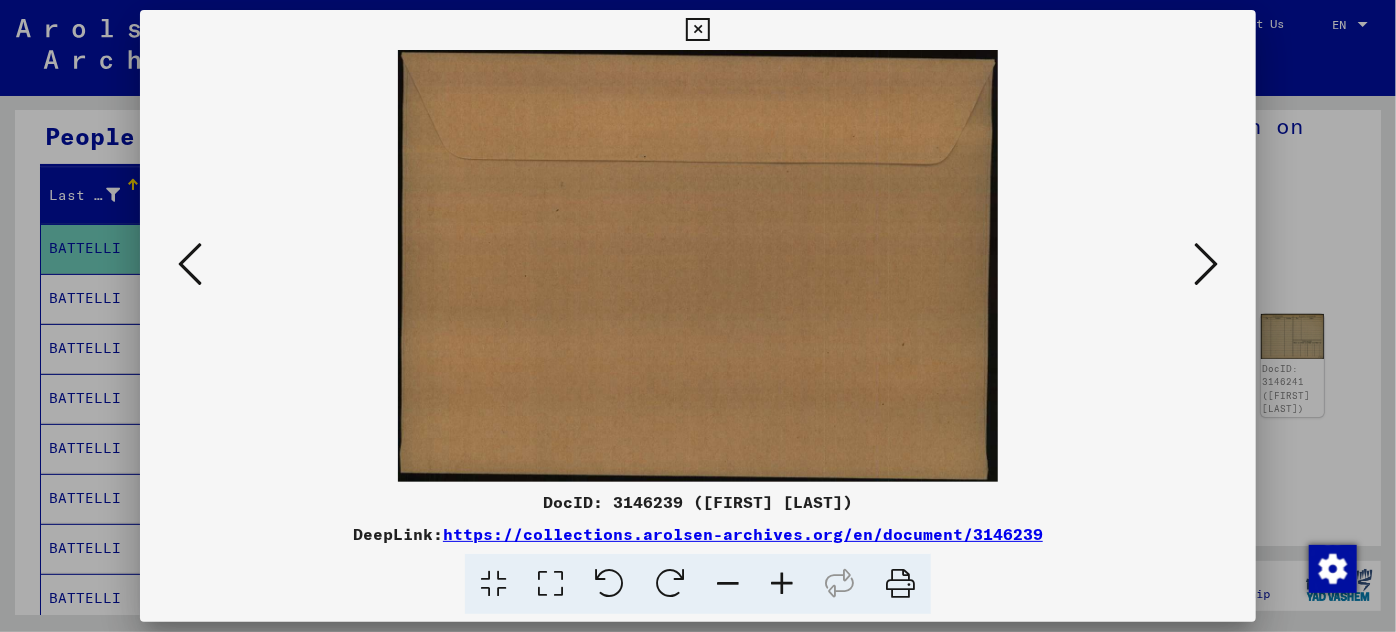 click at bounding box center [1206, 264] 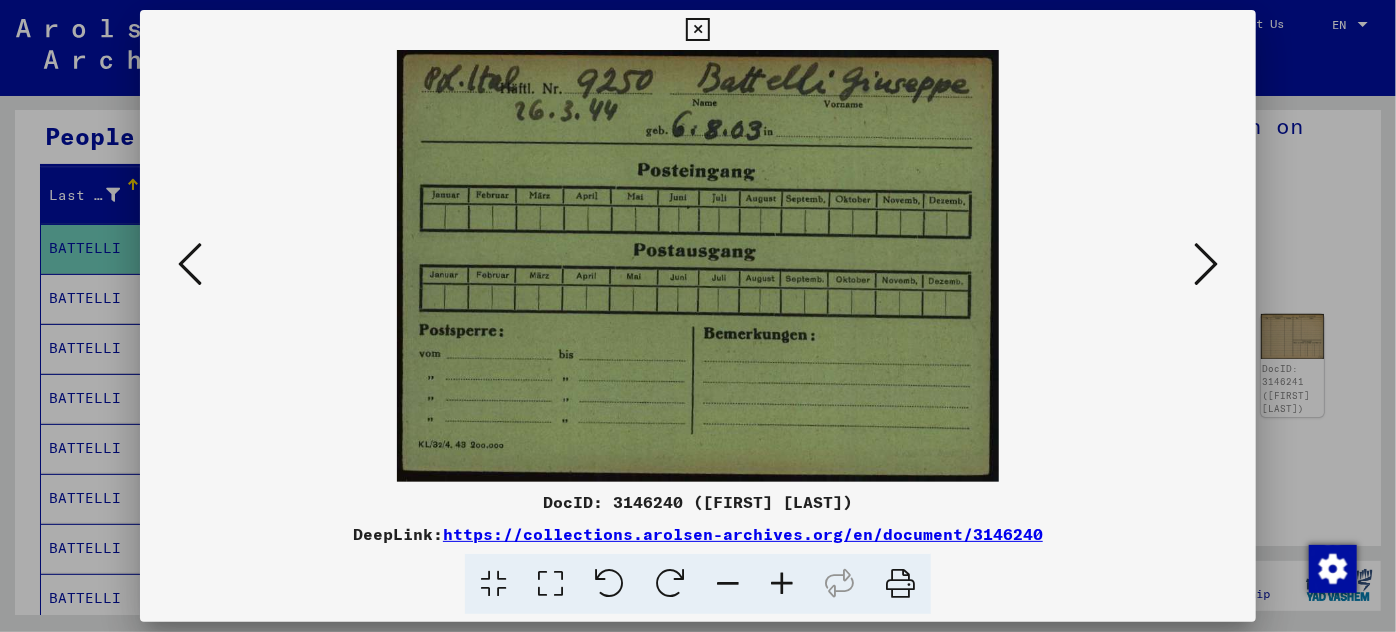 click at bounding box center [1206, 264] 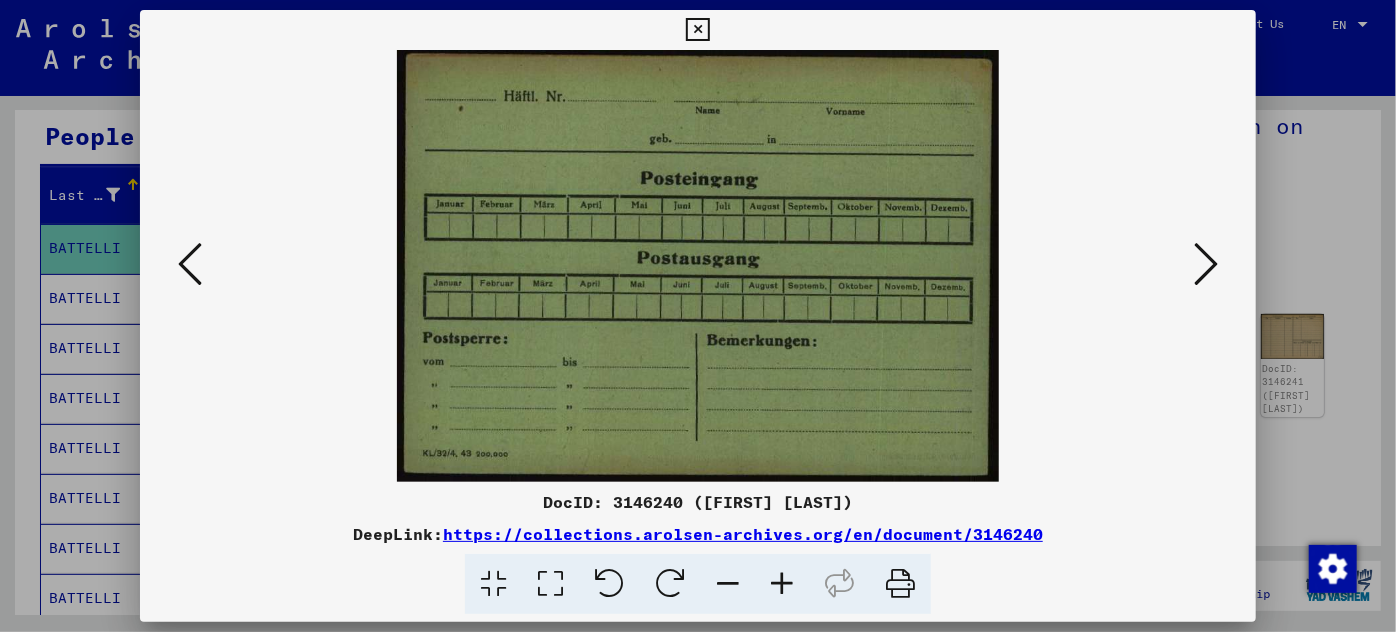 click at bounding box center (1206, 264) 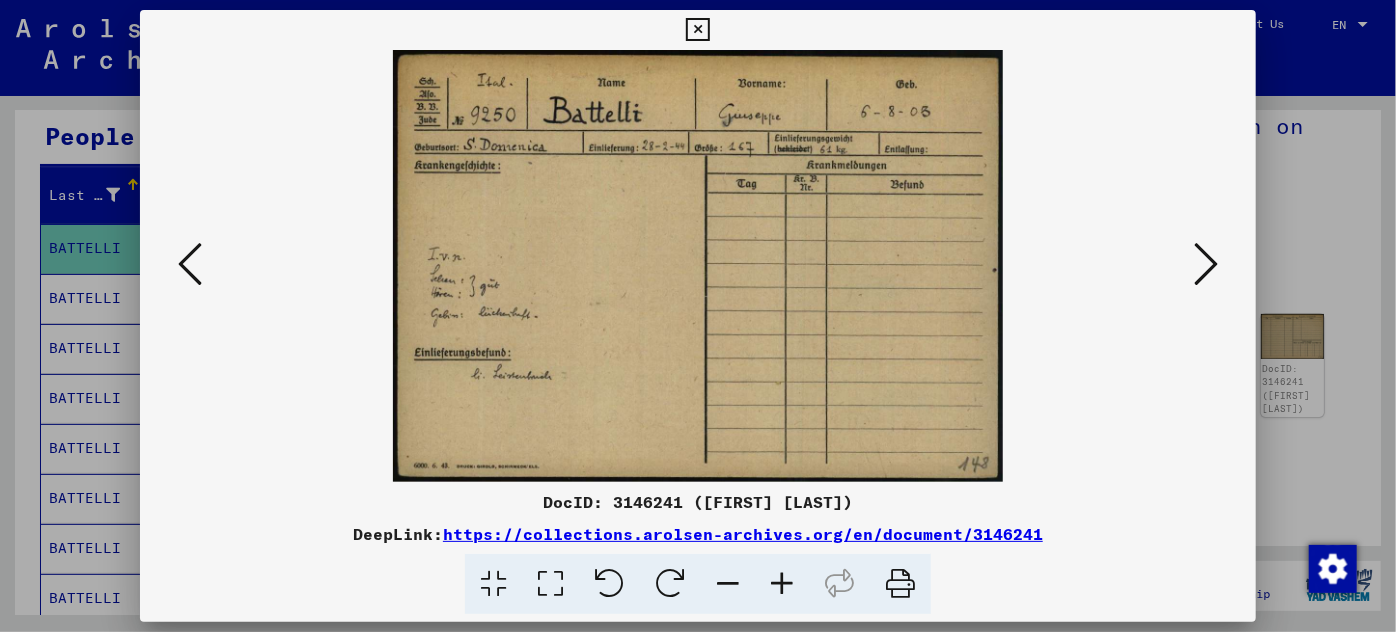 click at bounding box center (1206, 264) 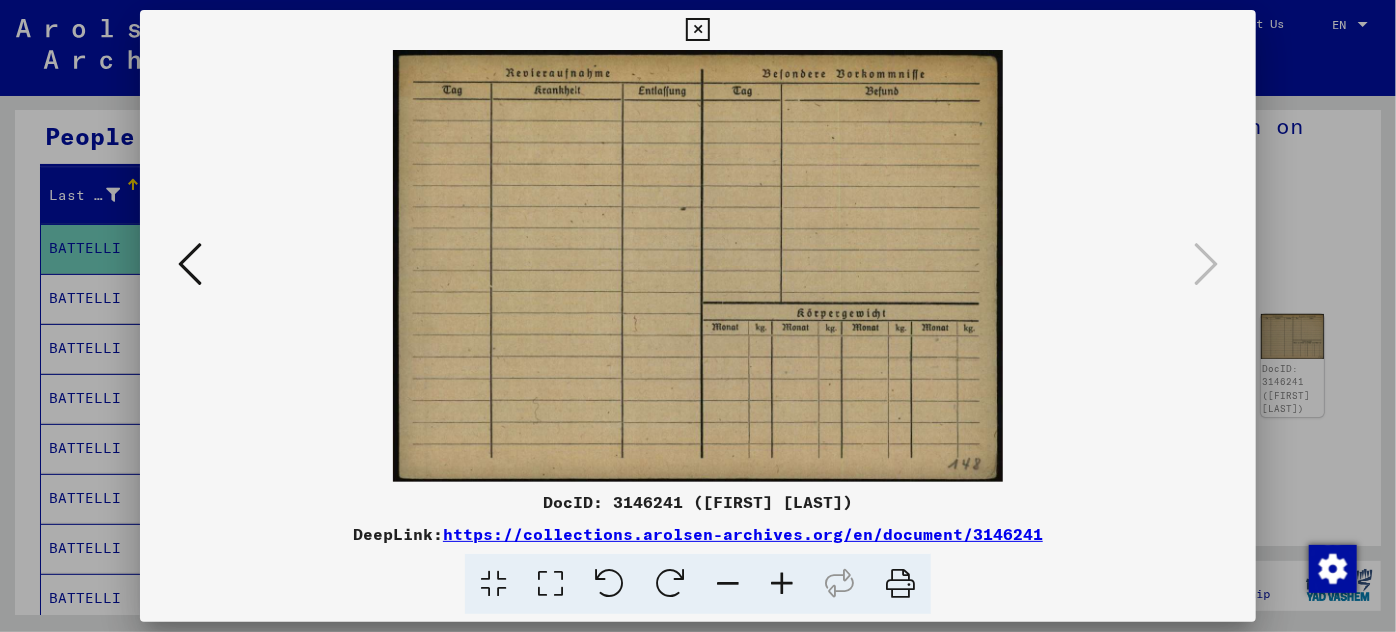 click at bounding box center [698, 316] 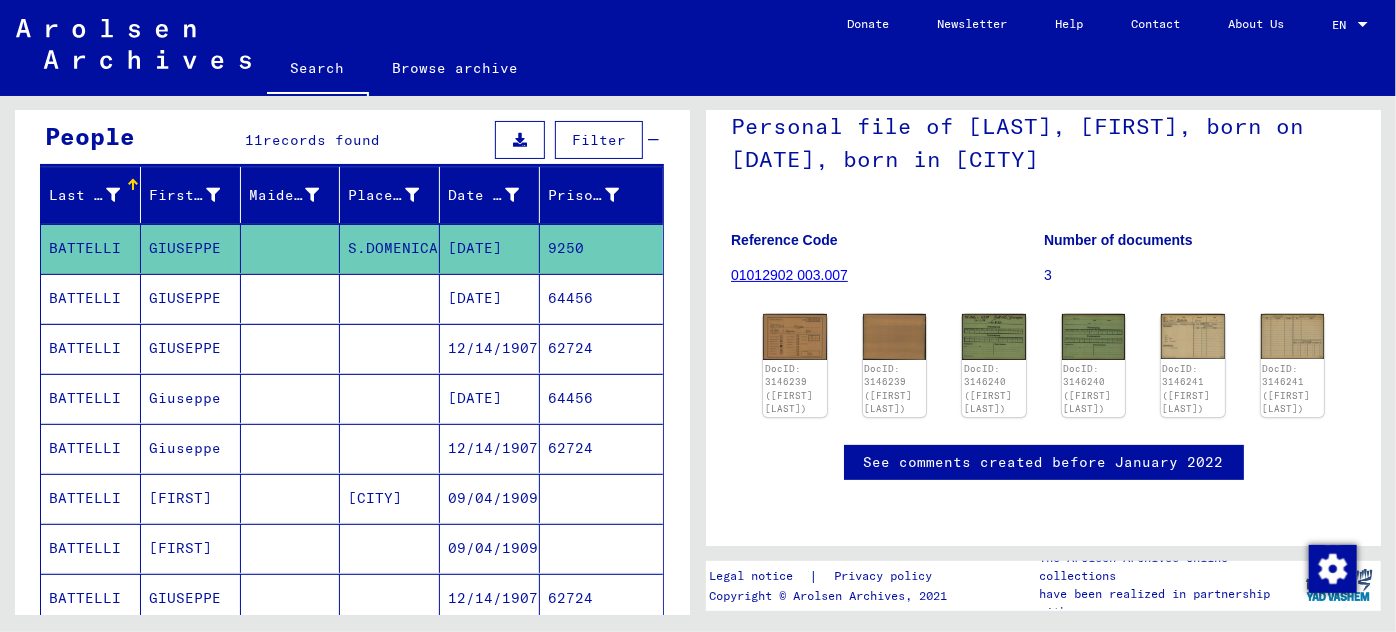 click on "12/14/1907" at bounding box center [490, 398] 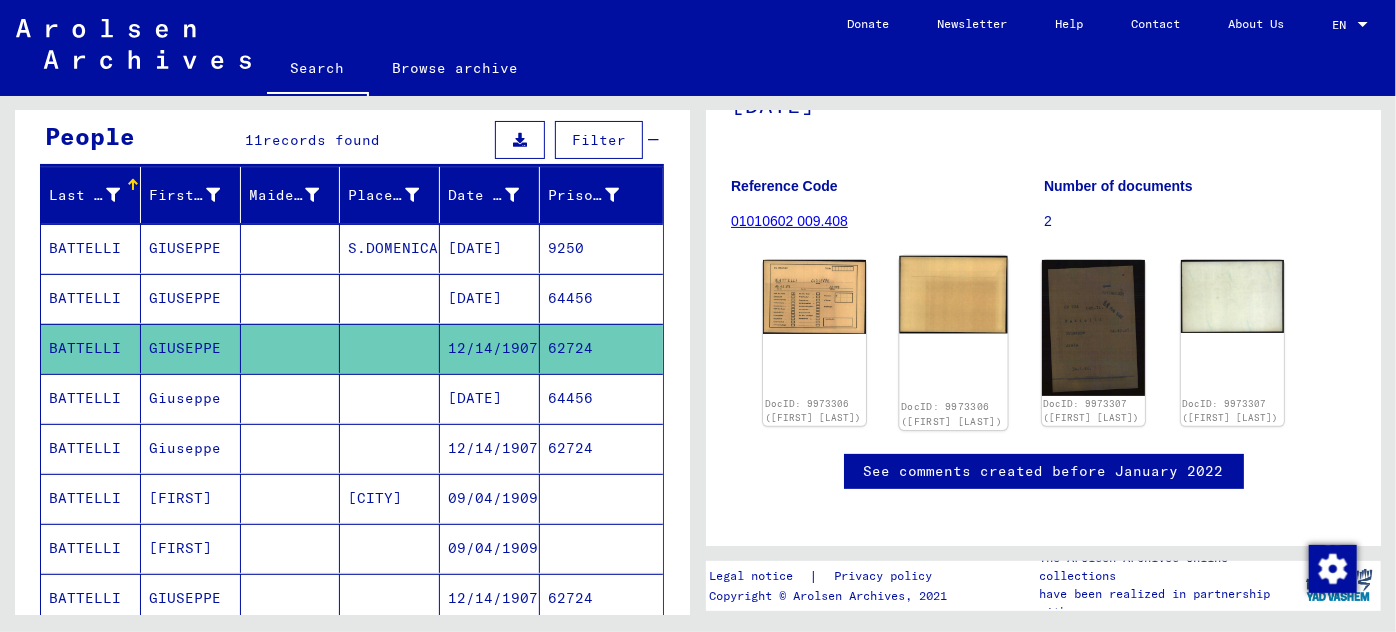 scroll, scrollTop: 272, scrollLeft: 0, axis: vertical 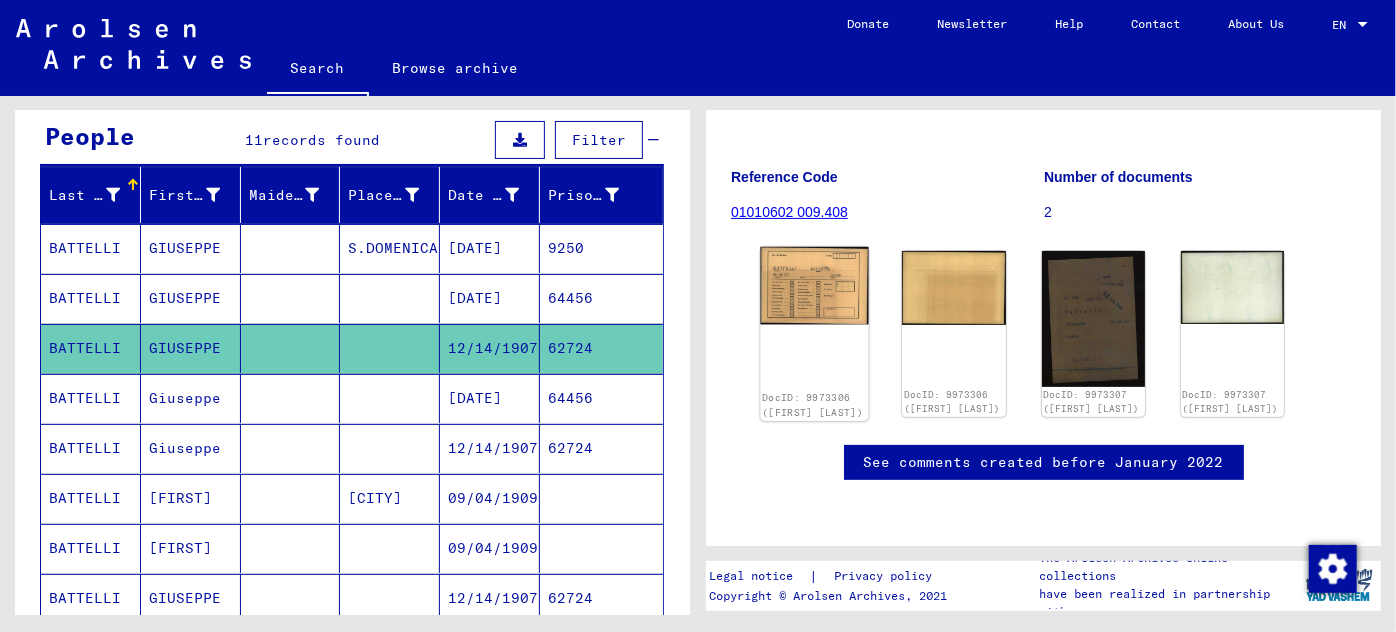 click 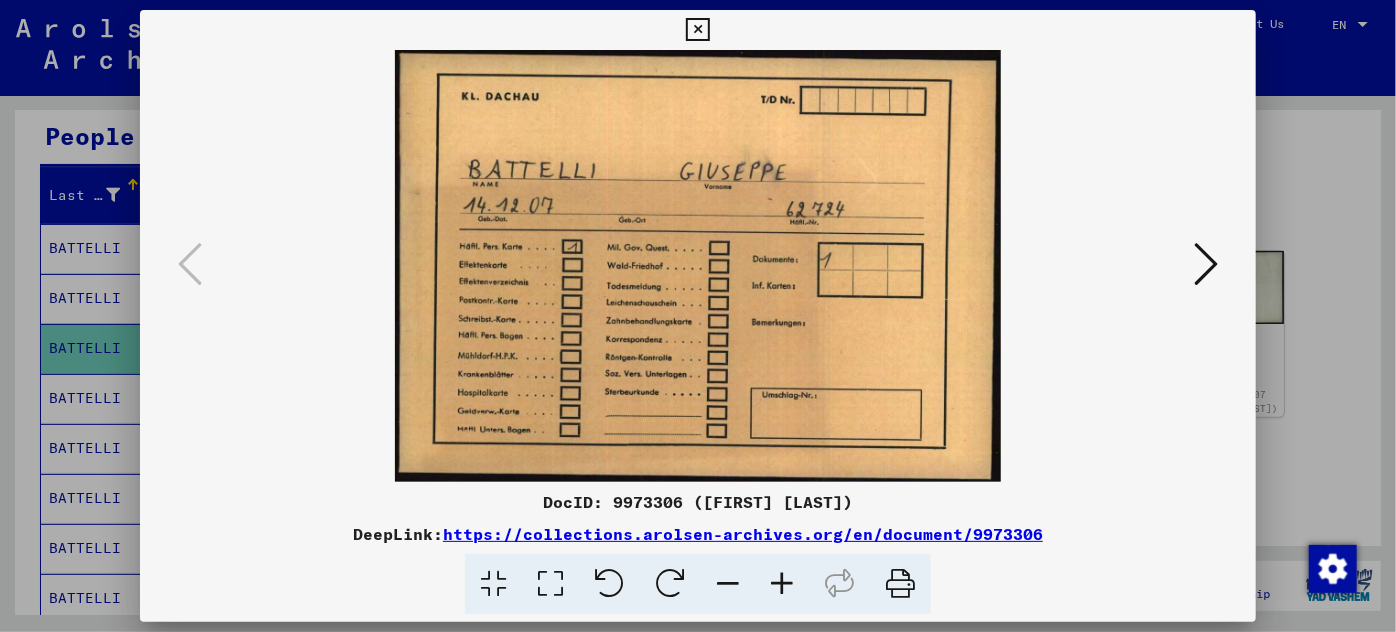 click at bounding box center (1206, 264) 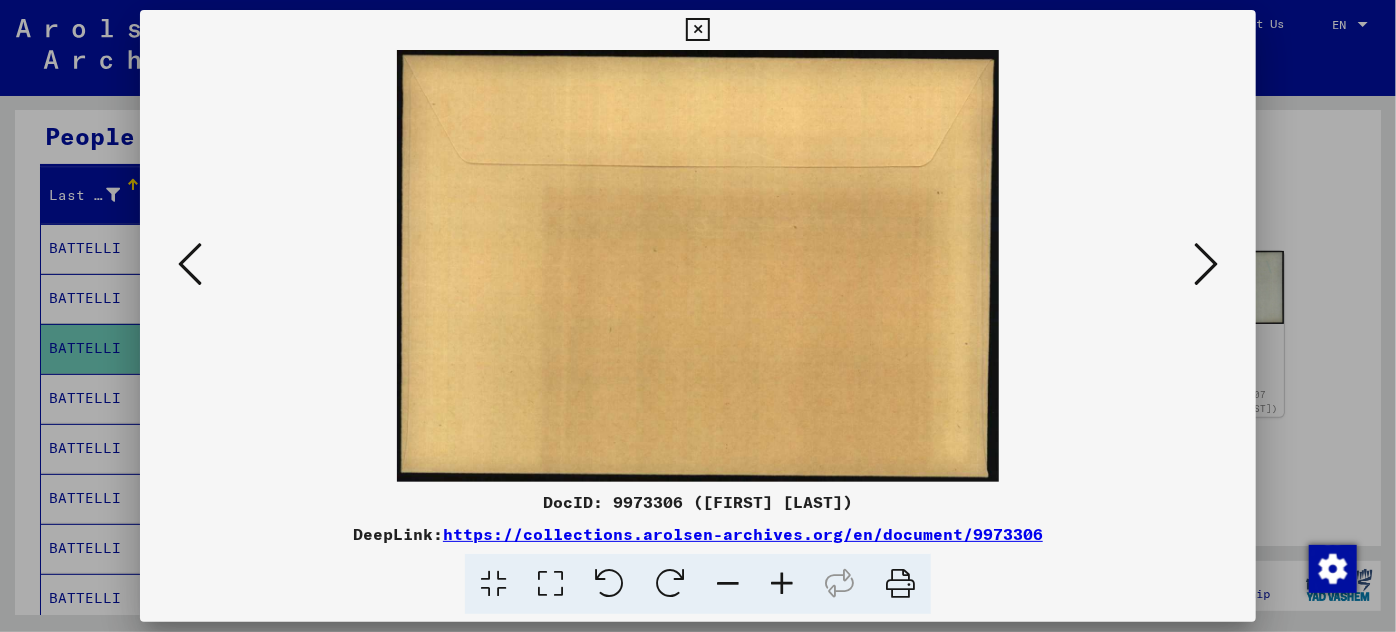 click at bounding box center [1206, 264] 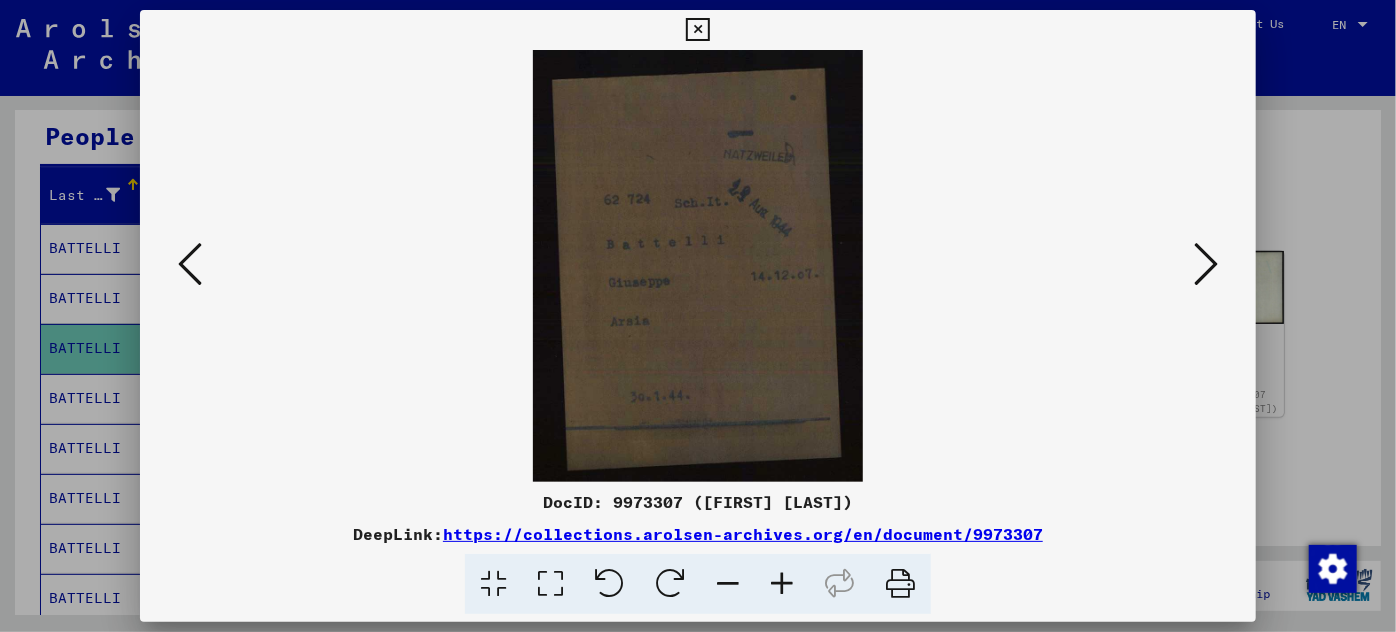click at bounding box center (782, 584) 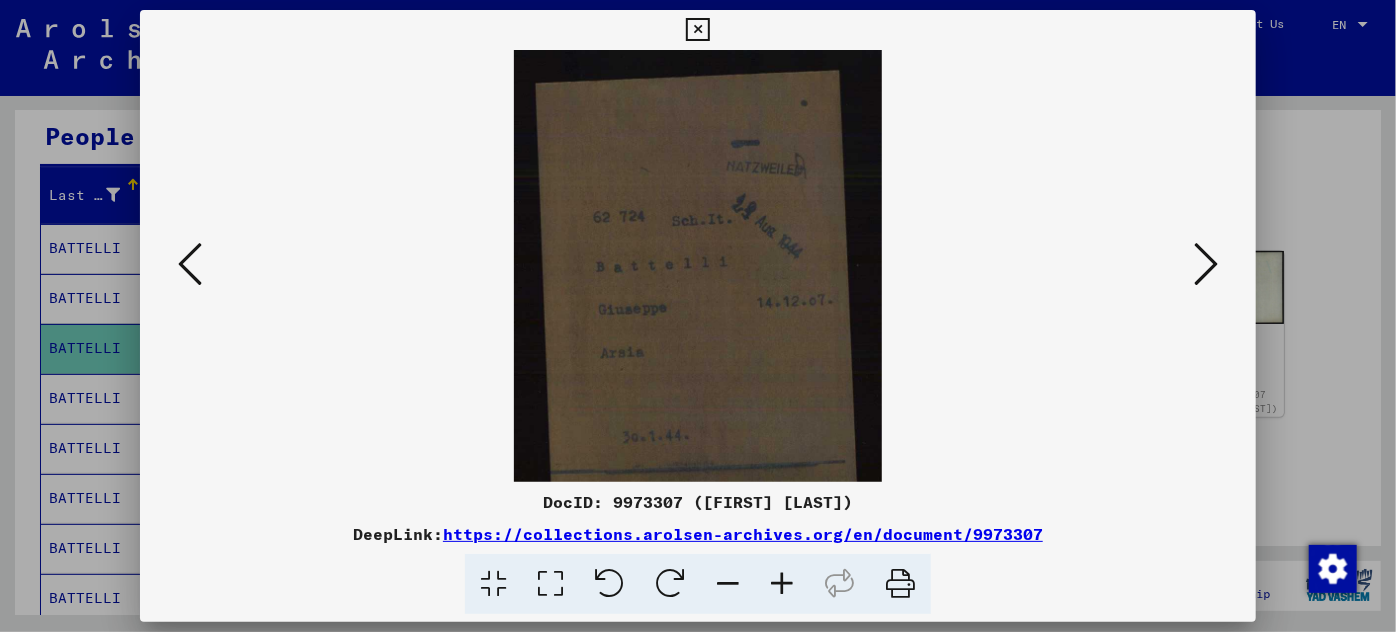 click at bounding box center [782, 584] 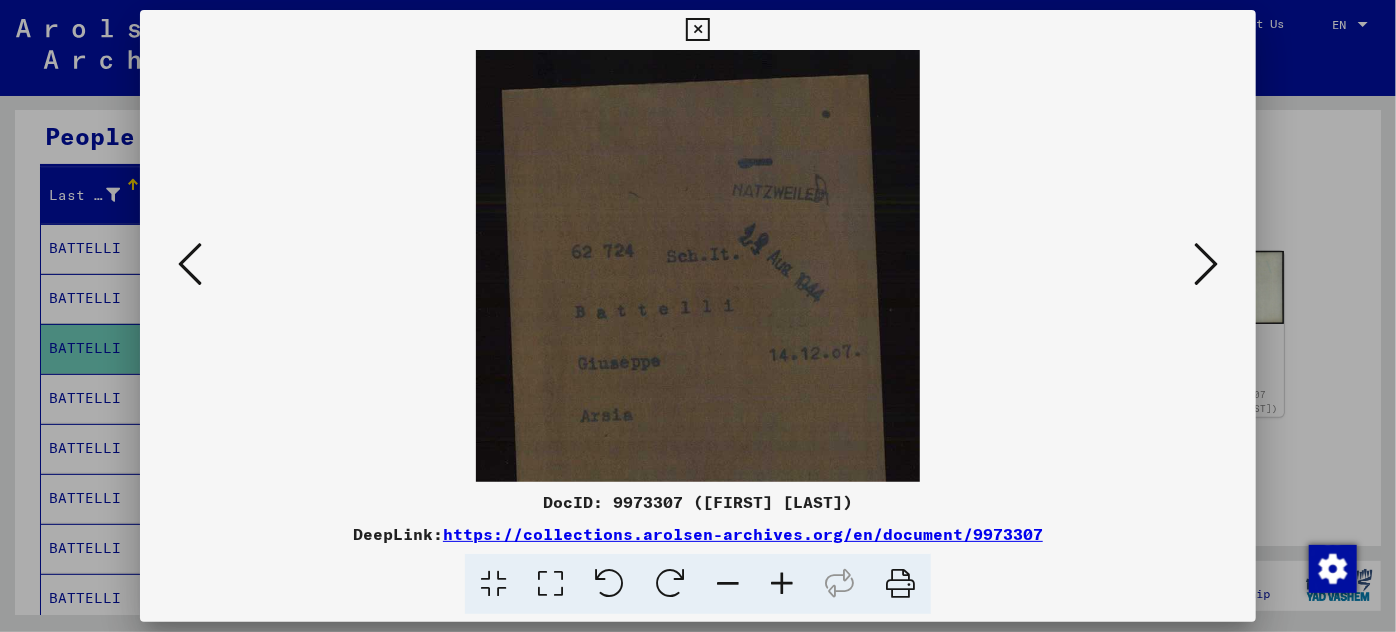 click at bounding box center [782, 584] 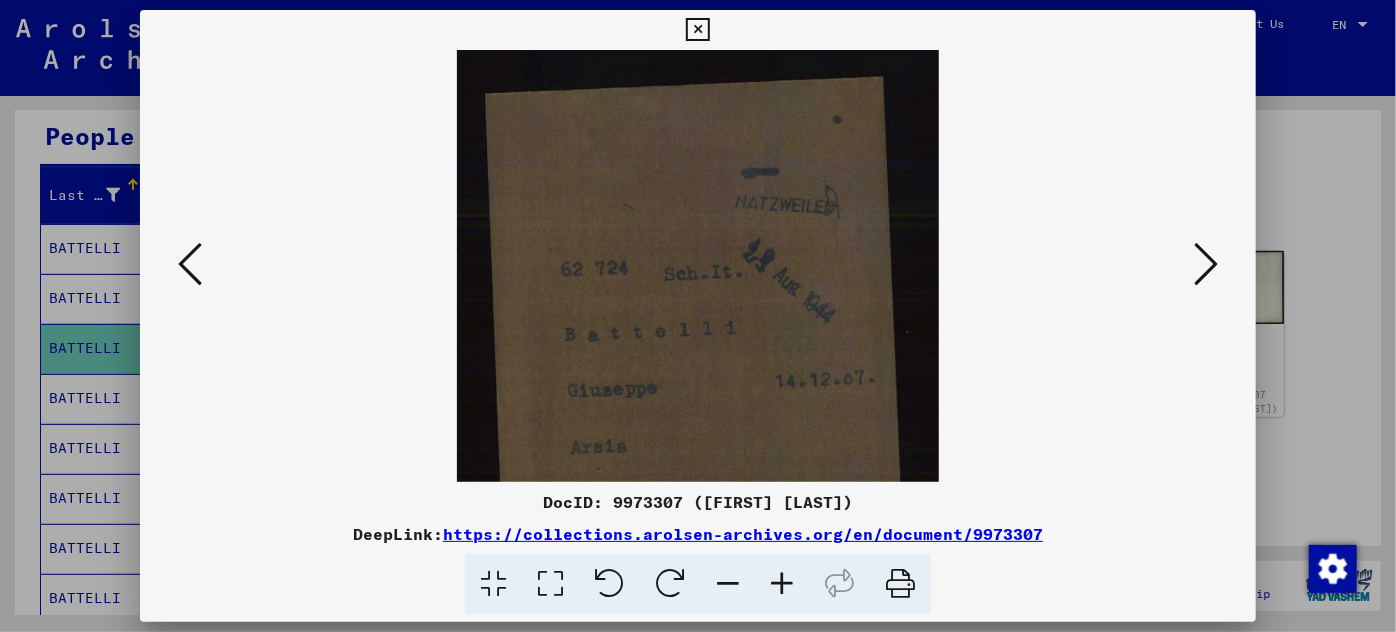 click at bounding box center [782, 584] 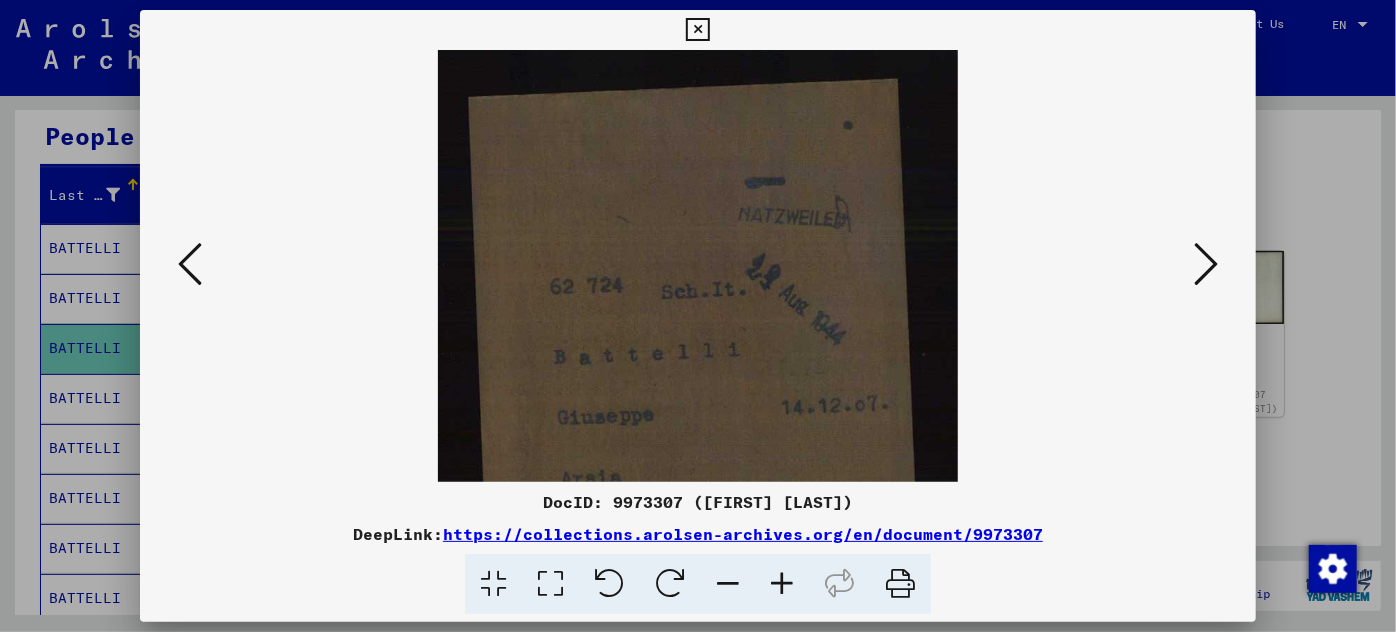 click at bounding box center (782, 584) 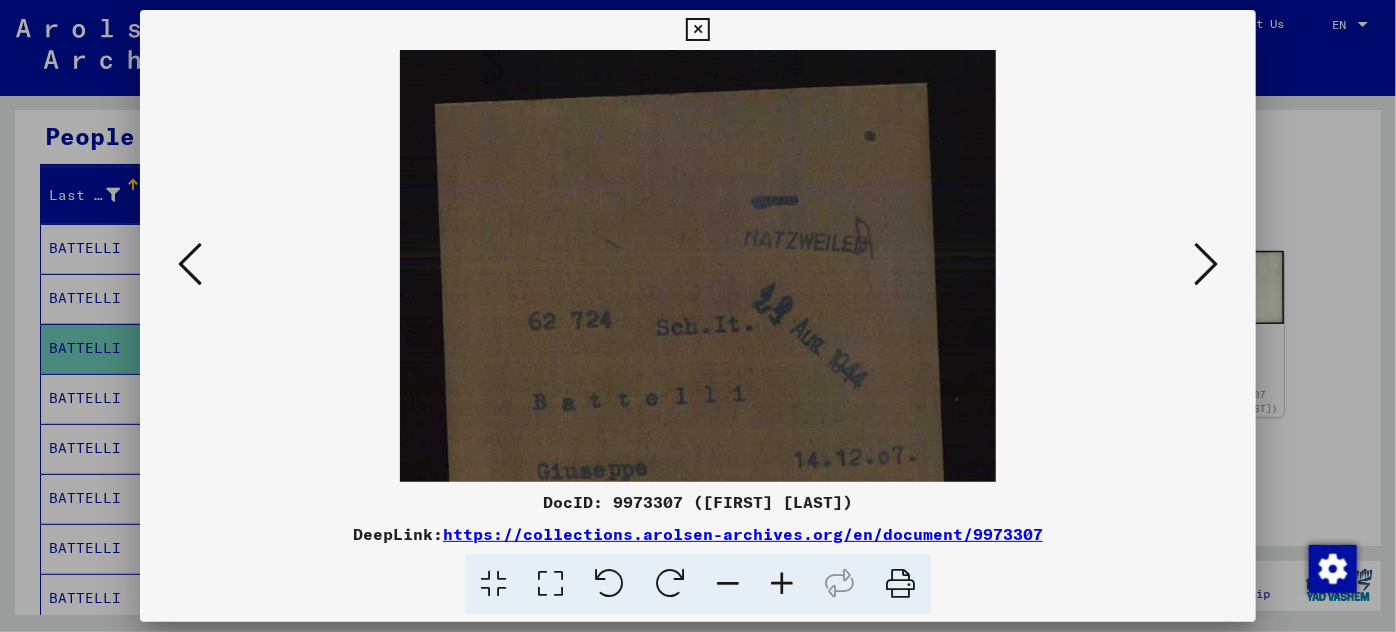 click at bounding box center (782, 584) 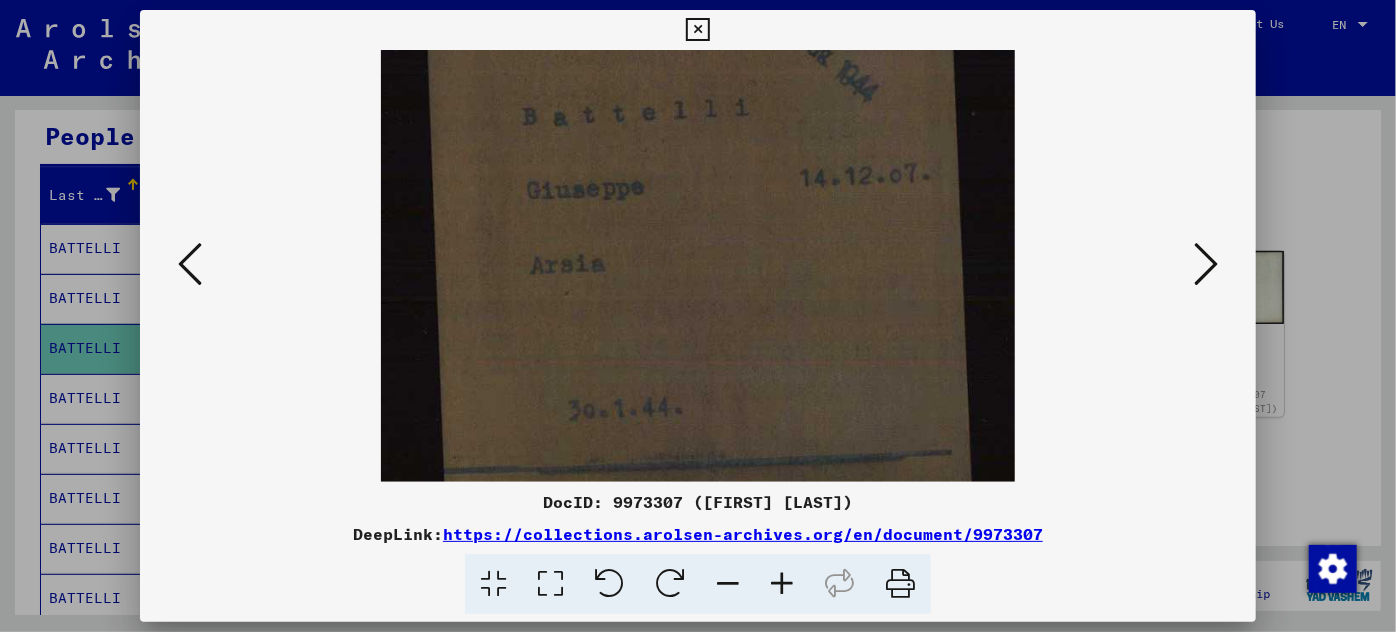 scroll, scrollTop: 309, scrollLeft: 0, axis: vertical 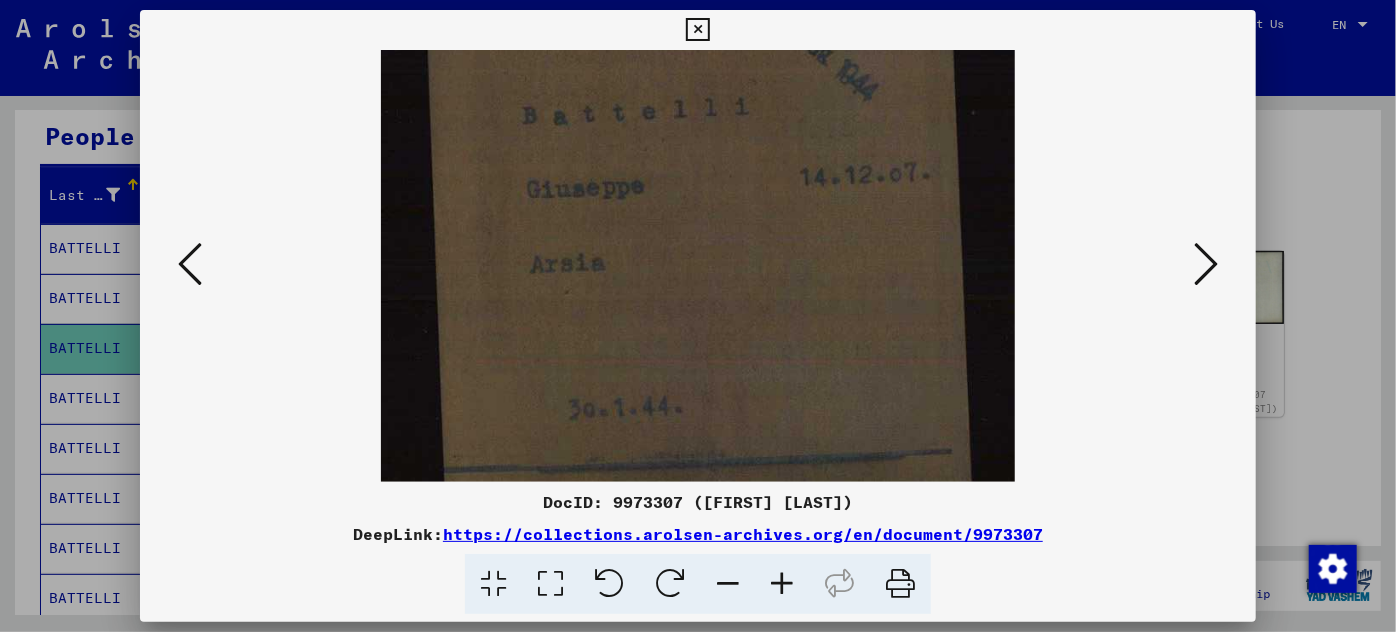 drag, startPoint x: 737, startPoint y: 445, endPoint x: 699, endPoint y: 137, distance: 310.3353 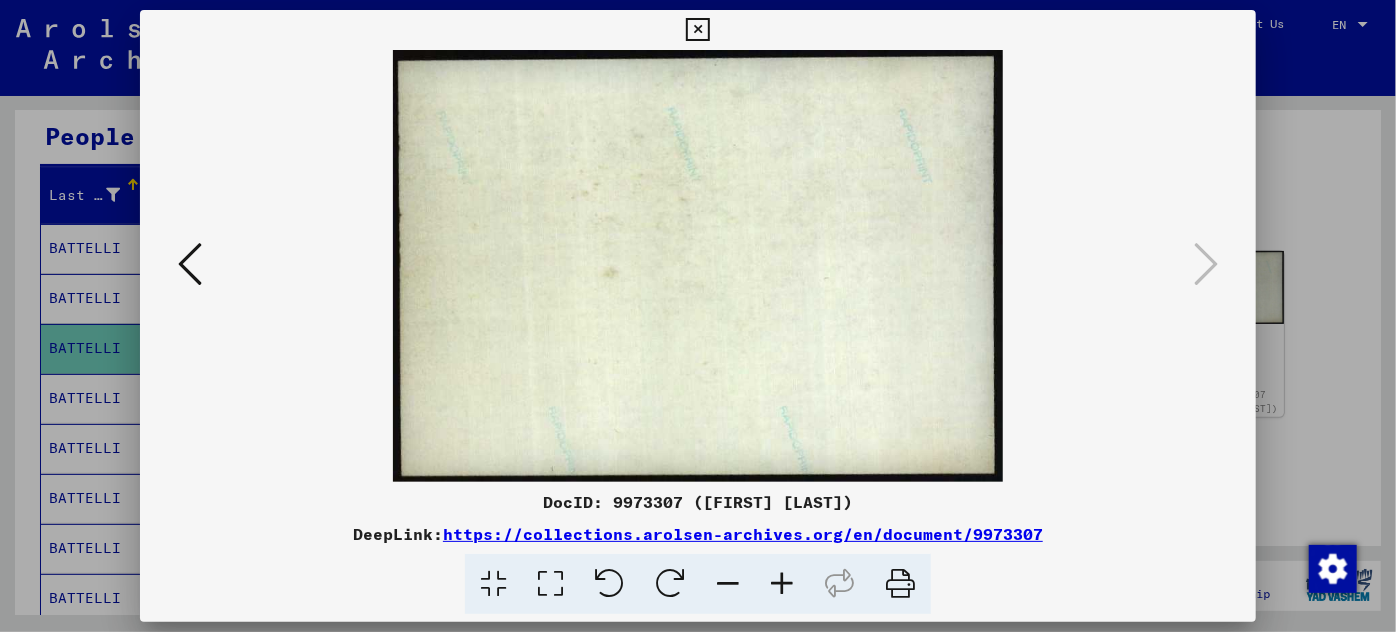 scroll, scrollTop: 0, scrollLeft: 0, axis: both 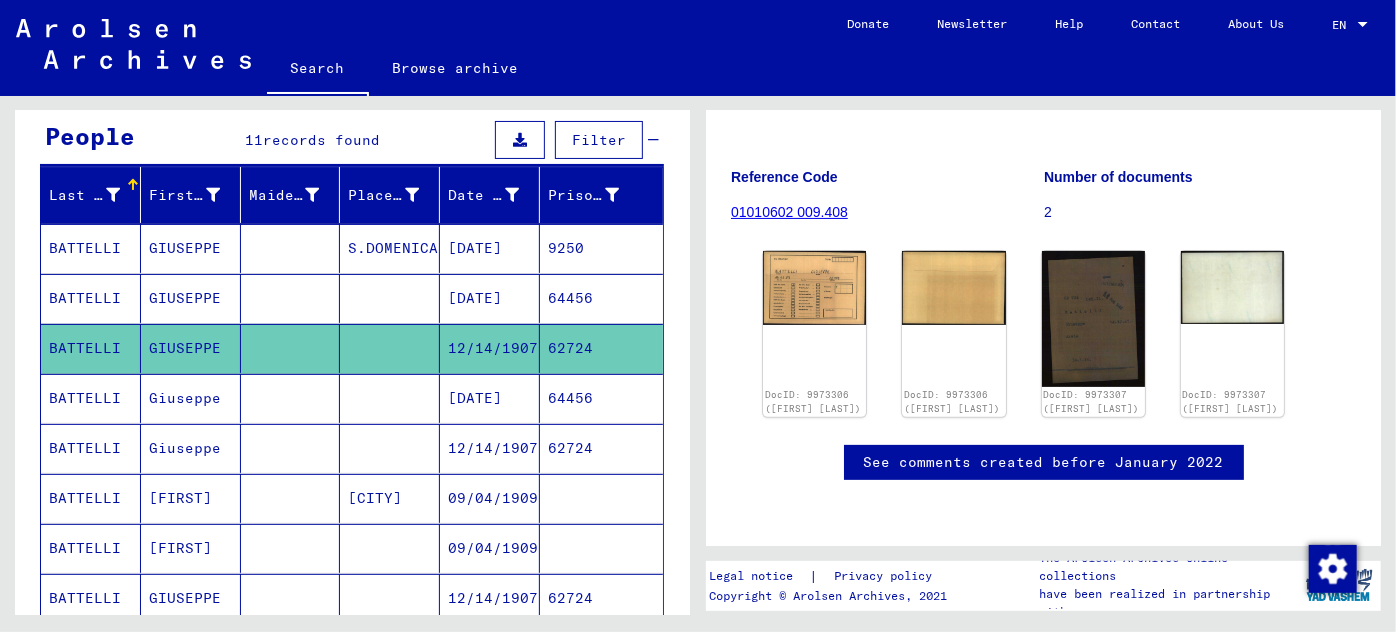 click on "12/14/1907" at bounding box center (490, 498) 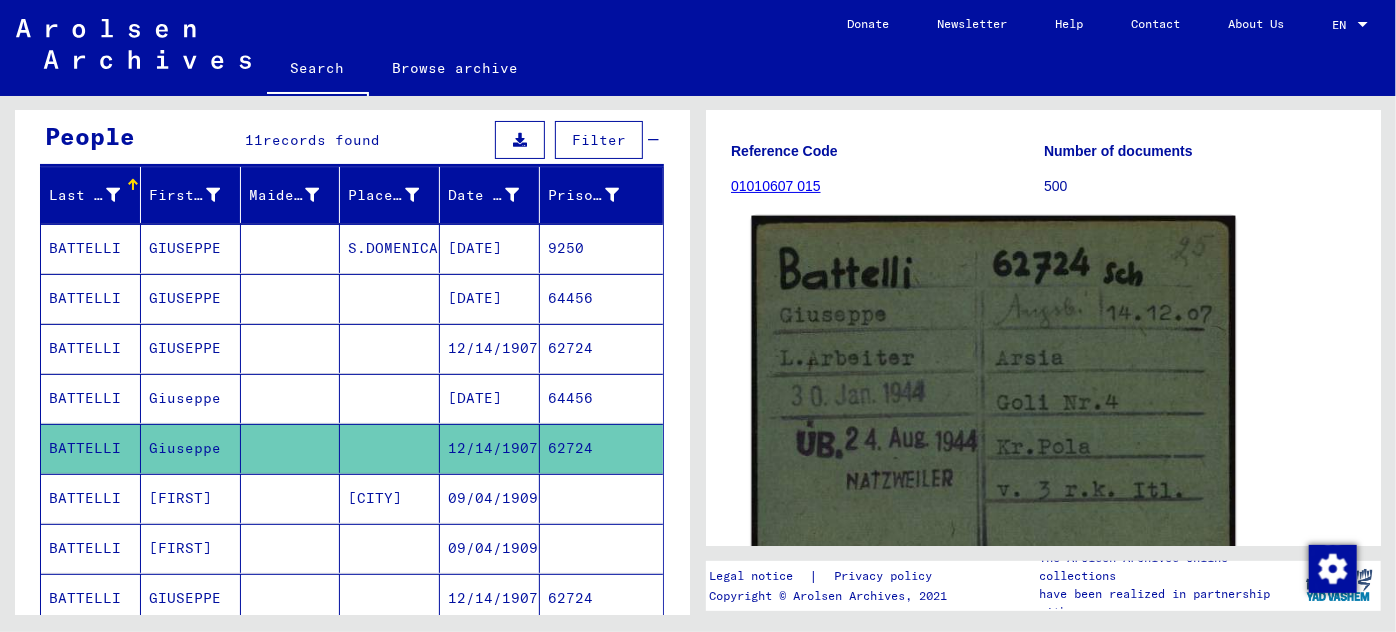 scroll, scrollTop: 272, scrollLeft: 0, axis: vertical 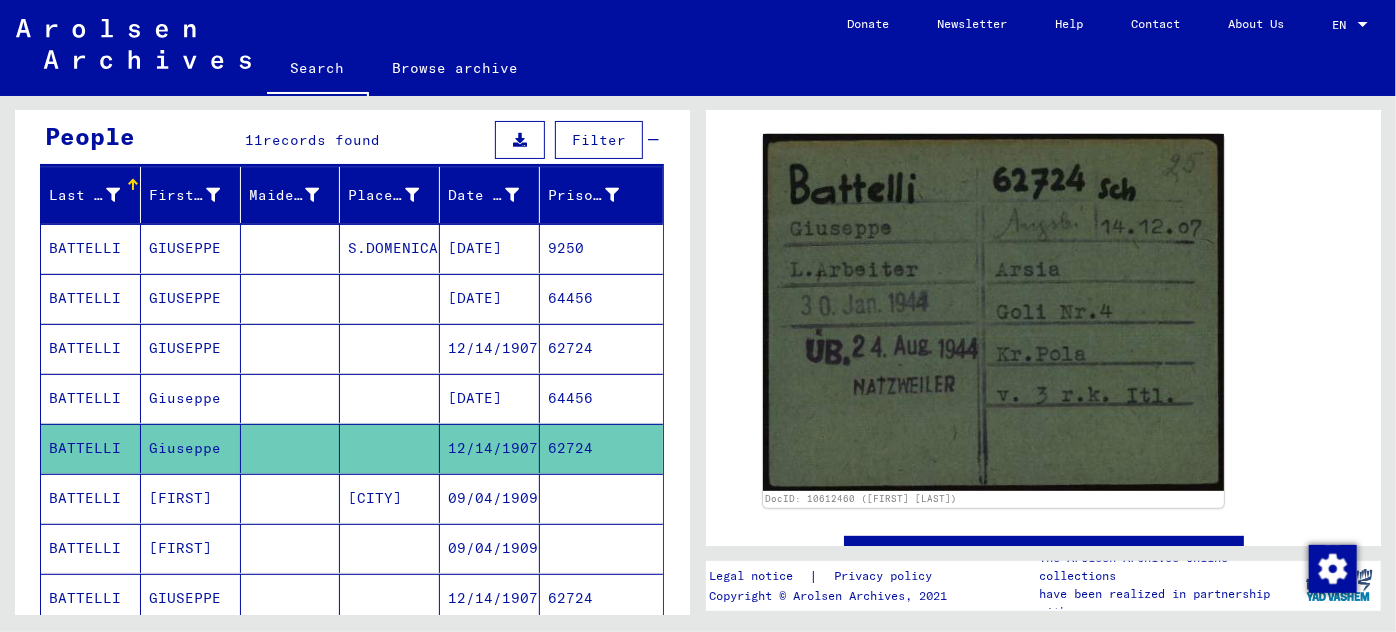 click on "09/04/1909" at bounding box center (490, 548) 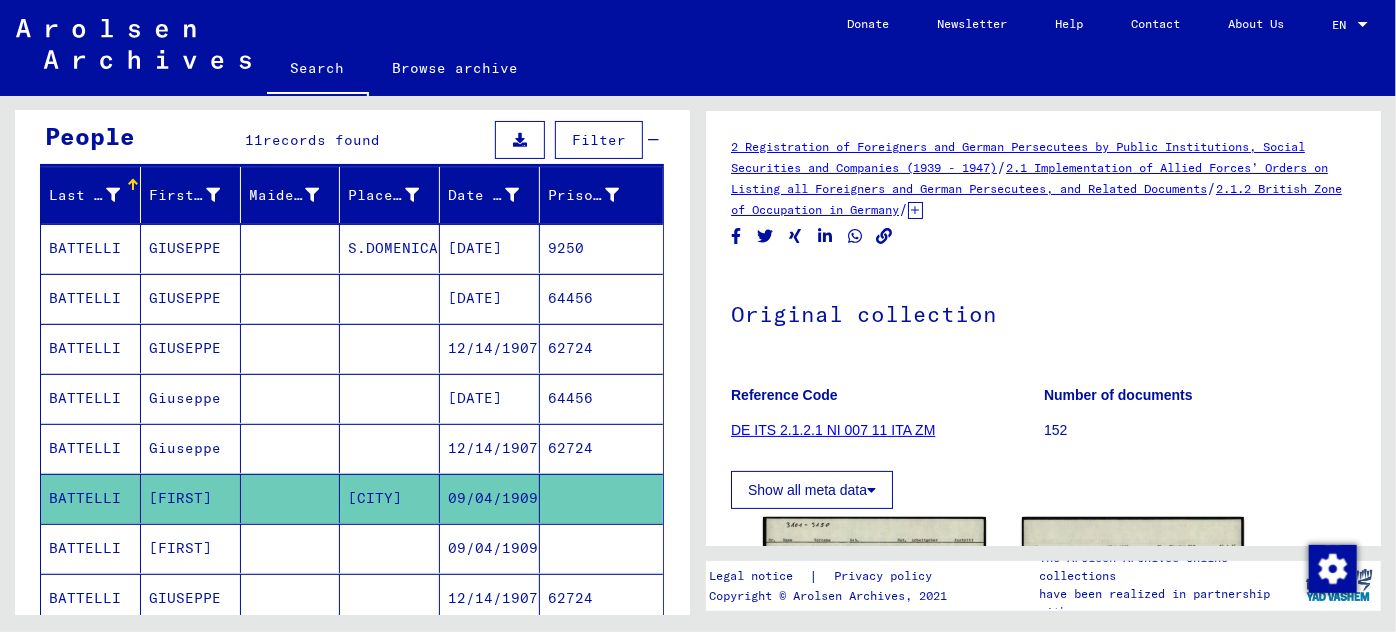 scroll, scrollTop: 0, scrollLeft: 0, axis: both 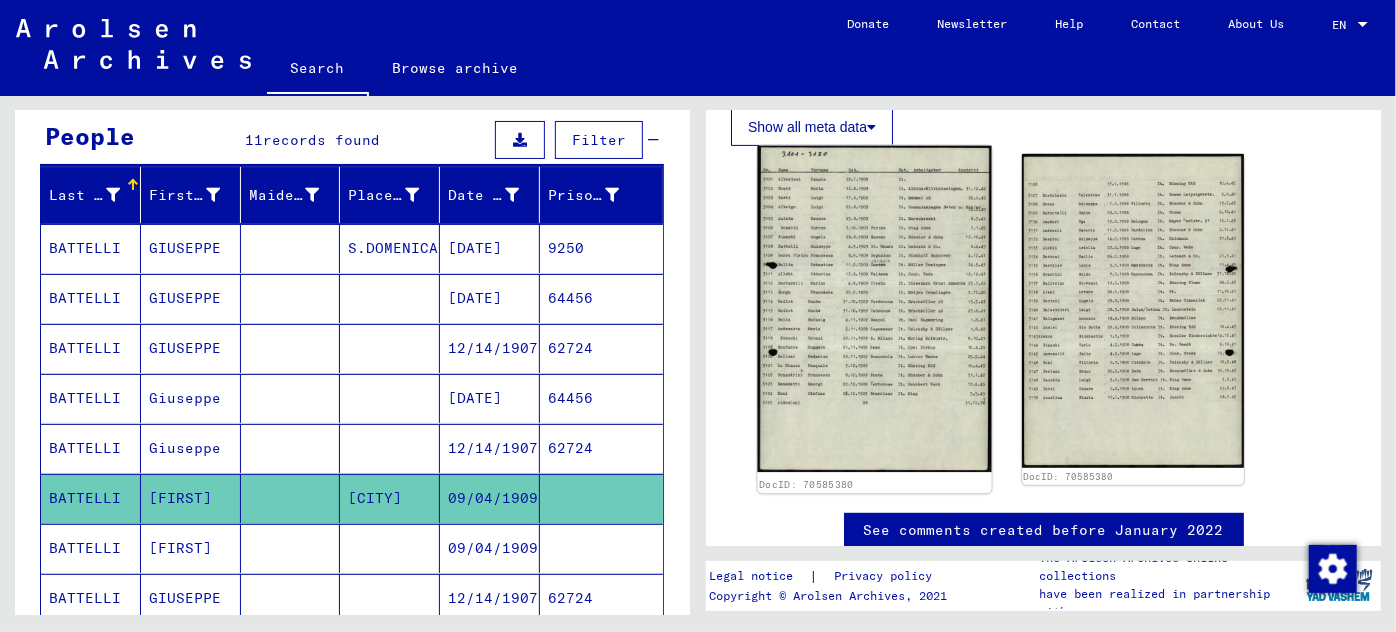click 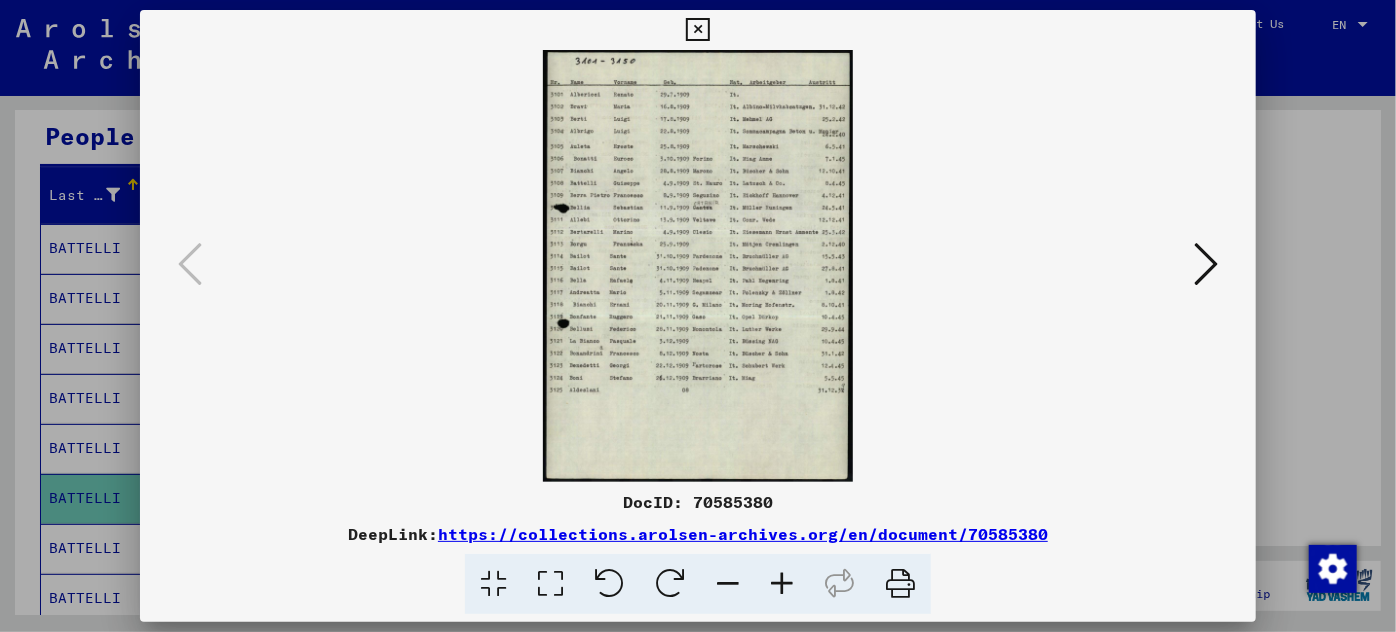 click at bounding box center (782, 584) 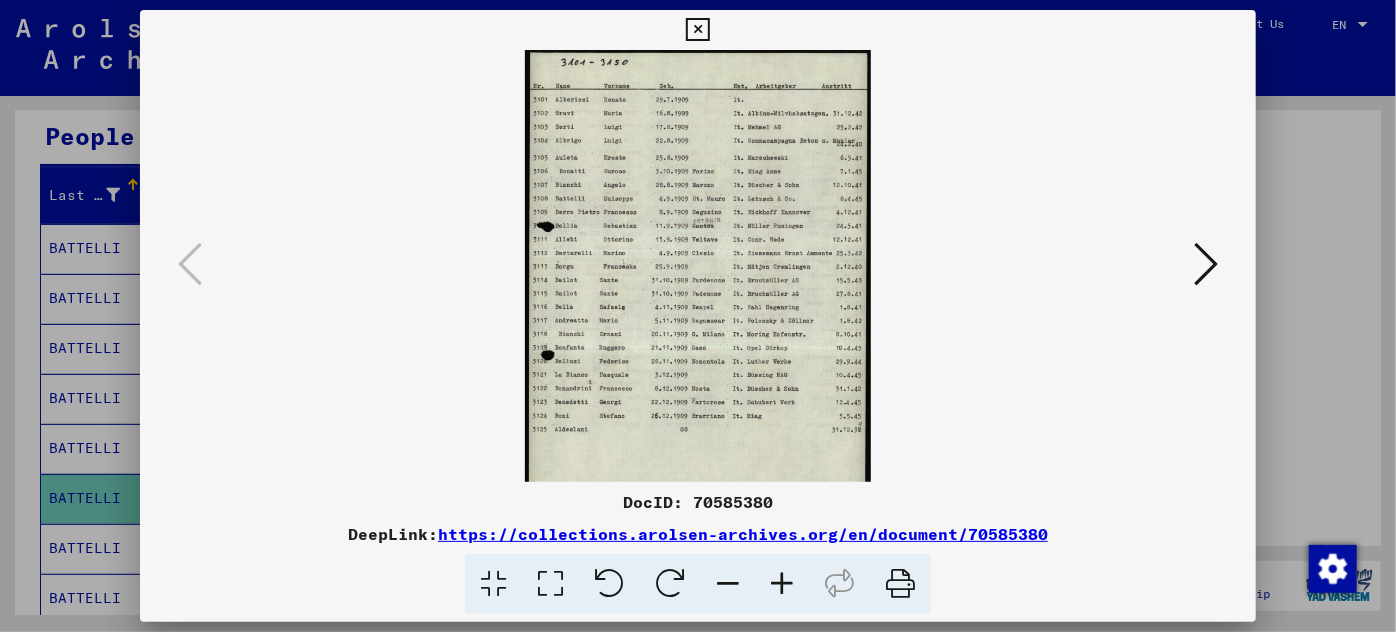 click at bounding box center (782, 584) 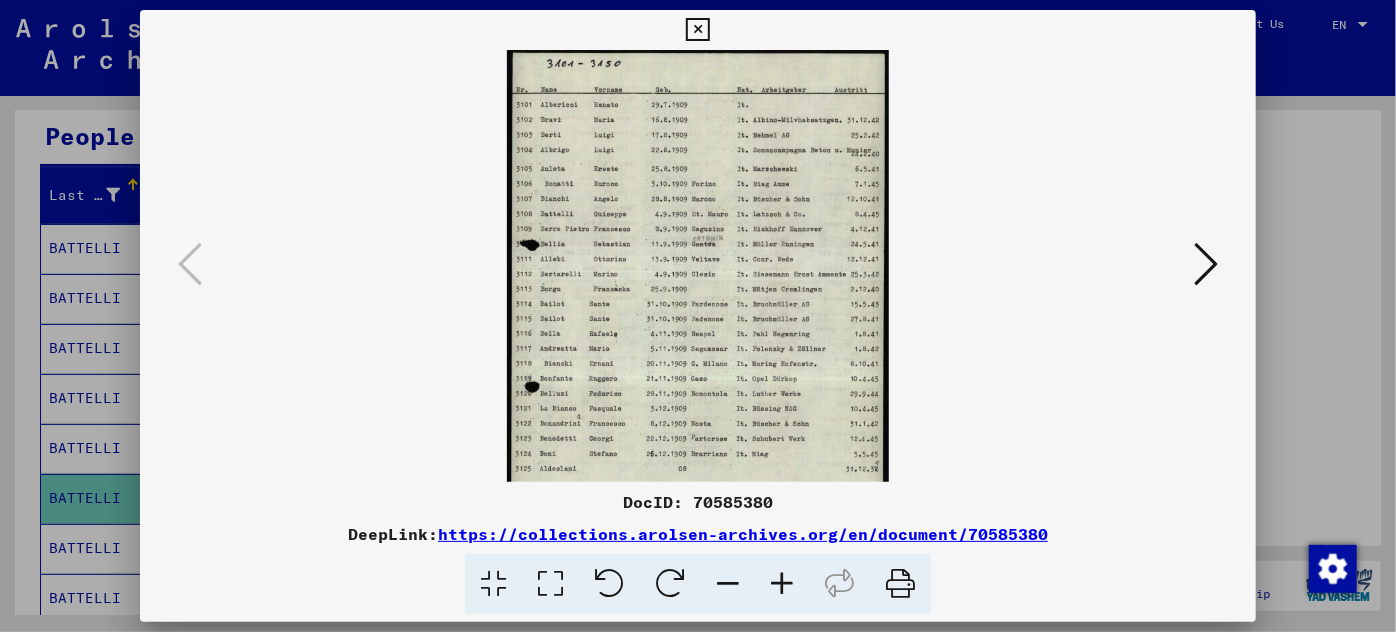 click at bounding box center [782, 584] 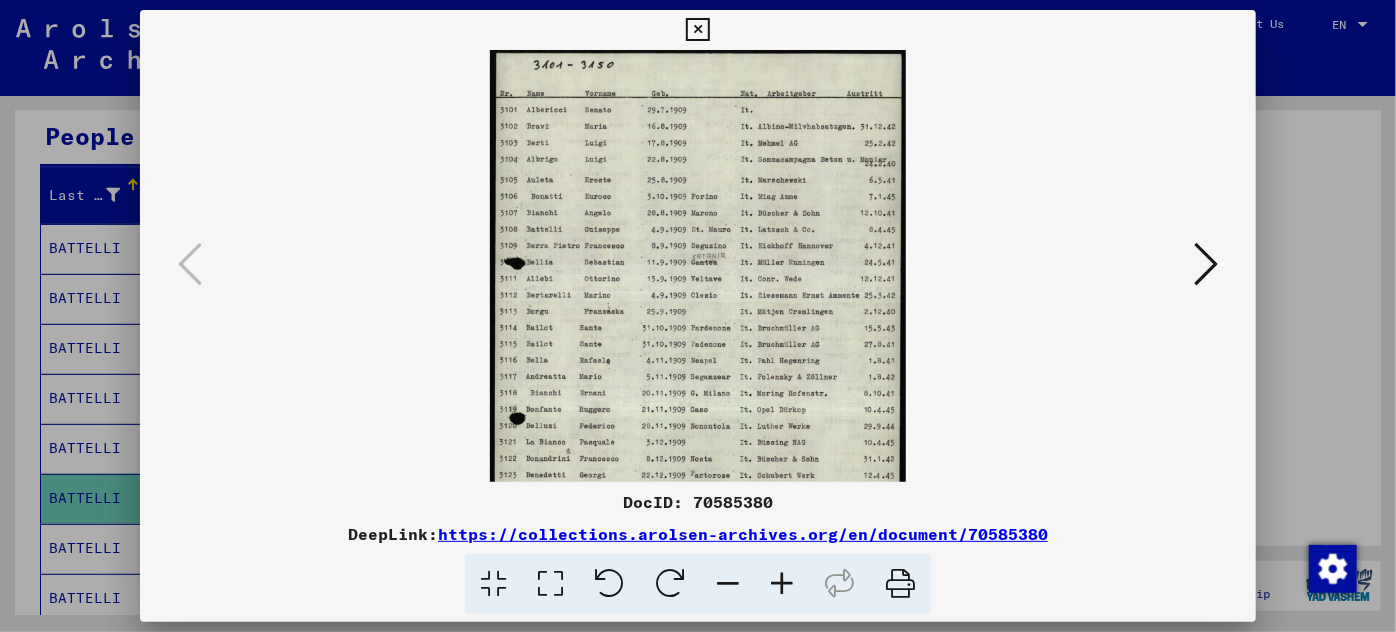 click at bounding box center (782, 584) 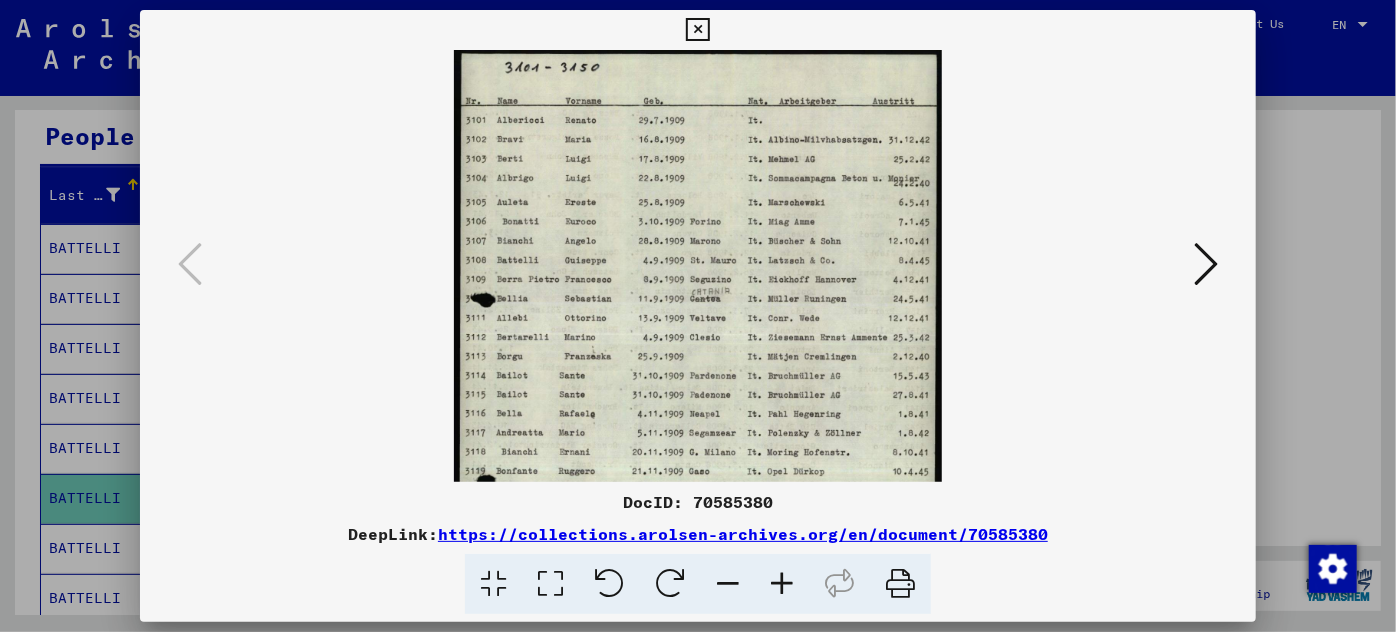 click at bounding box center (782, 584) 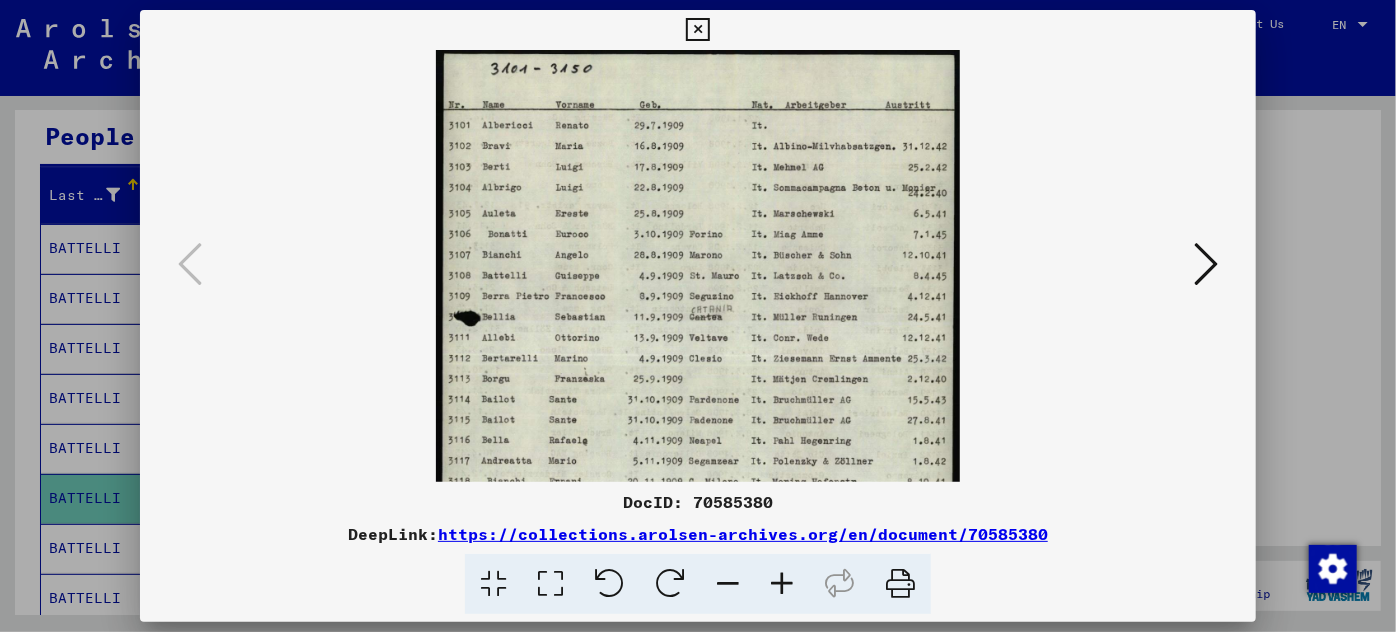 click at bounding box center (782, 584) 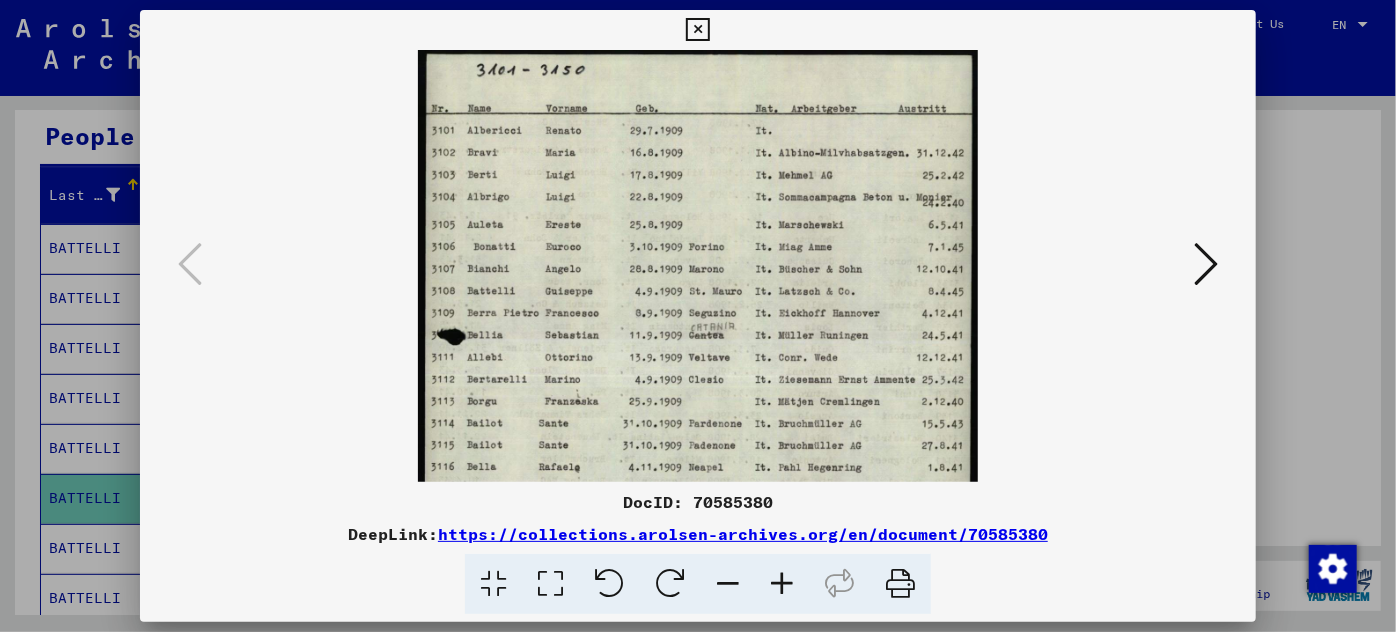 click at bounding box center (782, 584) 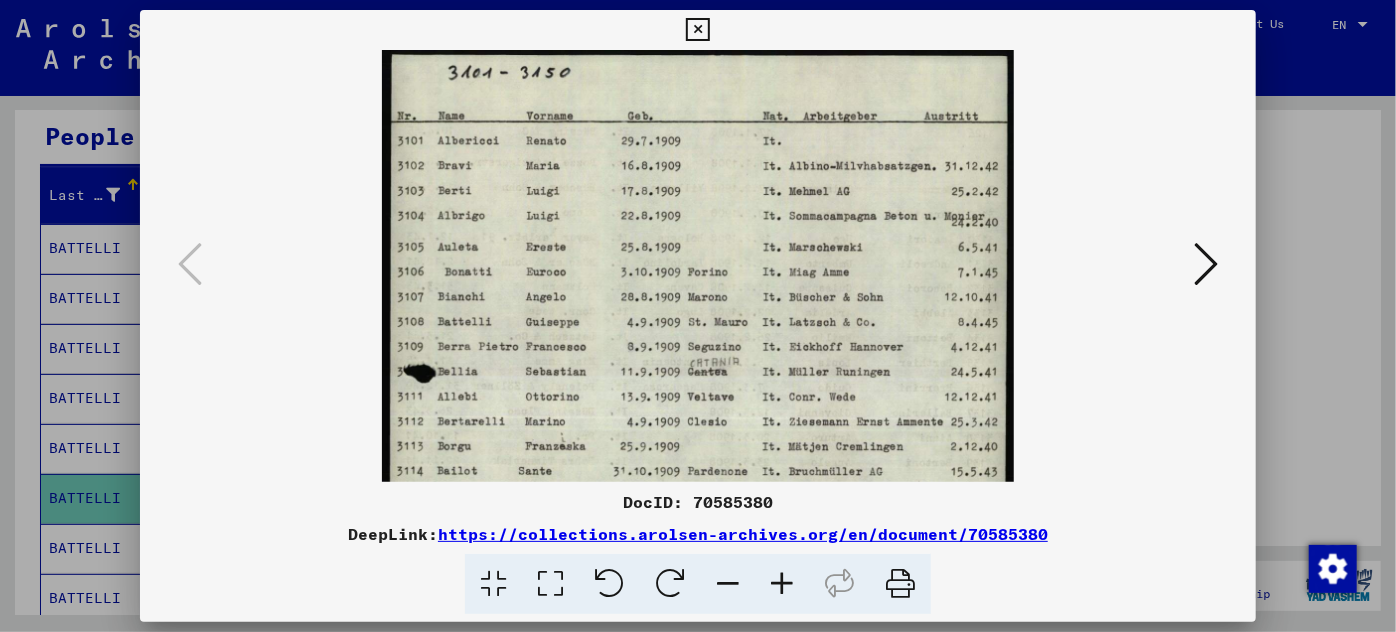 click at bounding box center [782, 584] 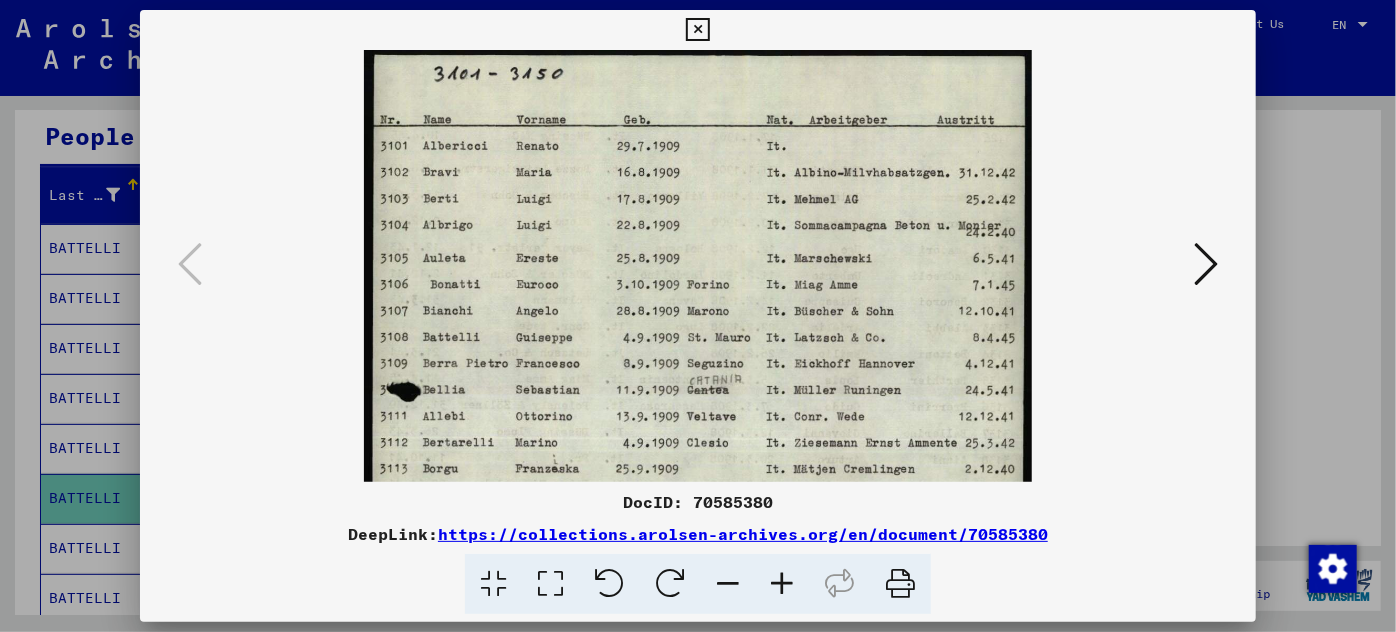 click at bounding box center (782, 584) 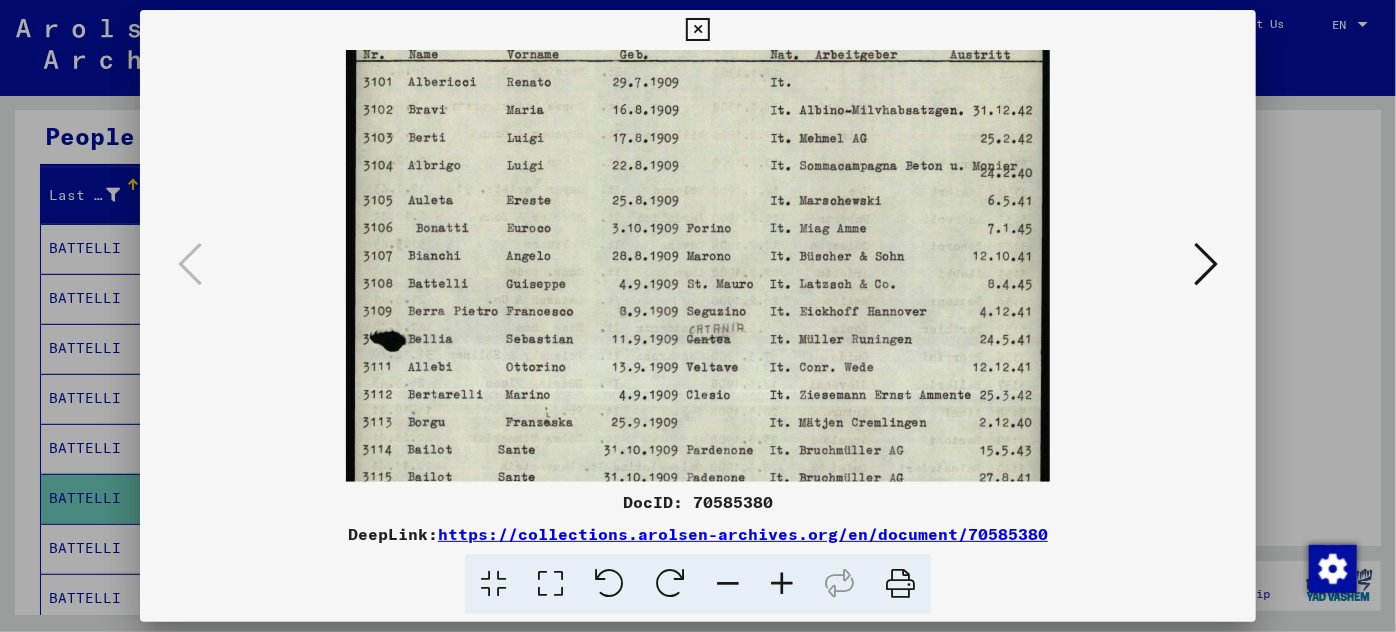 scroll, scrollTop: 64, scrollLeft: 0, axis: vertical 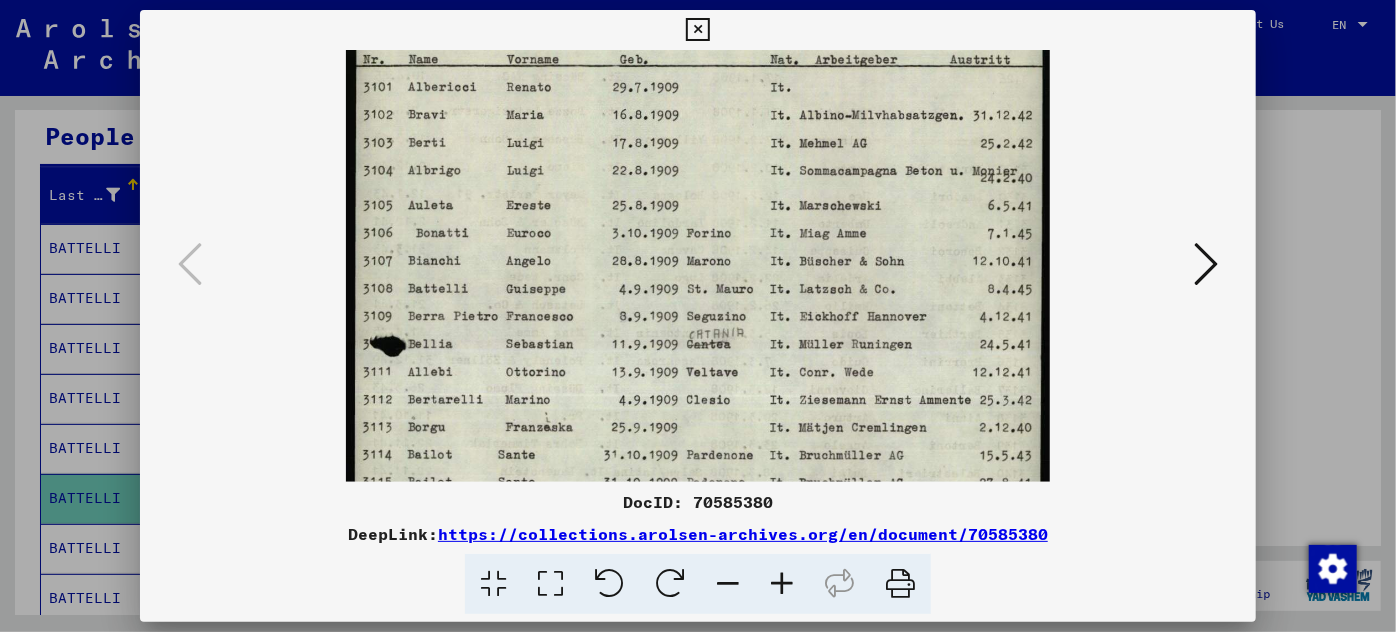 drag, startPoint x: 483, startPoint y: 424, endPoint x: 389, endPoint y: 359, distance: 114.28473 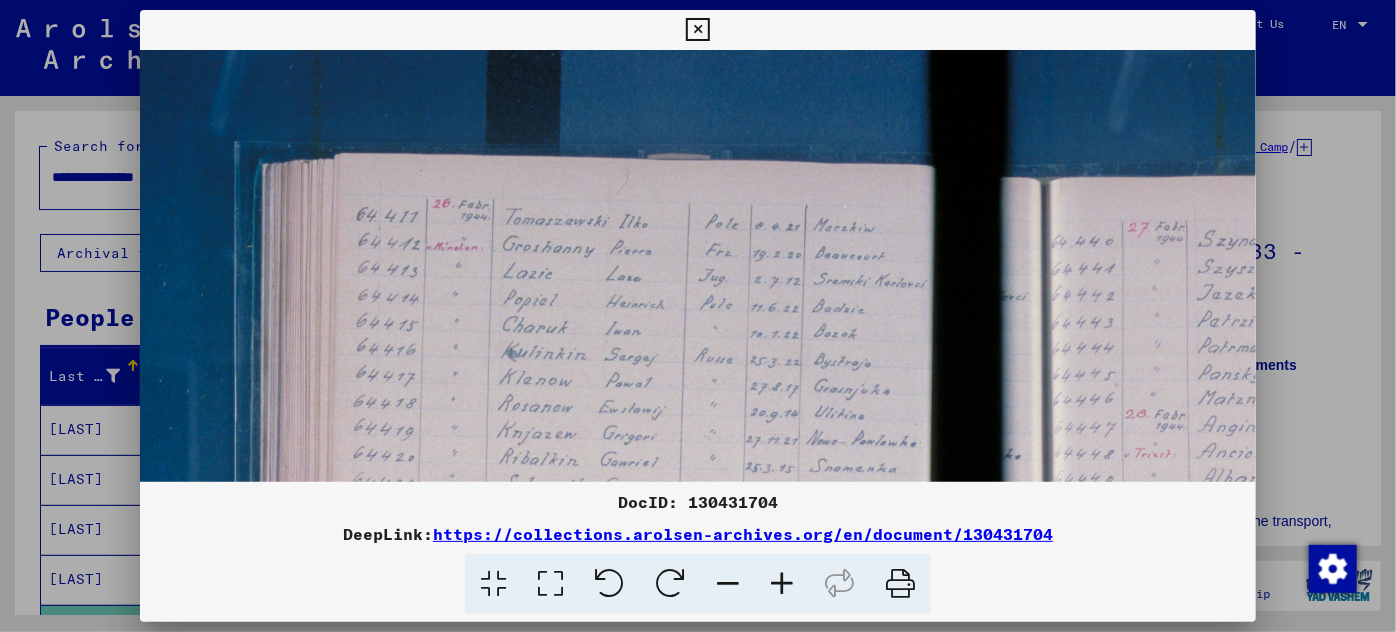 scroll, scrollTop: 0, scrollLeft: 0, axis: both 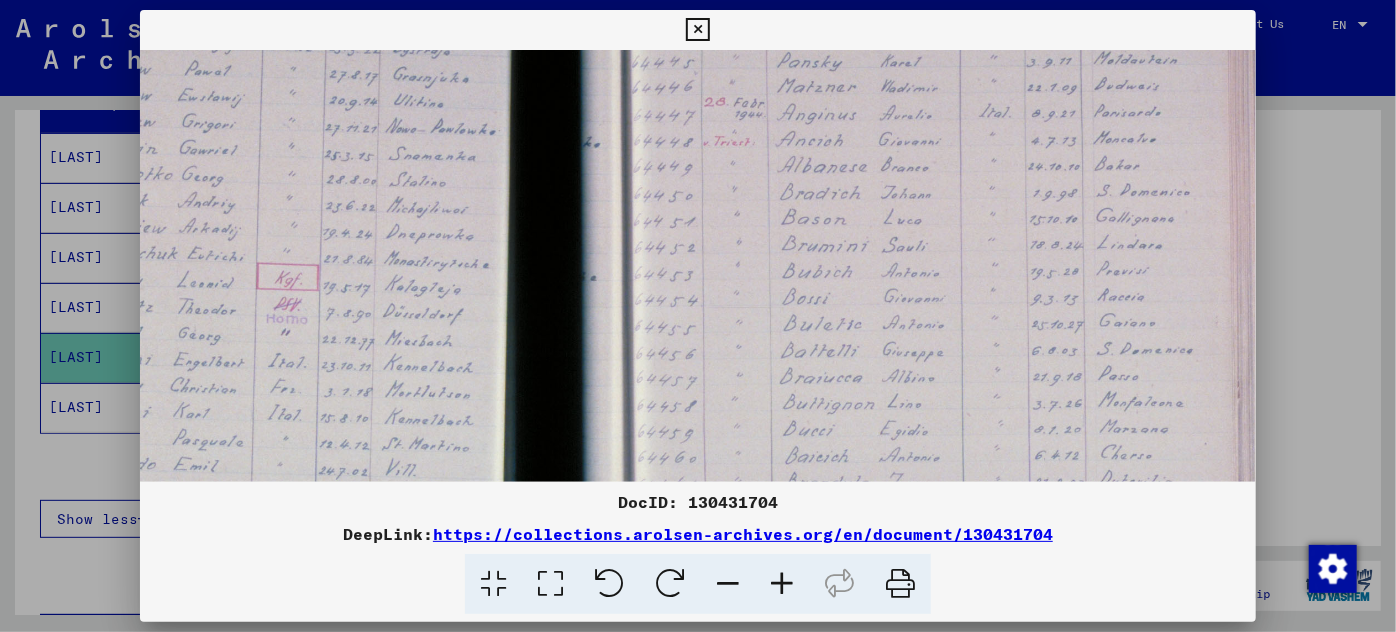 click at bounding box center (698, 316) 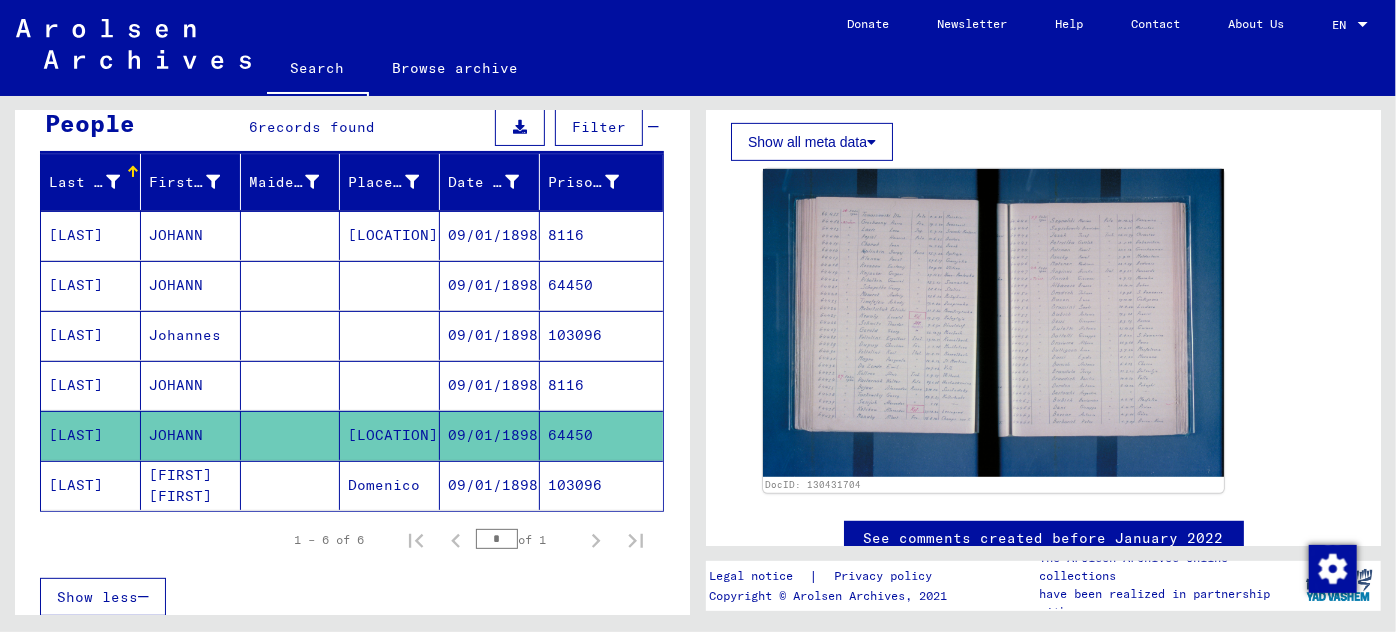 scroll, scrollTop: 0, scrollLeft: 0, axis: both 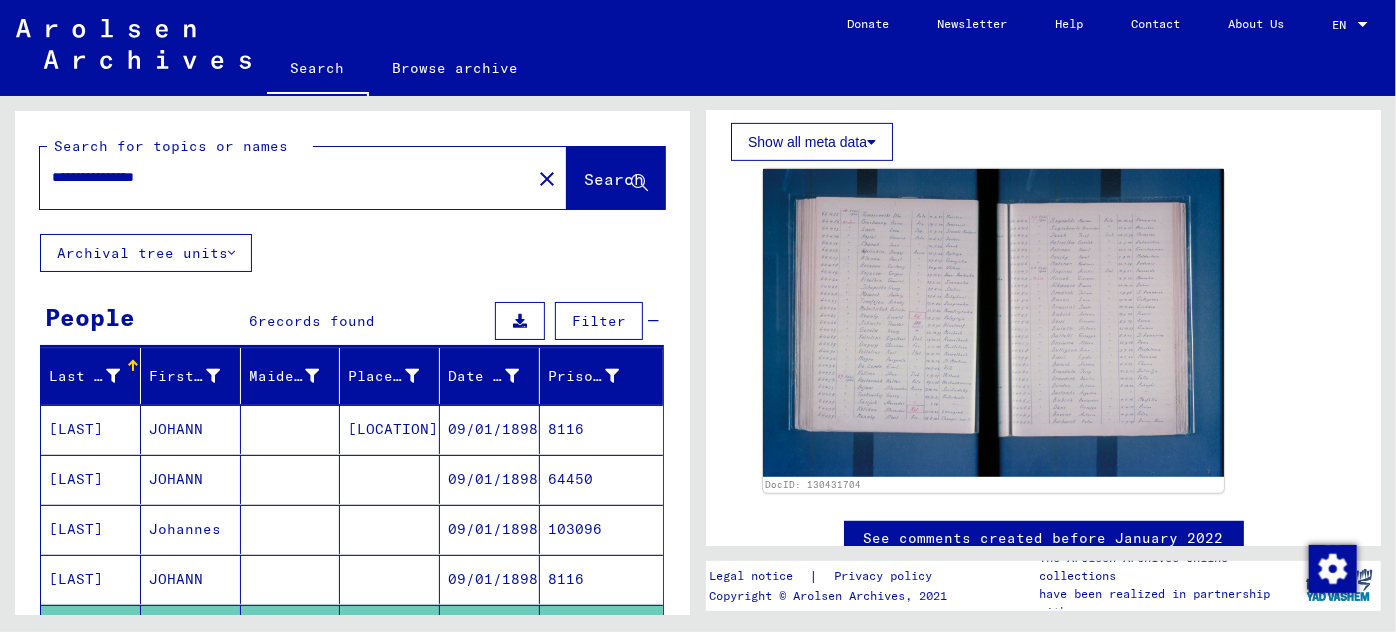 drag, startPoint x: 196, startPoint y: 175, endPoint x: 23, endPoint y: 183, distance: 173.18488 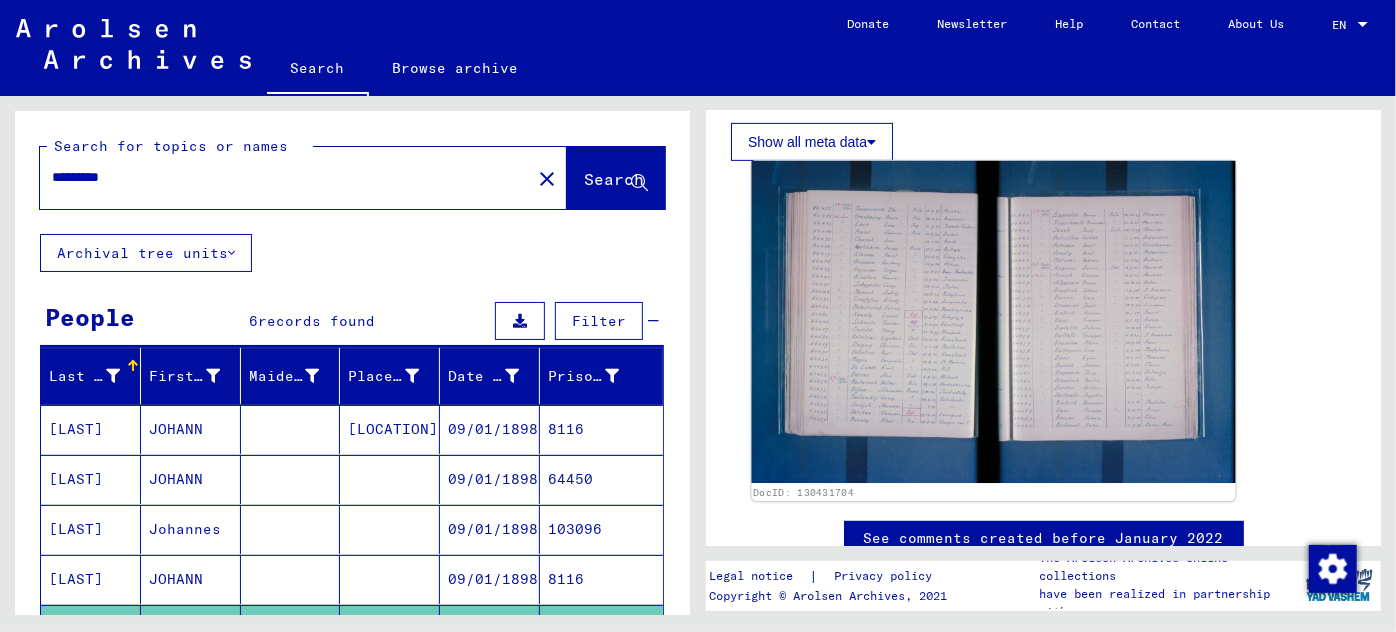 click 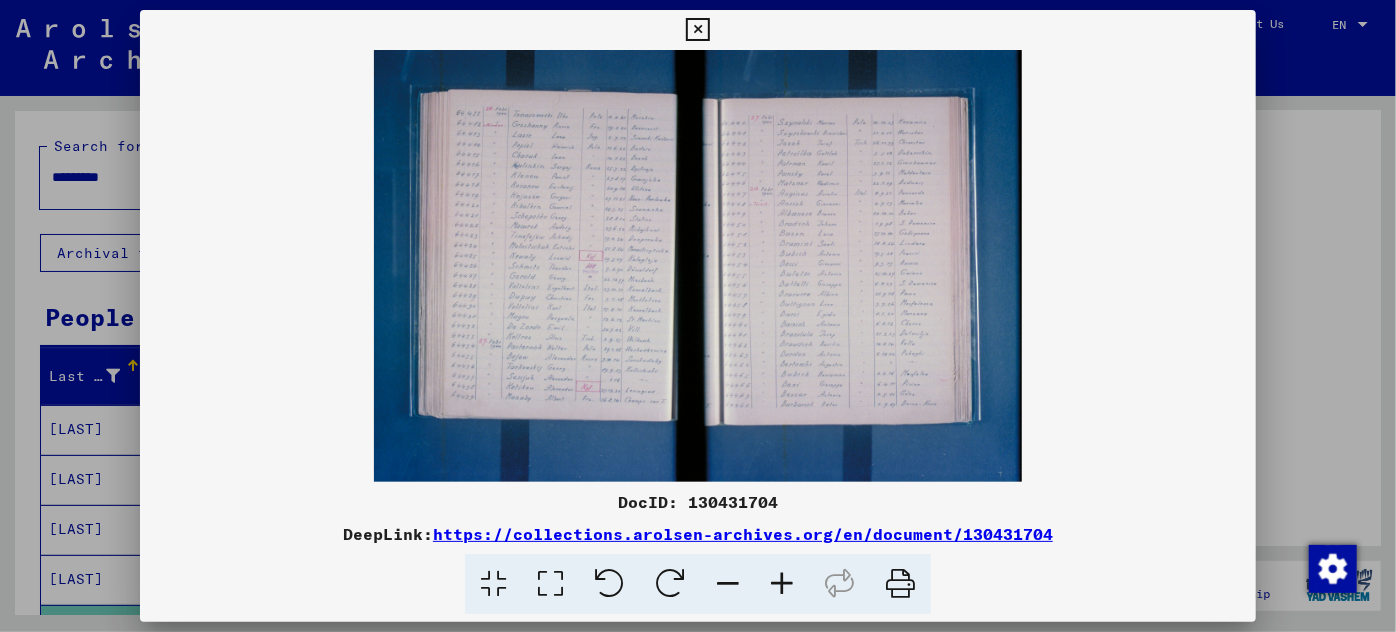 click at bounding box center [782, 584] 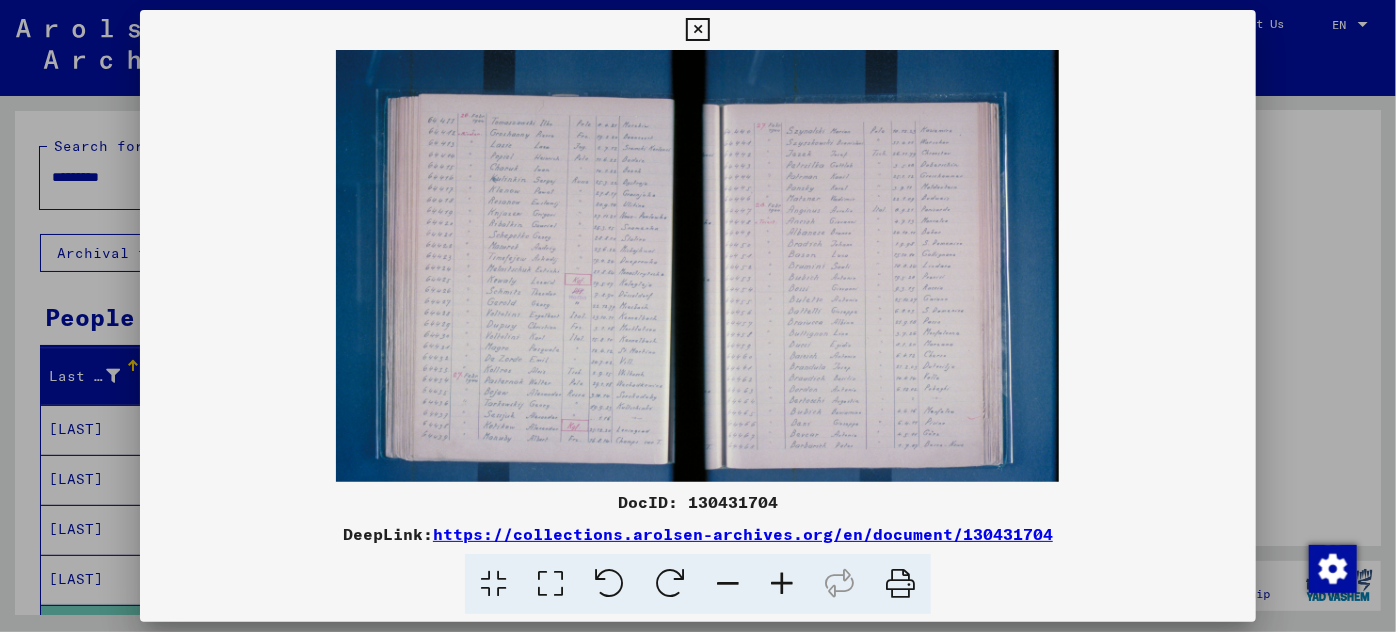 click at bounding box center (782, 584) 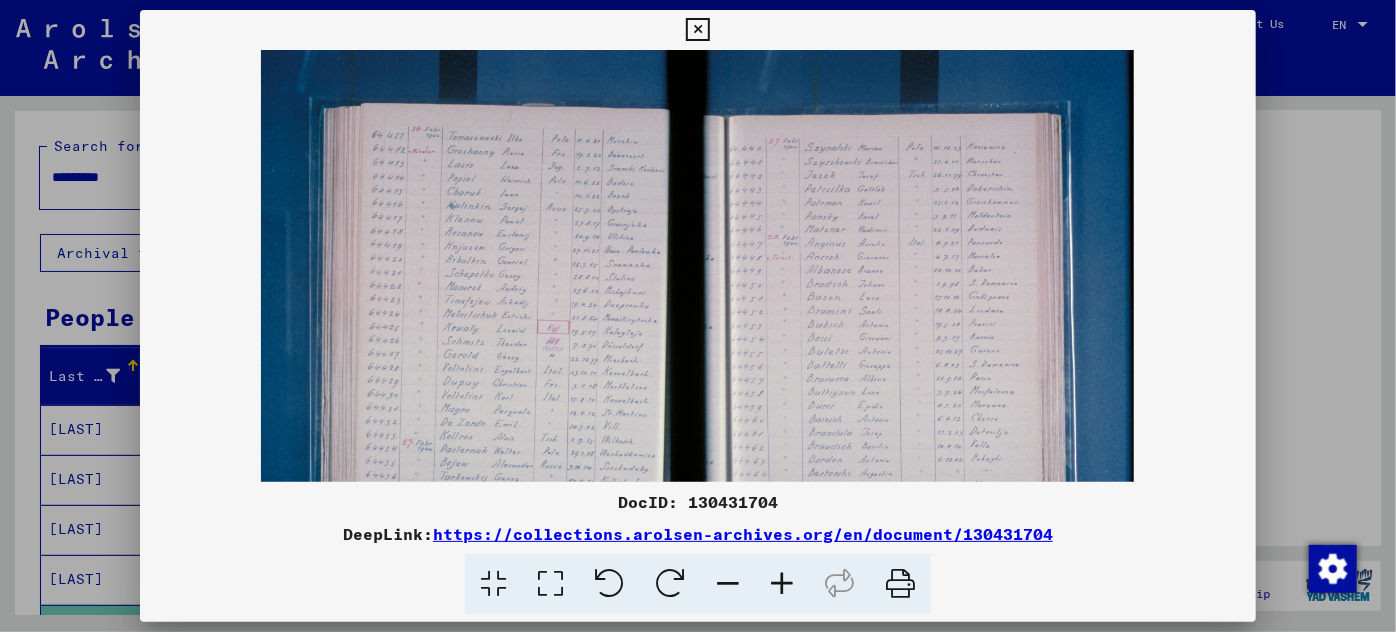click at bounding box center (782, 584) 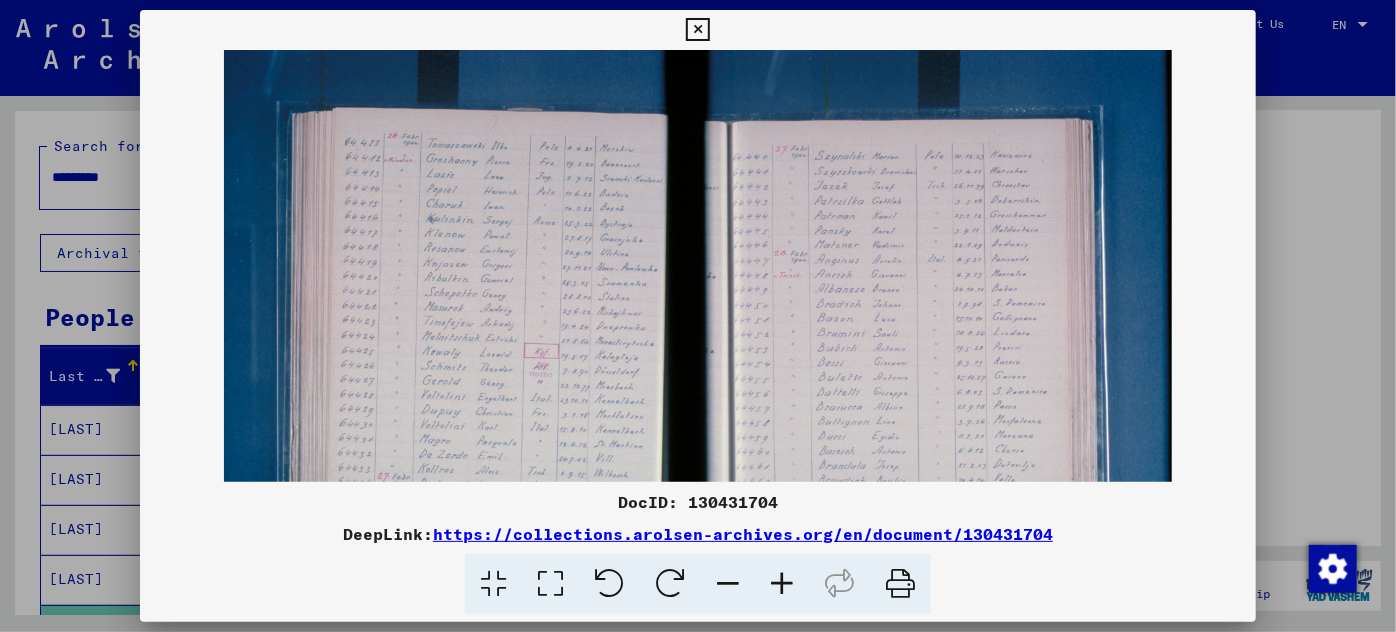 click at bounding box center [782, 584] 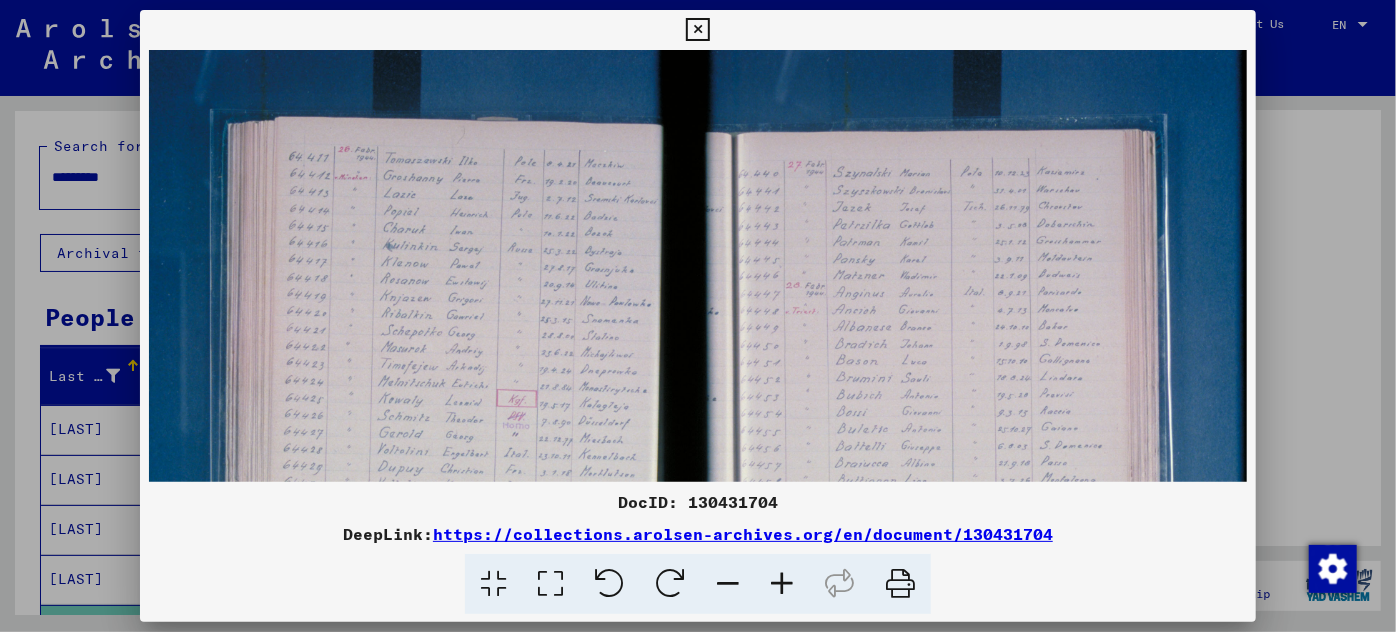 click at bounding box center [782, 584] 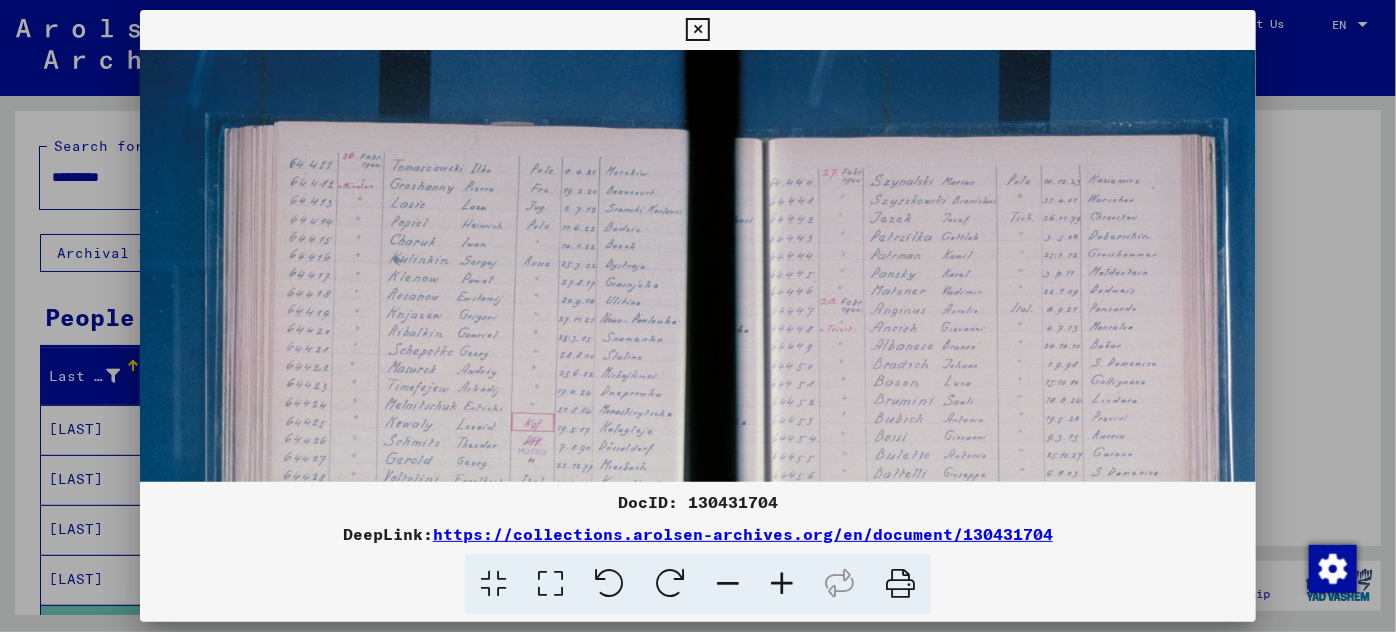 click at bounding box center [782, 584] 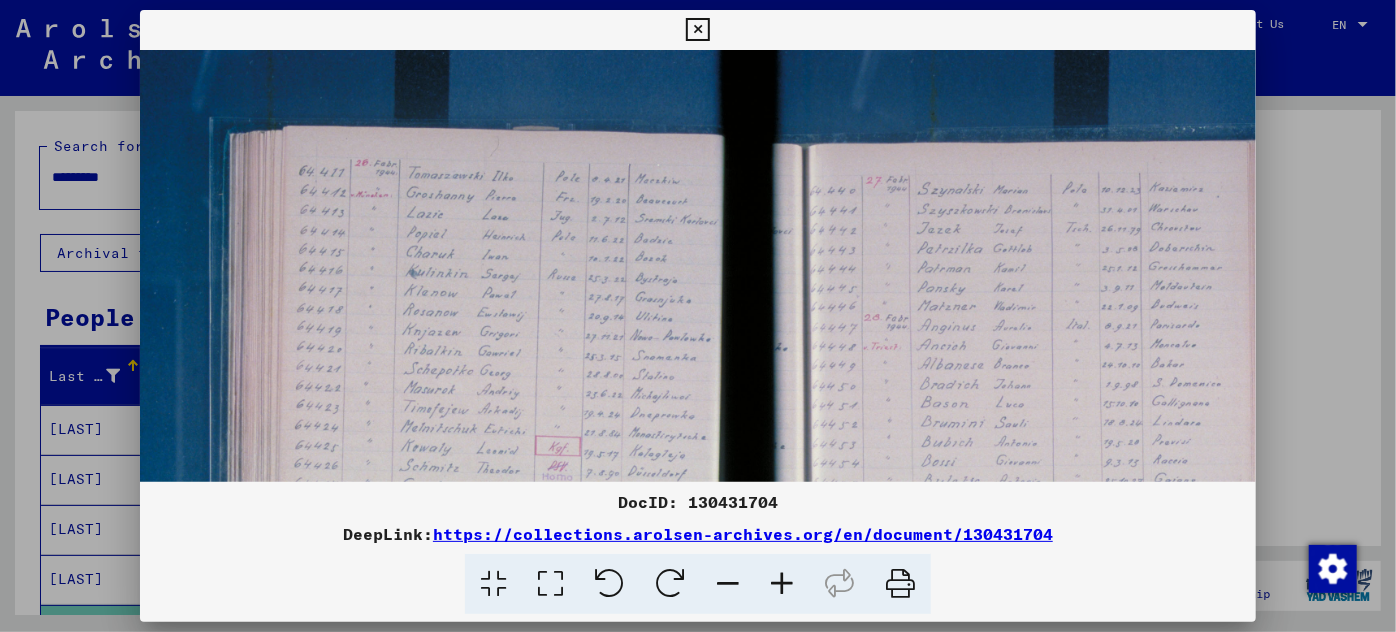 click at bounding box center (782, 584) 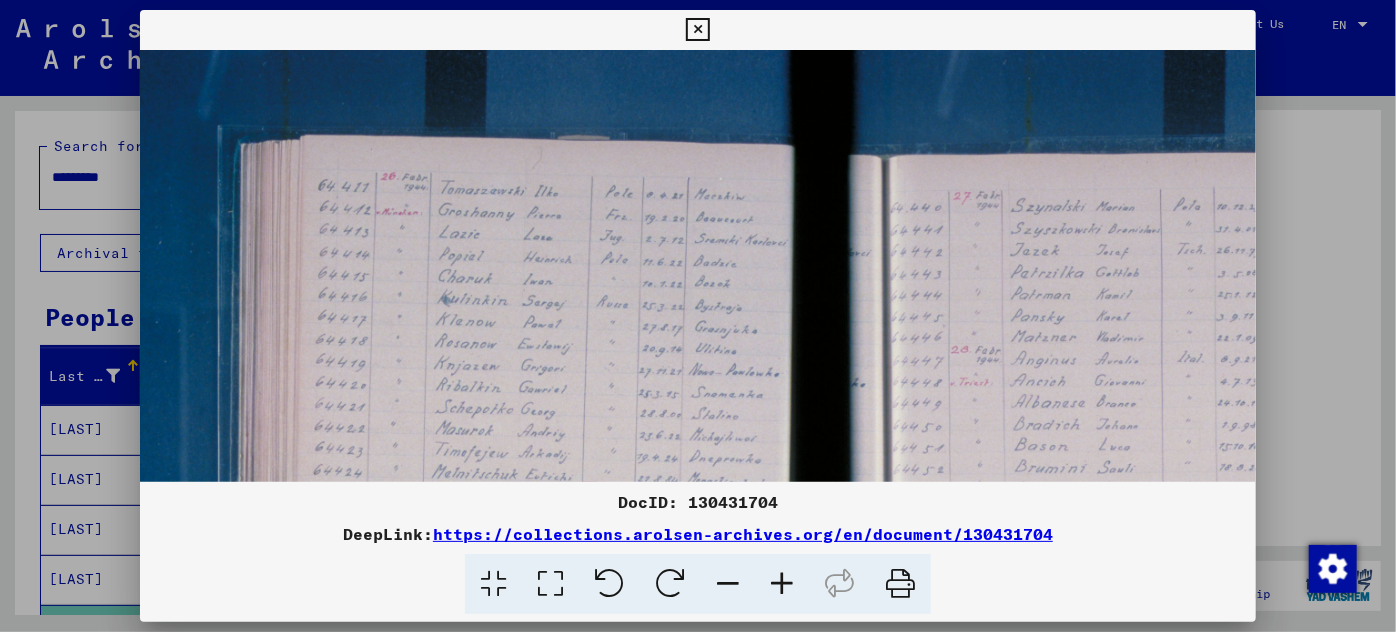 click at bounding box center [782, 584] 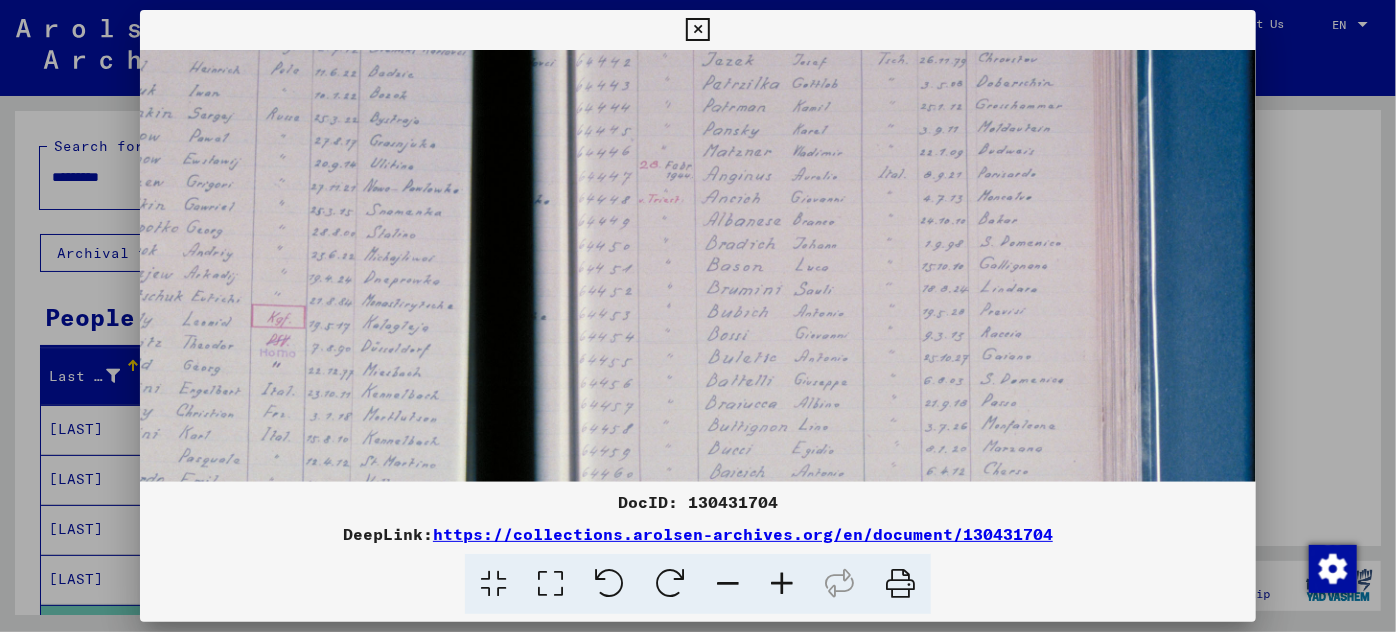 scroll, scrollTop: 264, scrollLeft: 355, axis: both 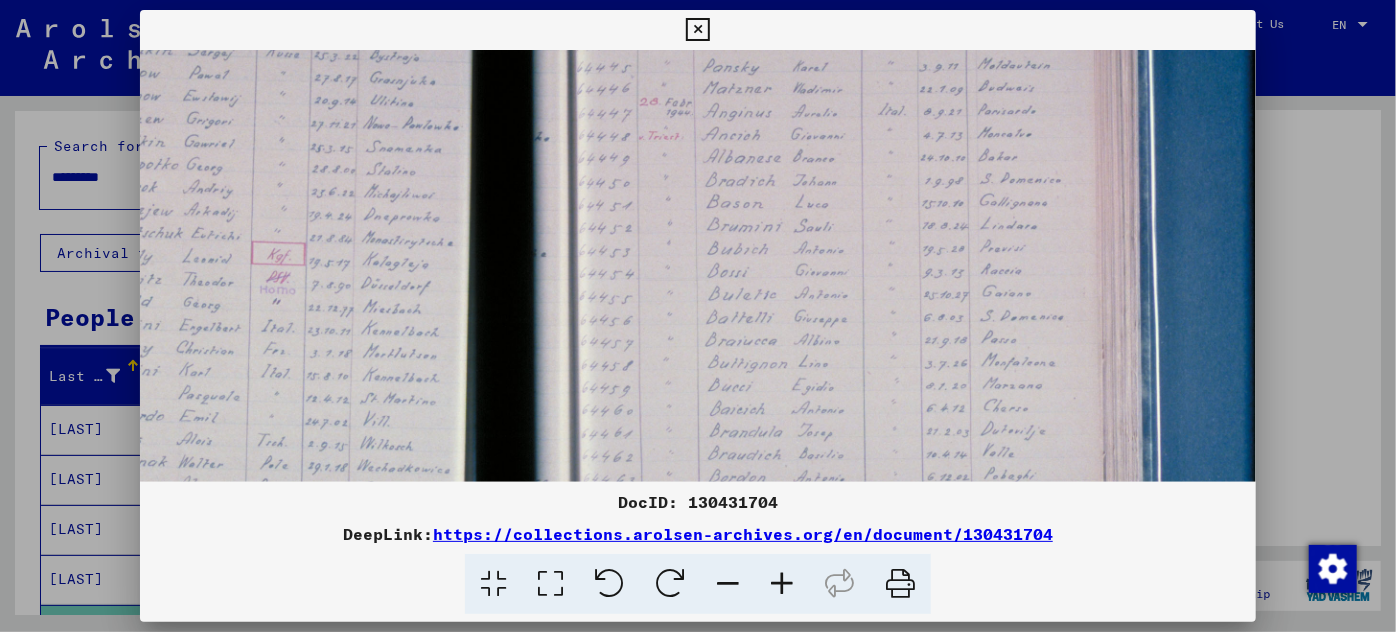 drag, startPoint x: 992, startPoint y: 341, endPoint x: 9, endPoint y: 92, distance: 1014.0463 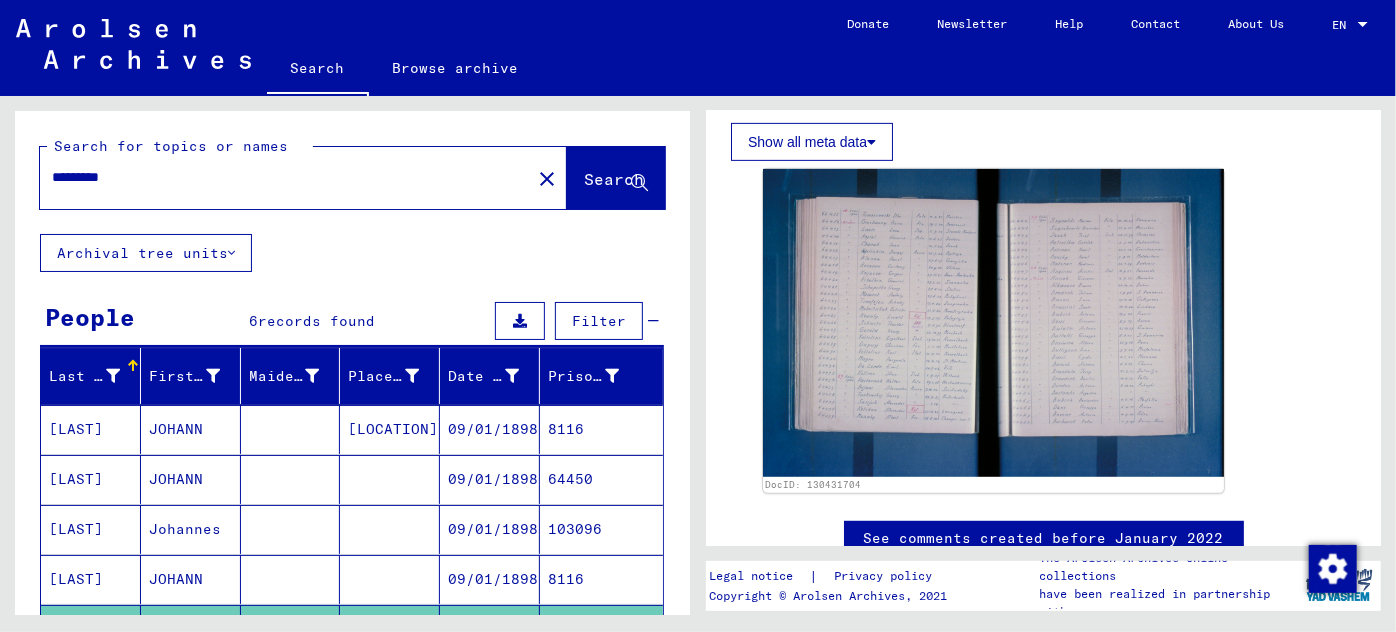 drag, startPoint x: 60, startPoint y: 176, endPoint x: 64, endPoint y: 191, distance: 15.524175 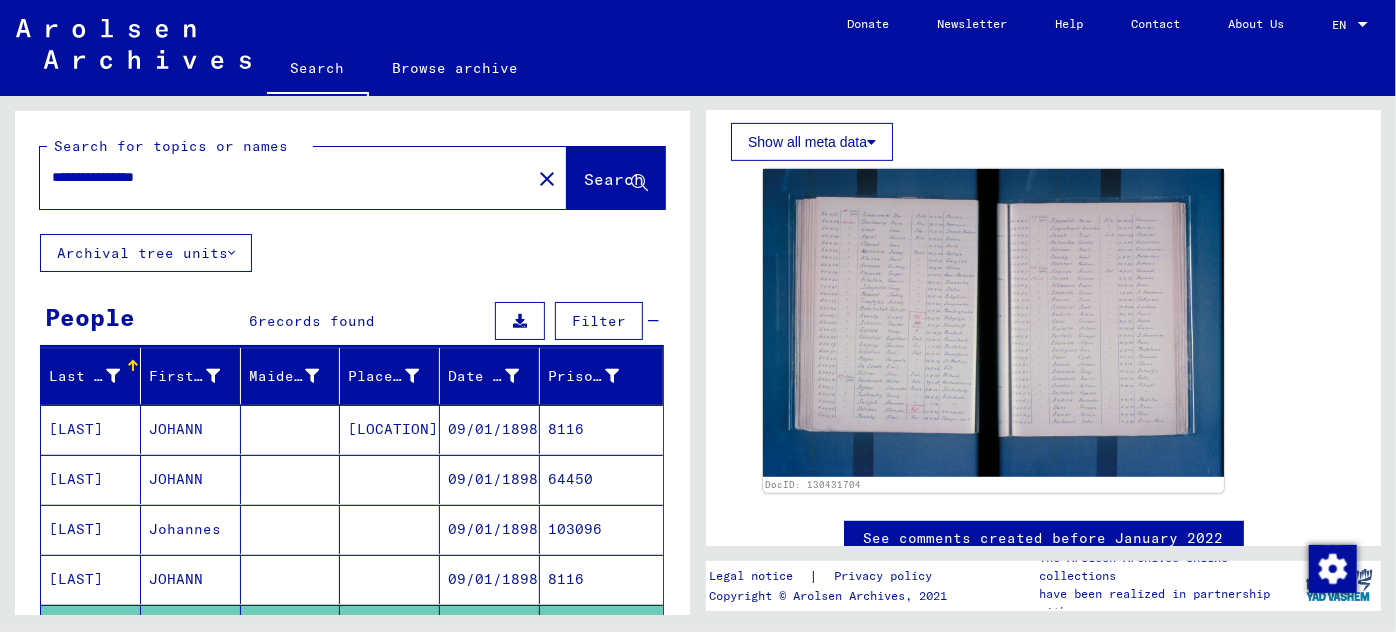type on "**********" 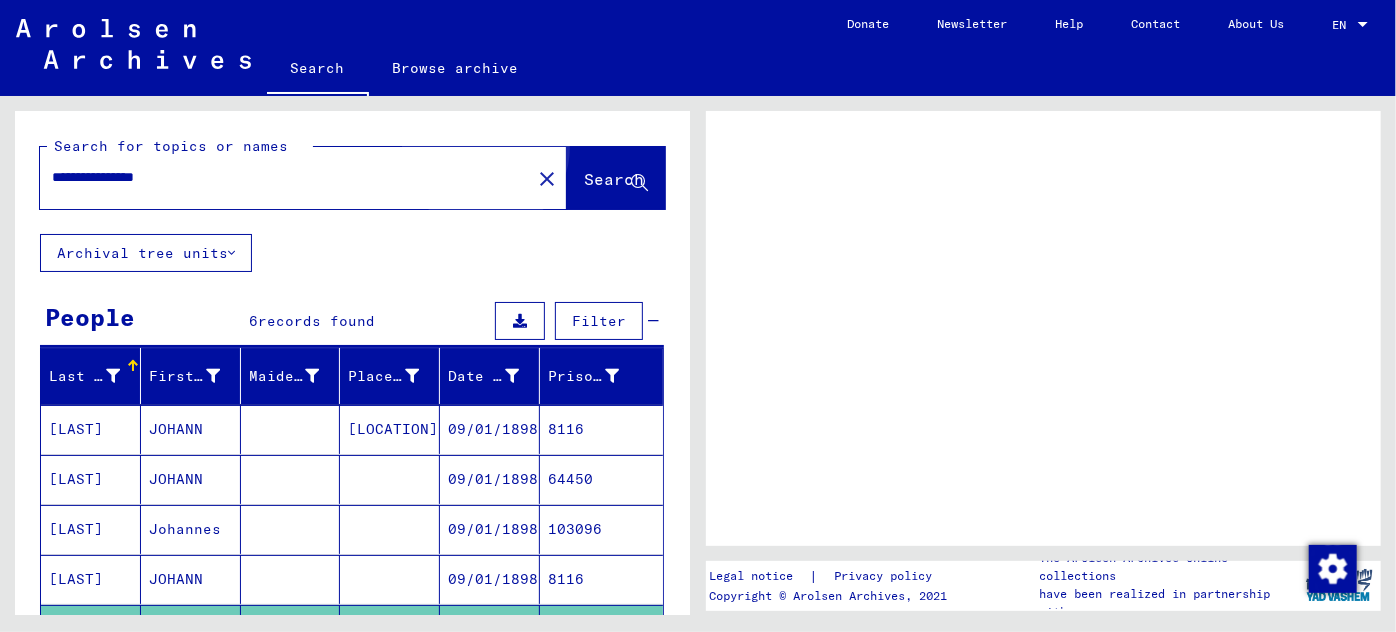 scroll, scrollTop: 0, scrollLeft: 0, axis: both 